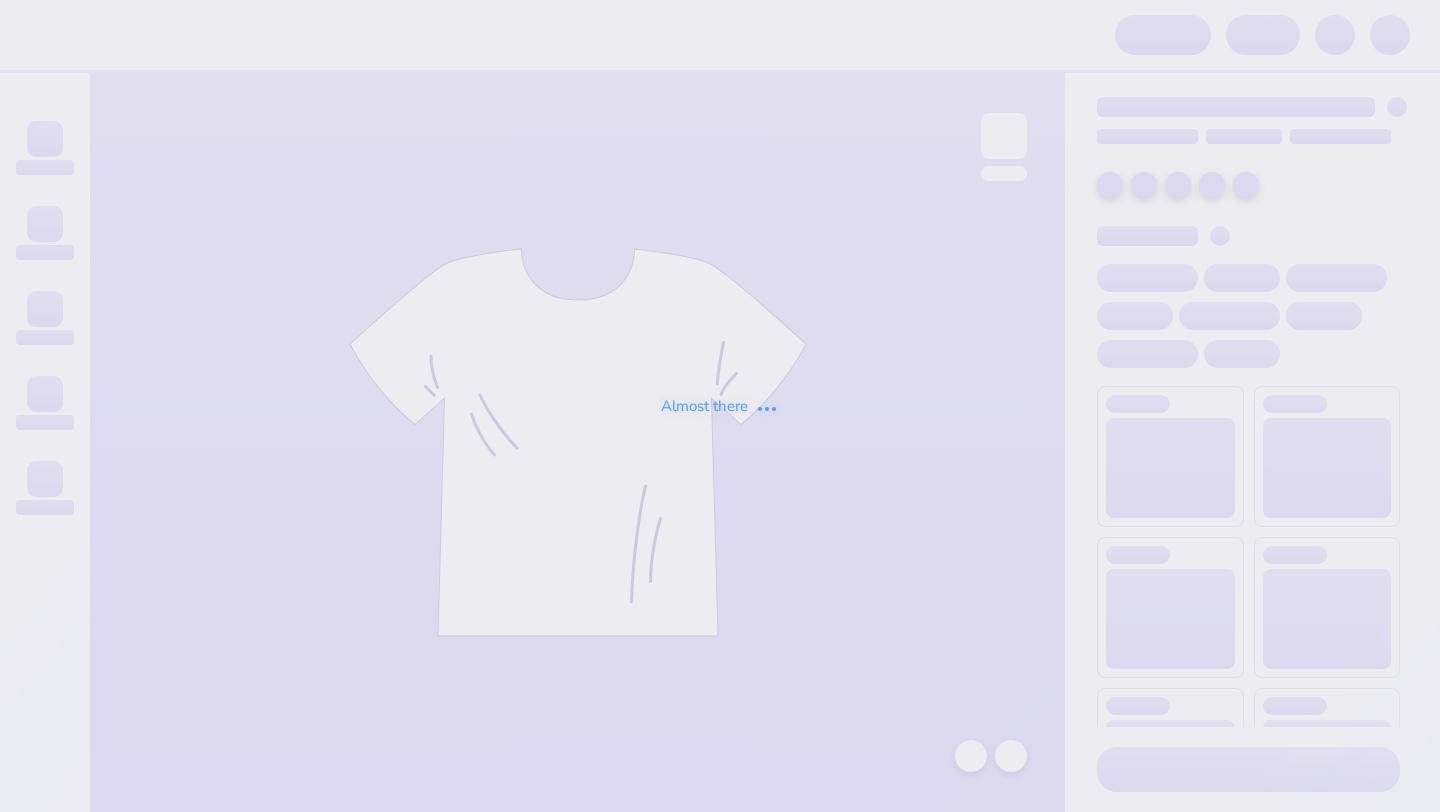 scroll, scrollTop: 0, scrollLeft: 0, axis: both 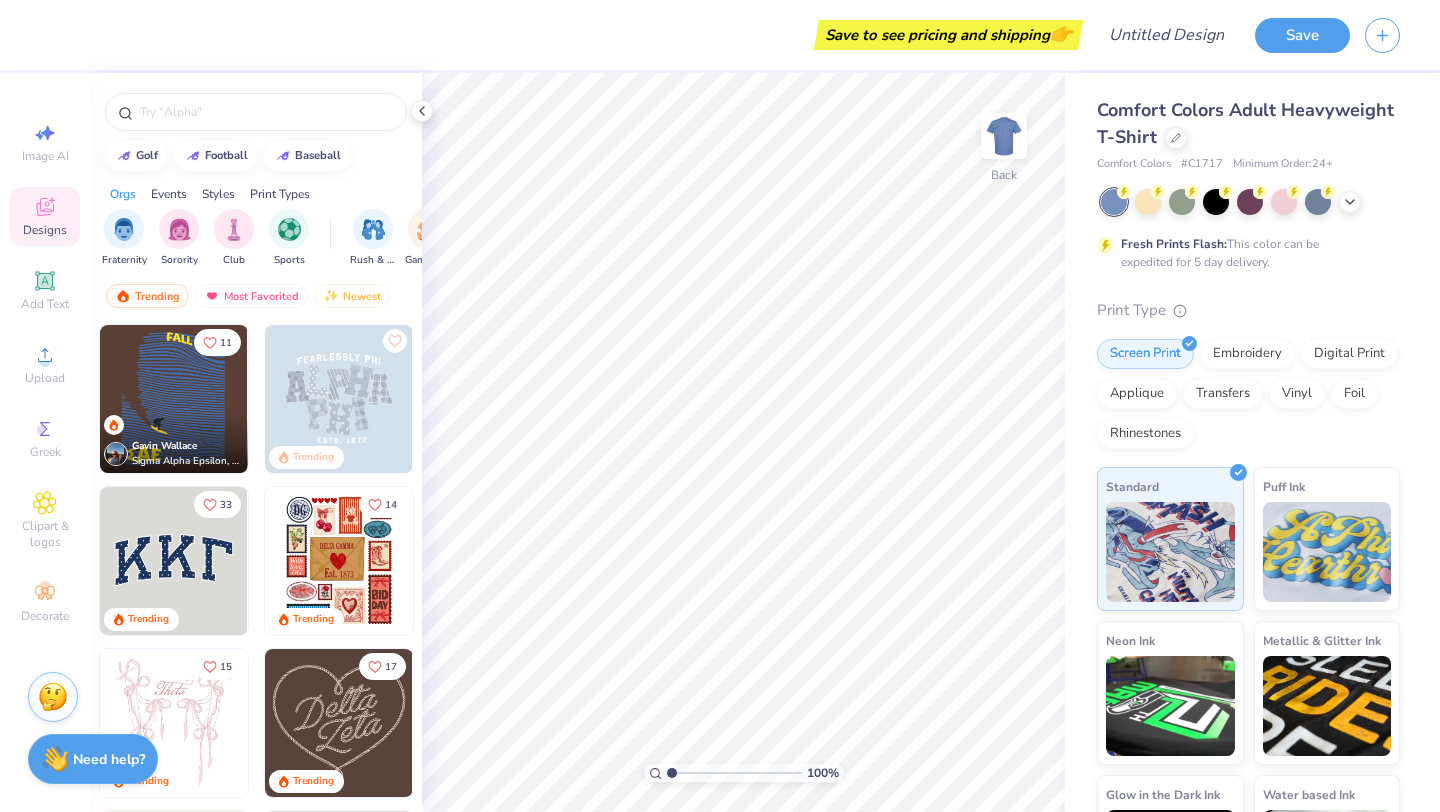 click at bounding box center [339, 561] 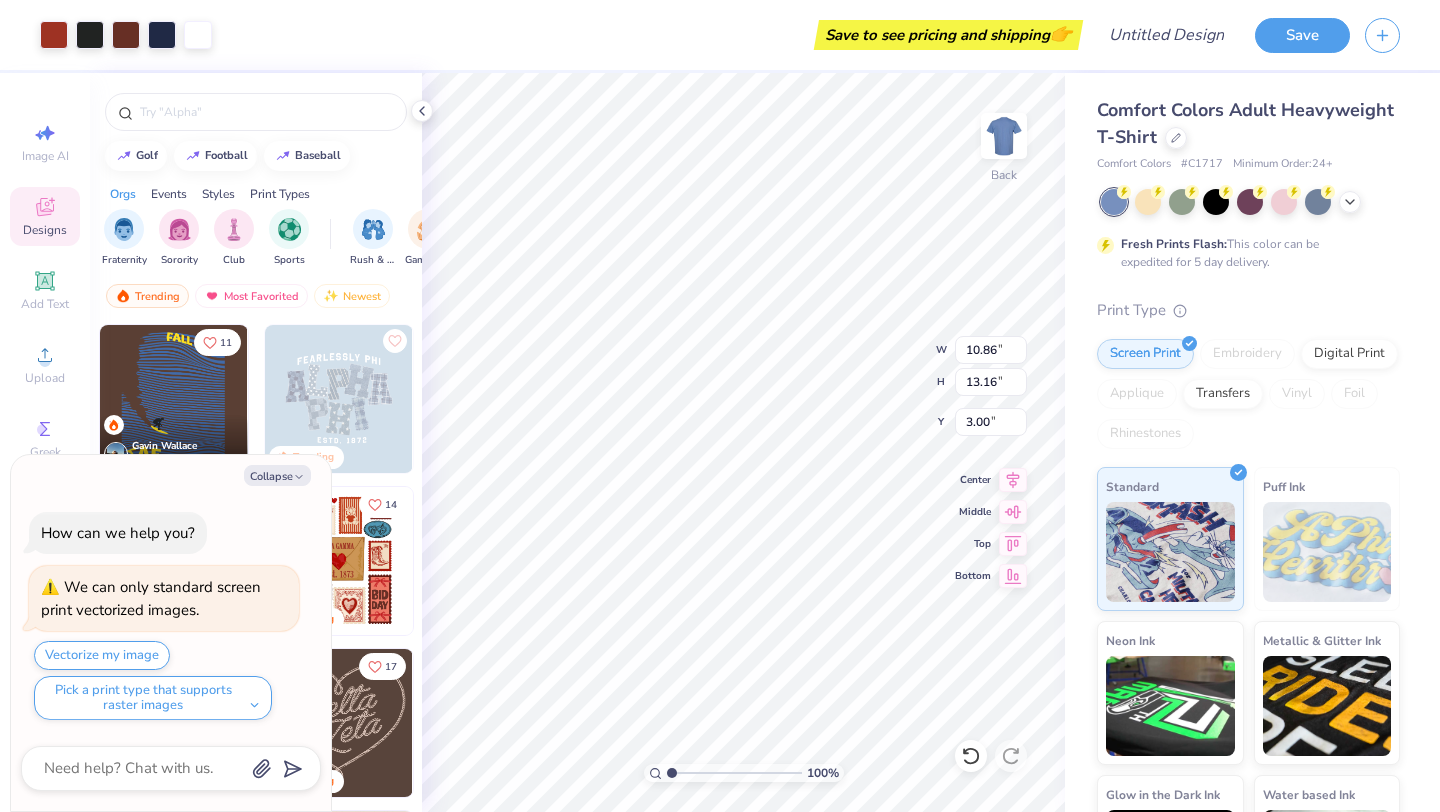 type on "x" 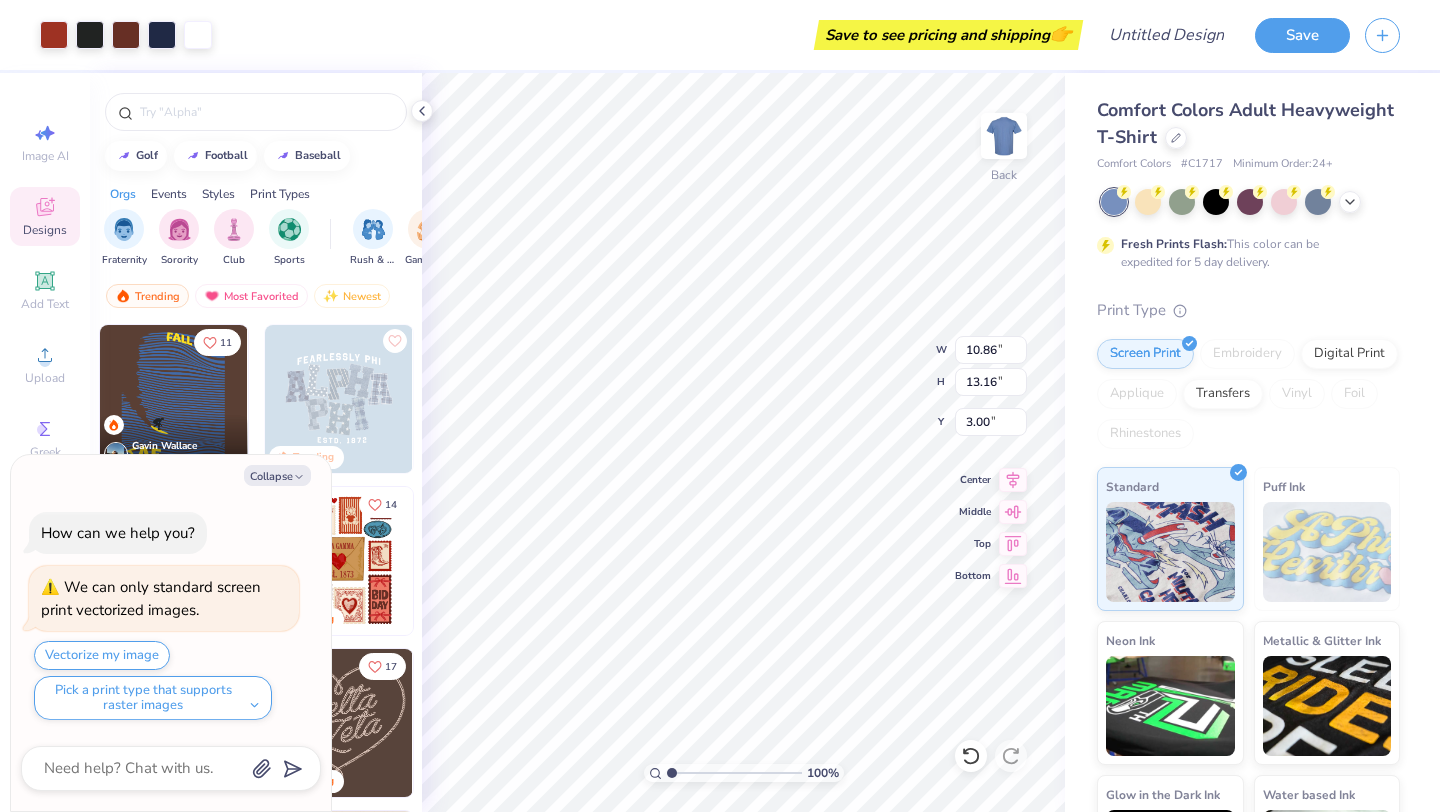type on "11.55" 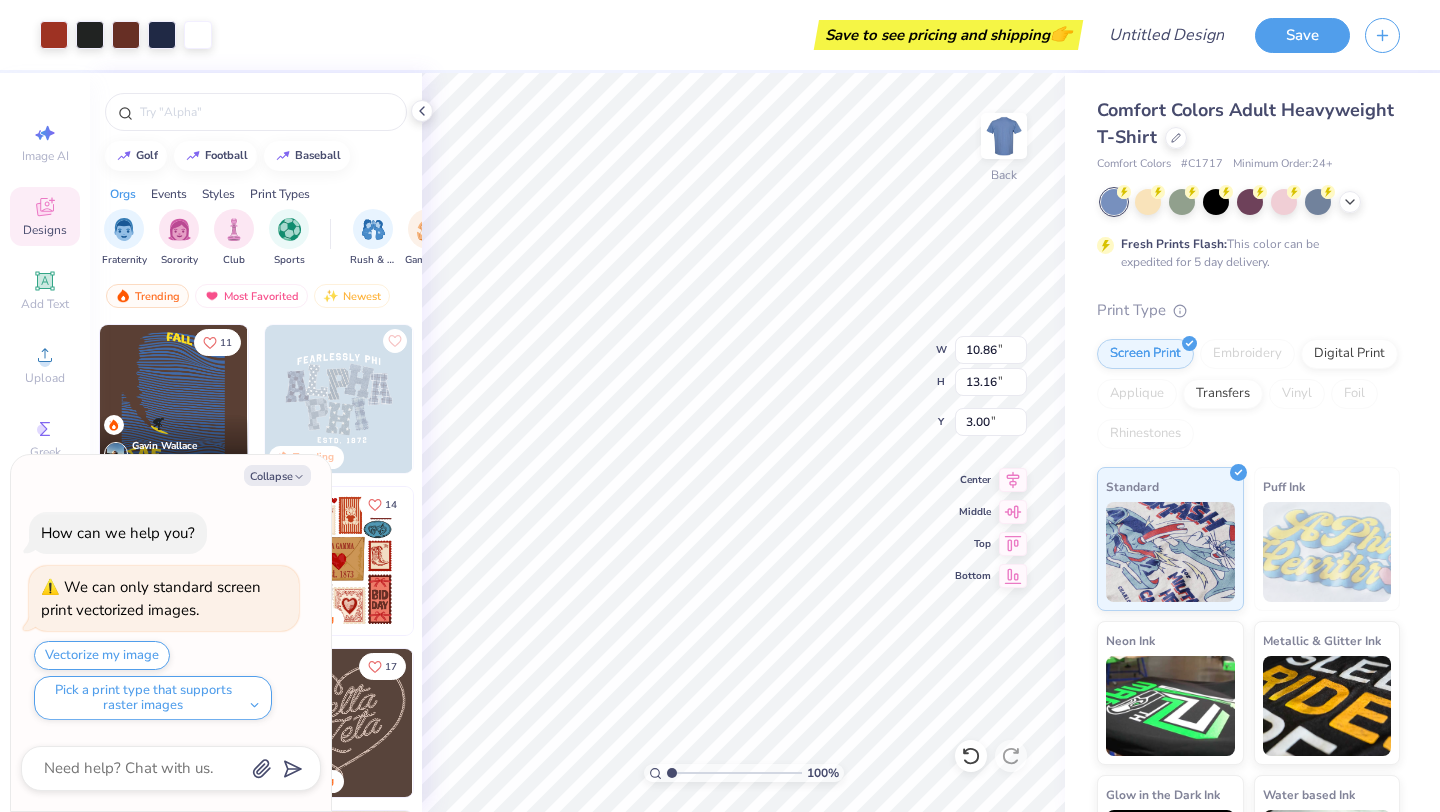type on "14.00" 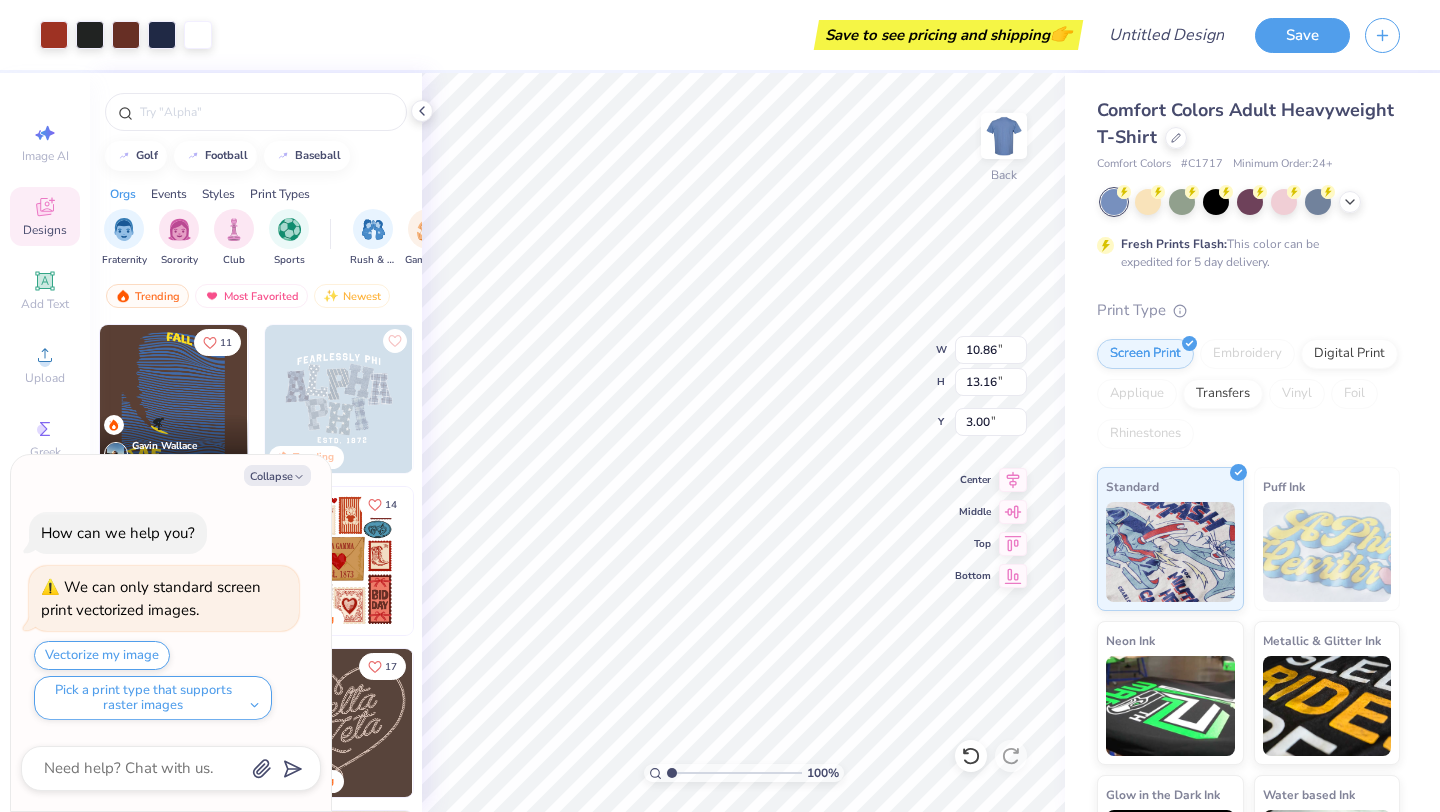 type on "2.16" 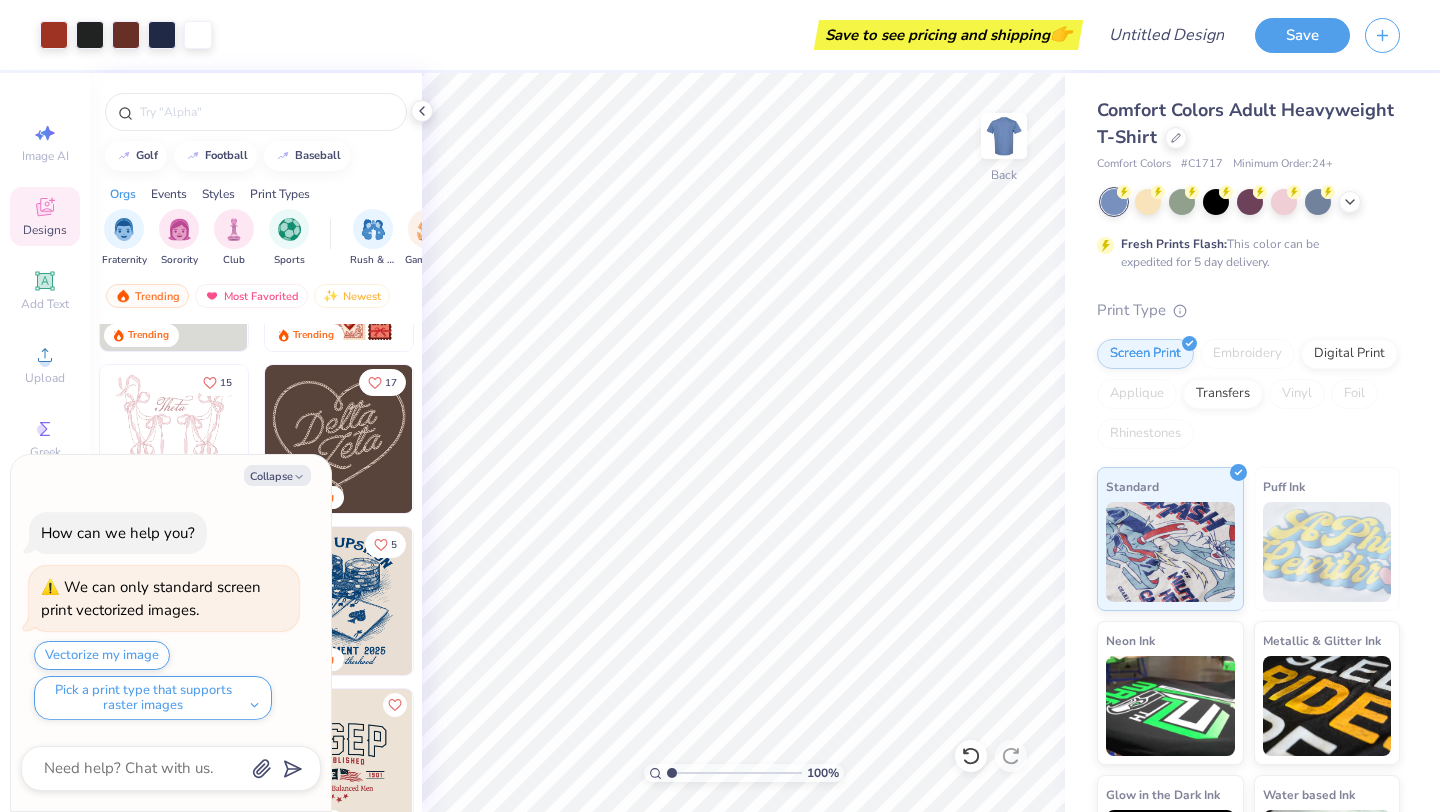 scroll, scrollTop: 285, scrollLeft: 0, axis: vertical 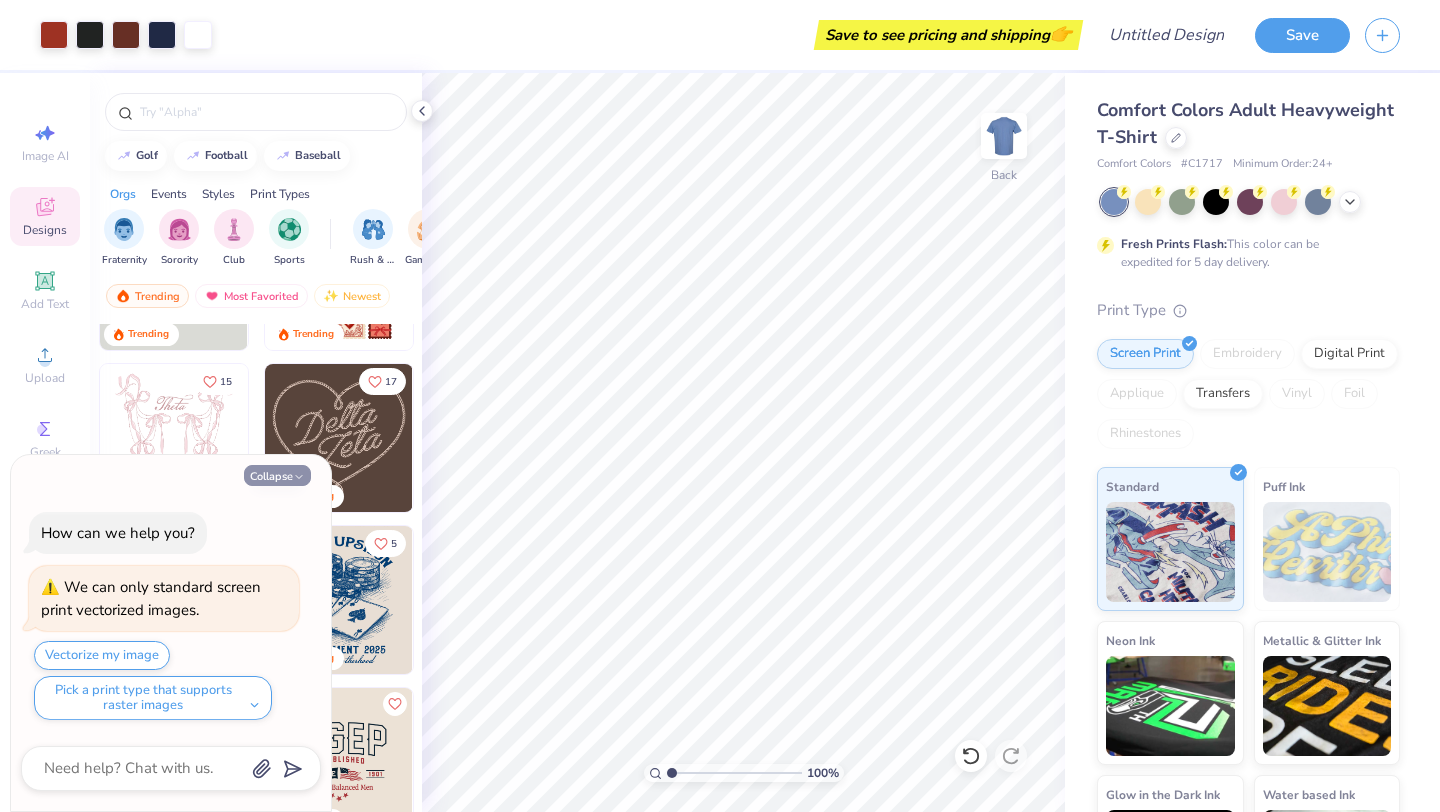 click on "Collapse" at bounding box center (277, 475) 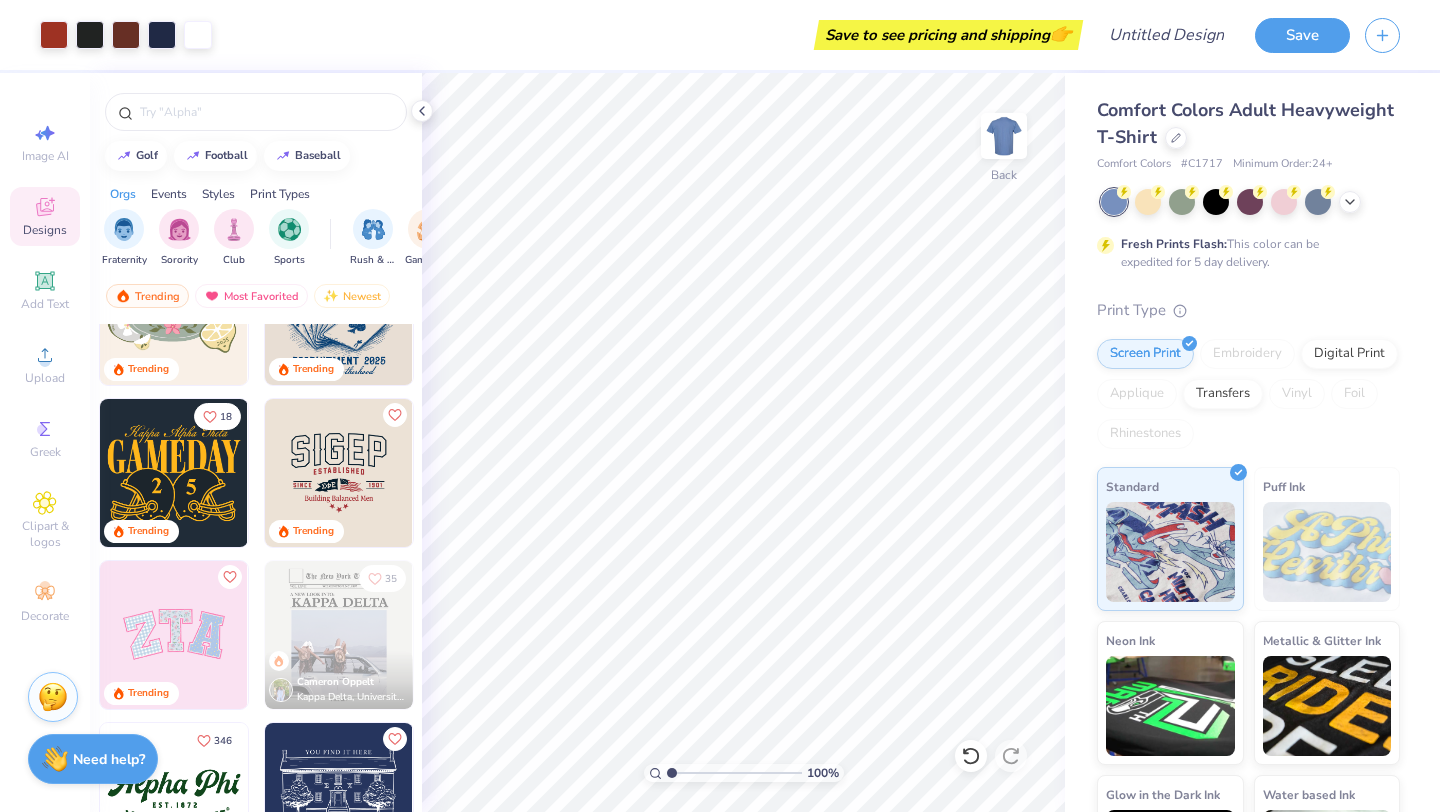 scroll, scrollTop: 580, scrollLeft: 0, axis: vertical 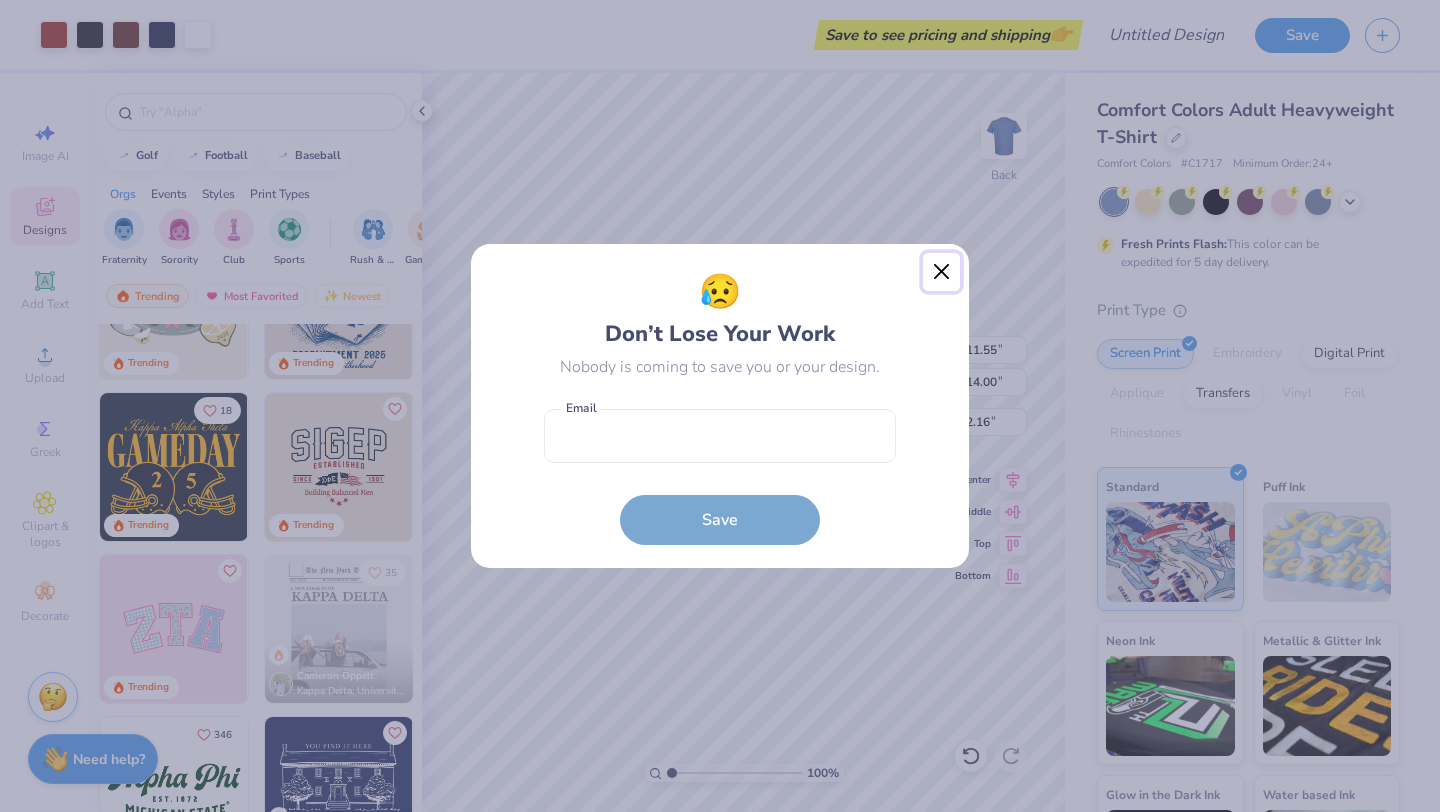 click at bounding box center (942, 272) 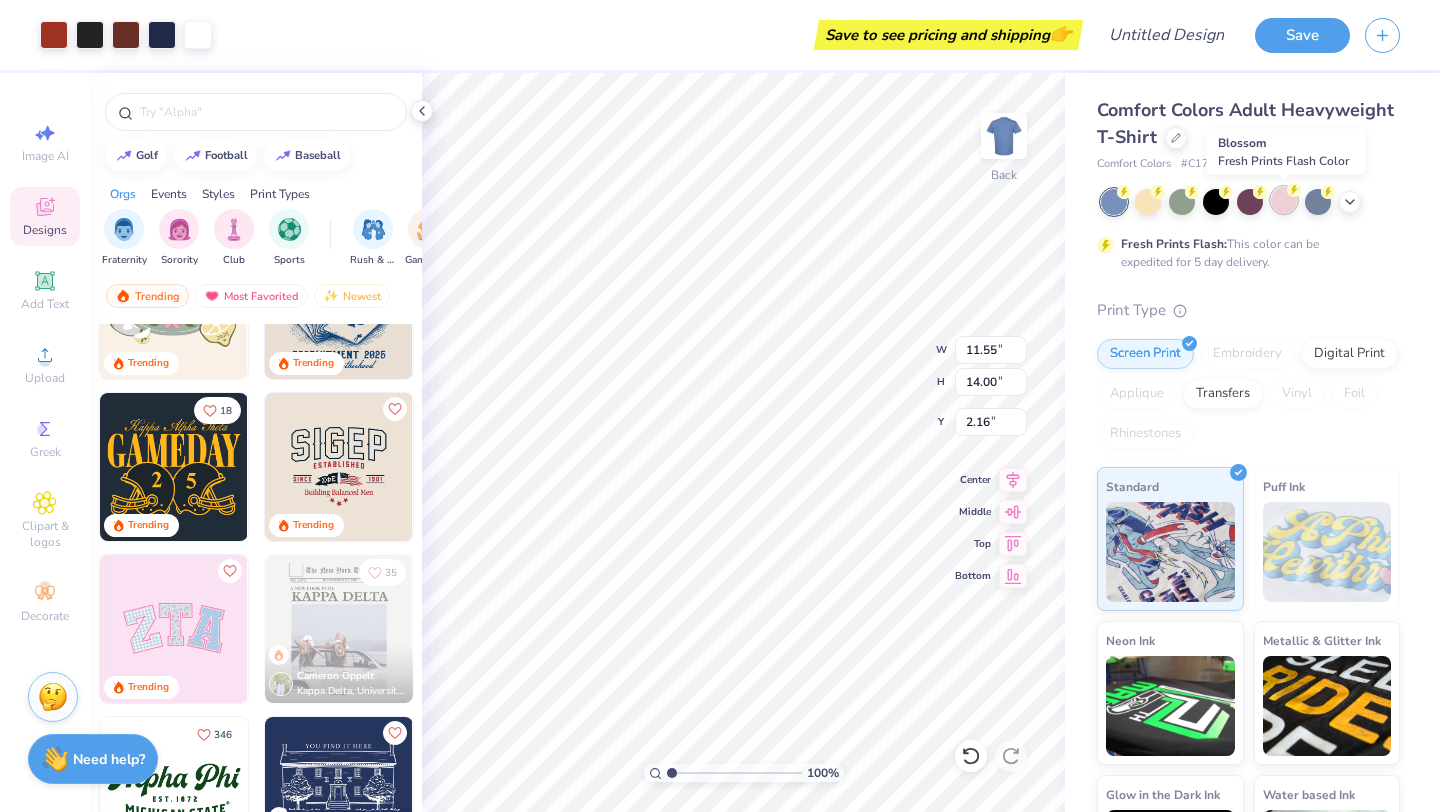 click at bounding box center [1284, 200] 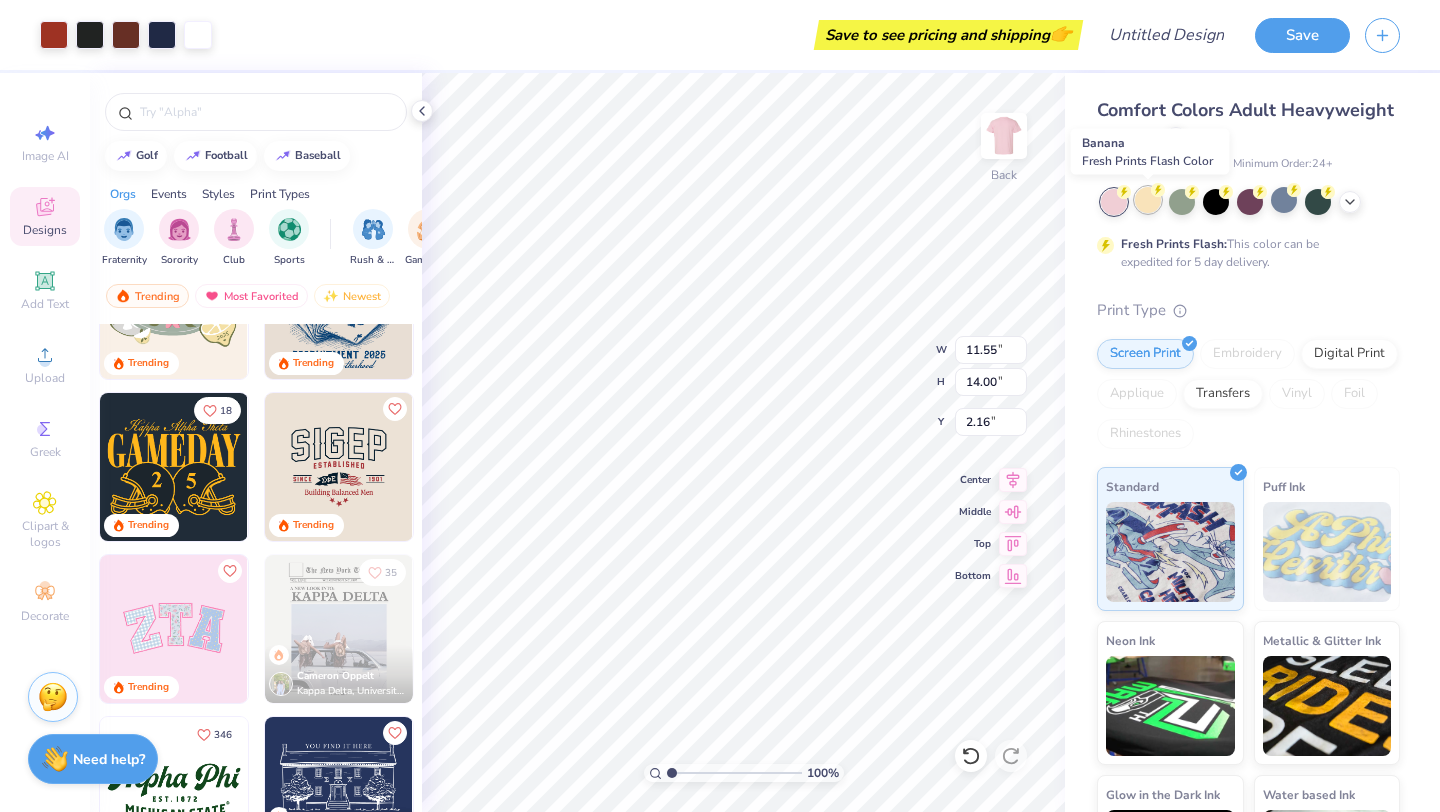 click 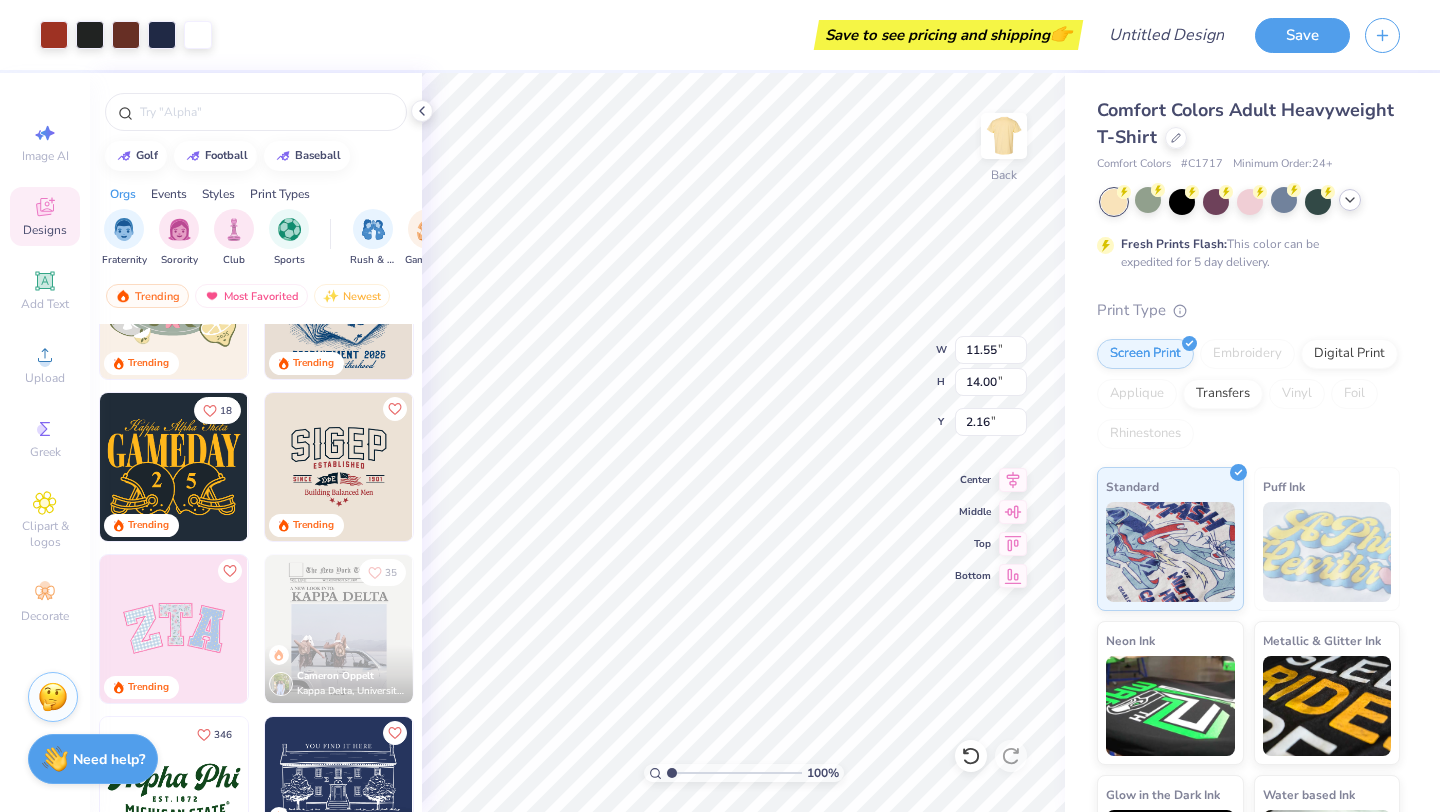 click 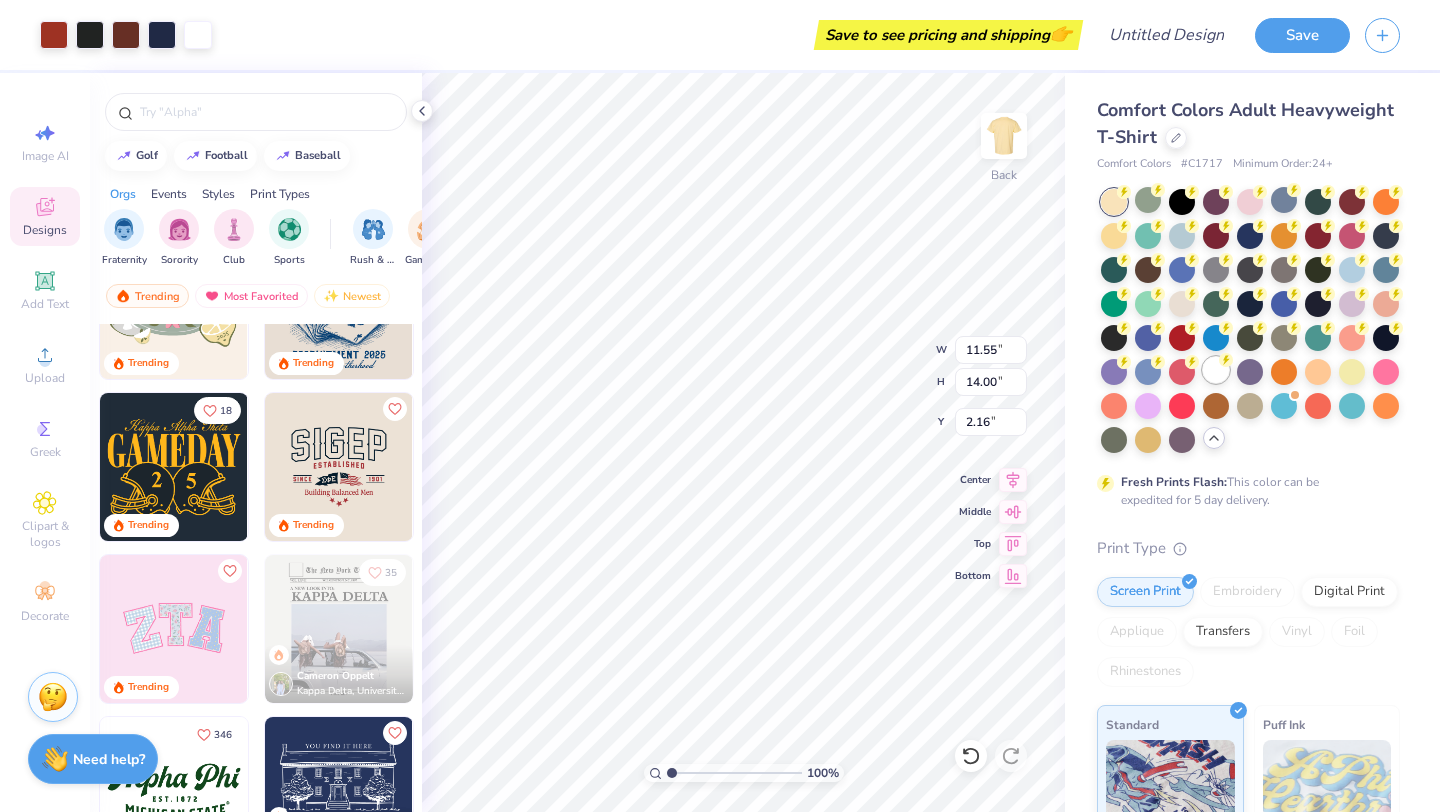 click at bounding box center [1216, 370] 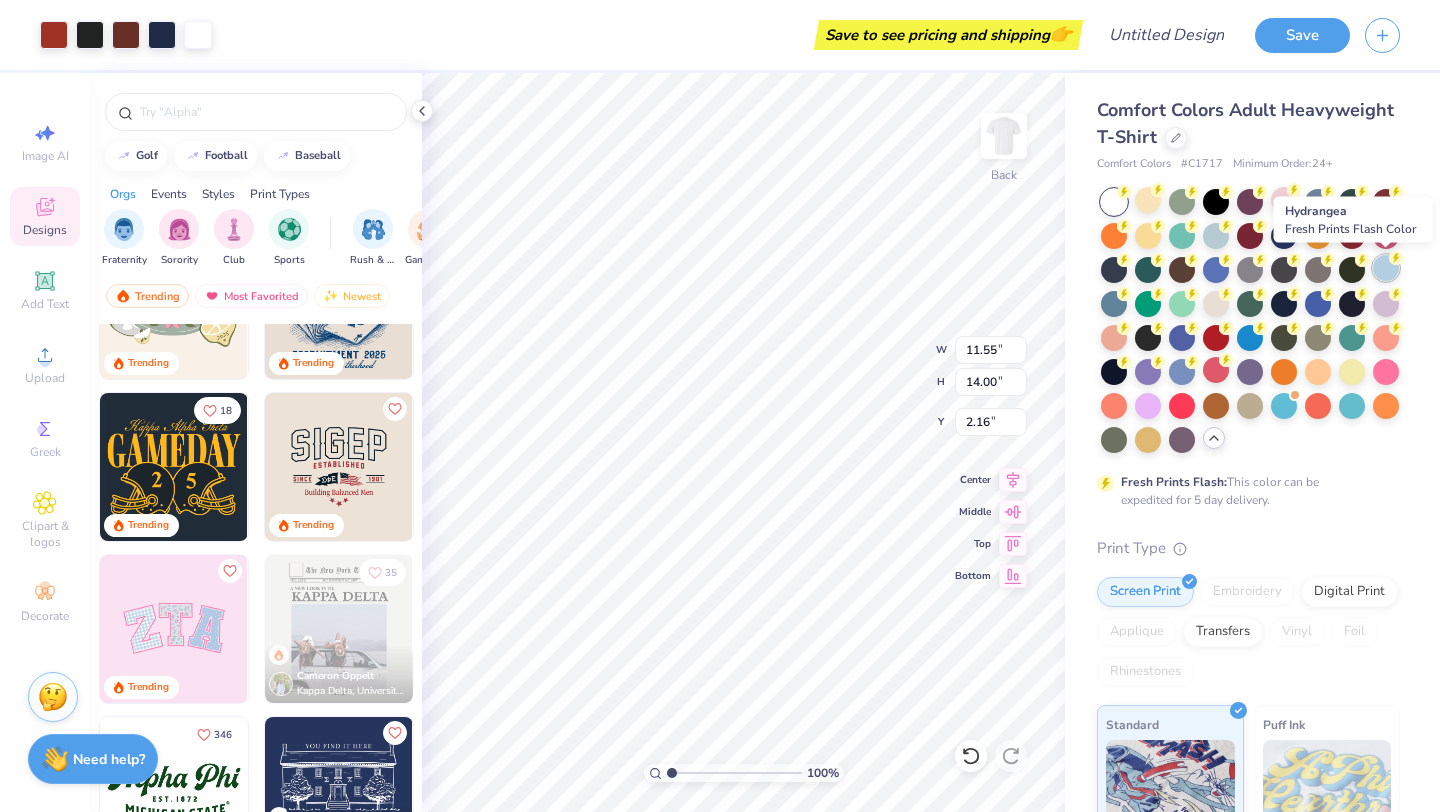 click at bounding box center (1386, 268) 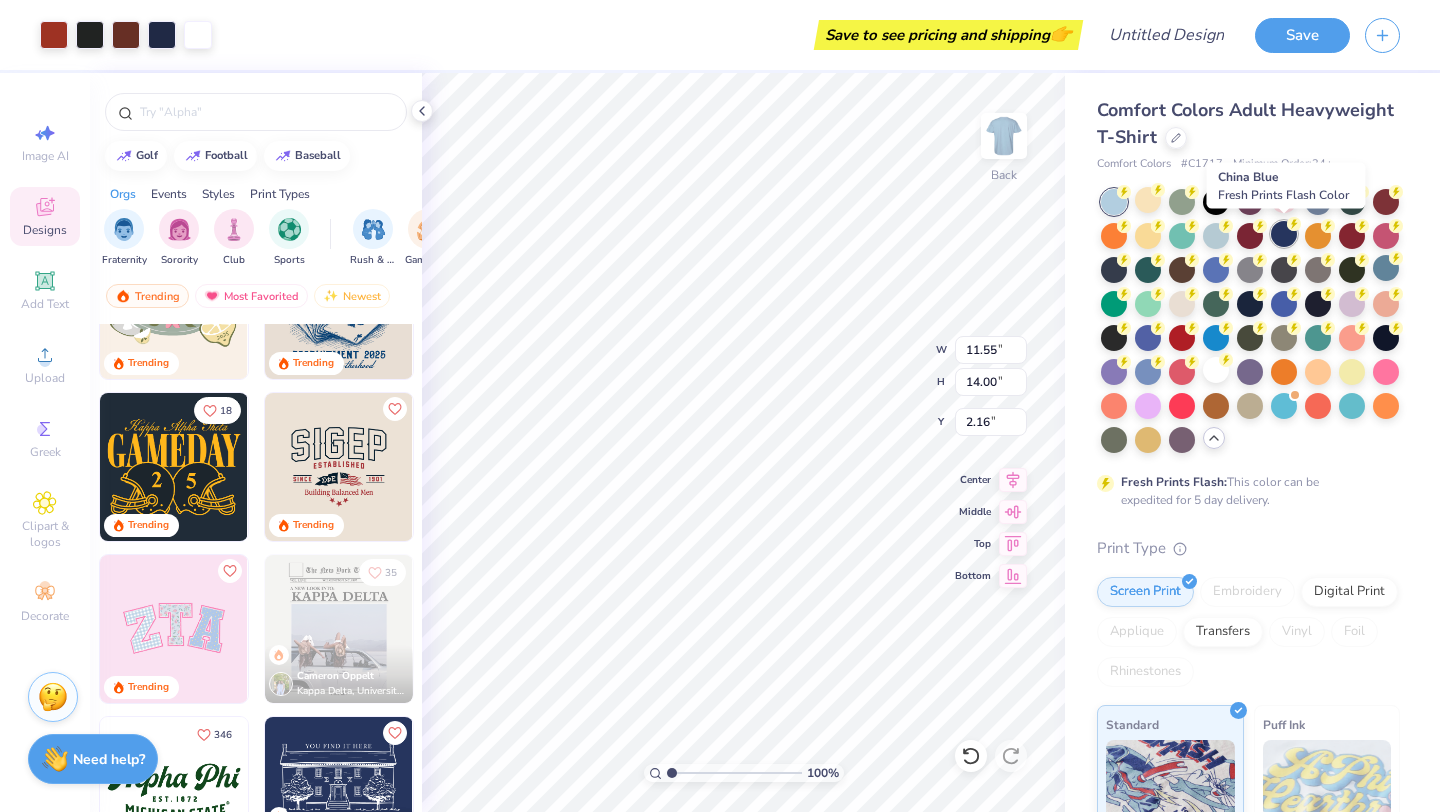 click at bounding box center [1284, 234] 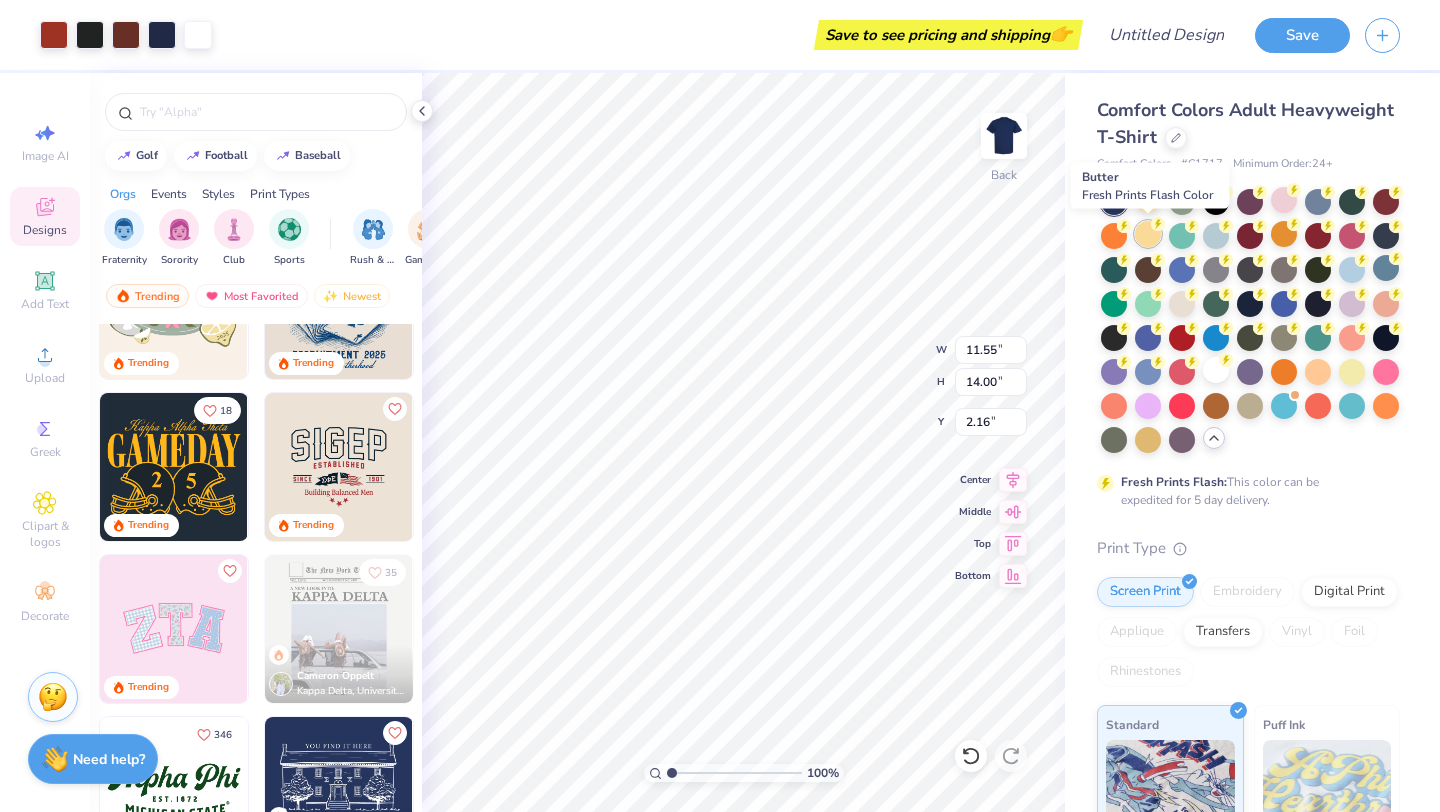 click at bounding box center [1148, 234] 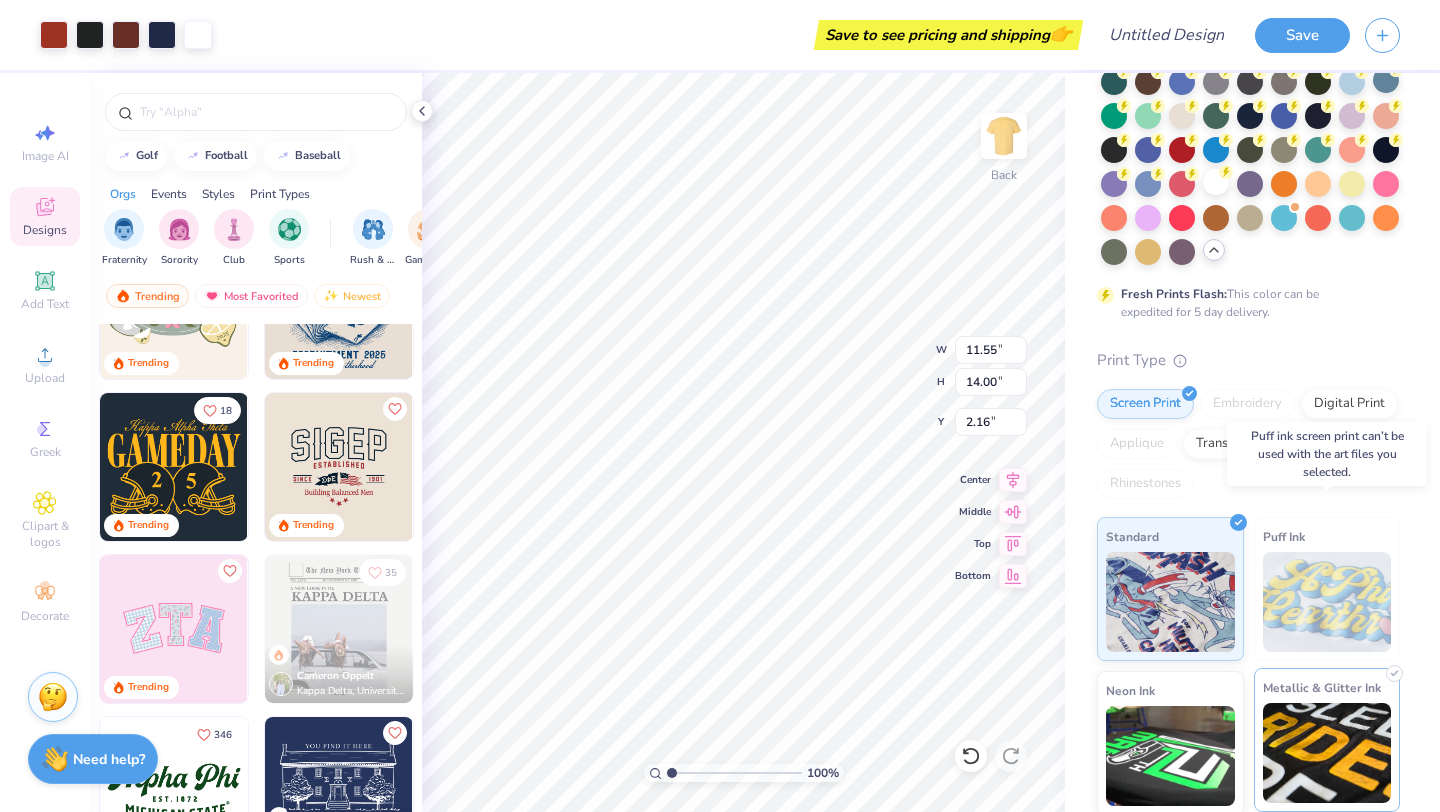 scroll, scrollTop: 345, scrollLeft: 0, axis: vertical 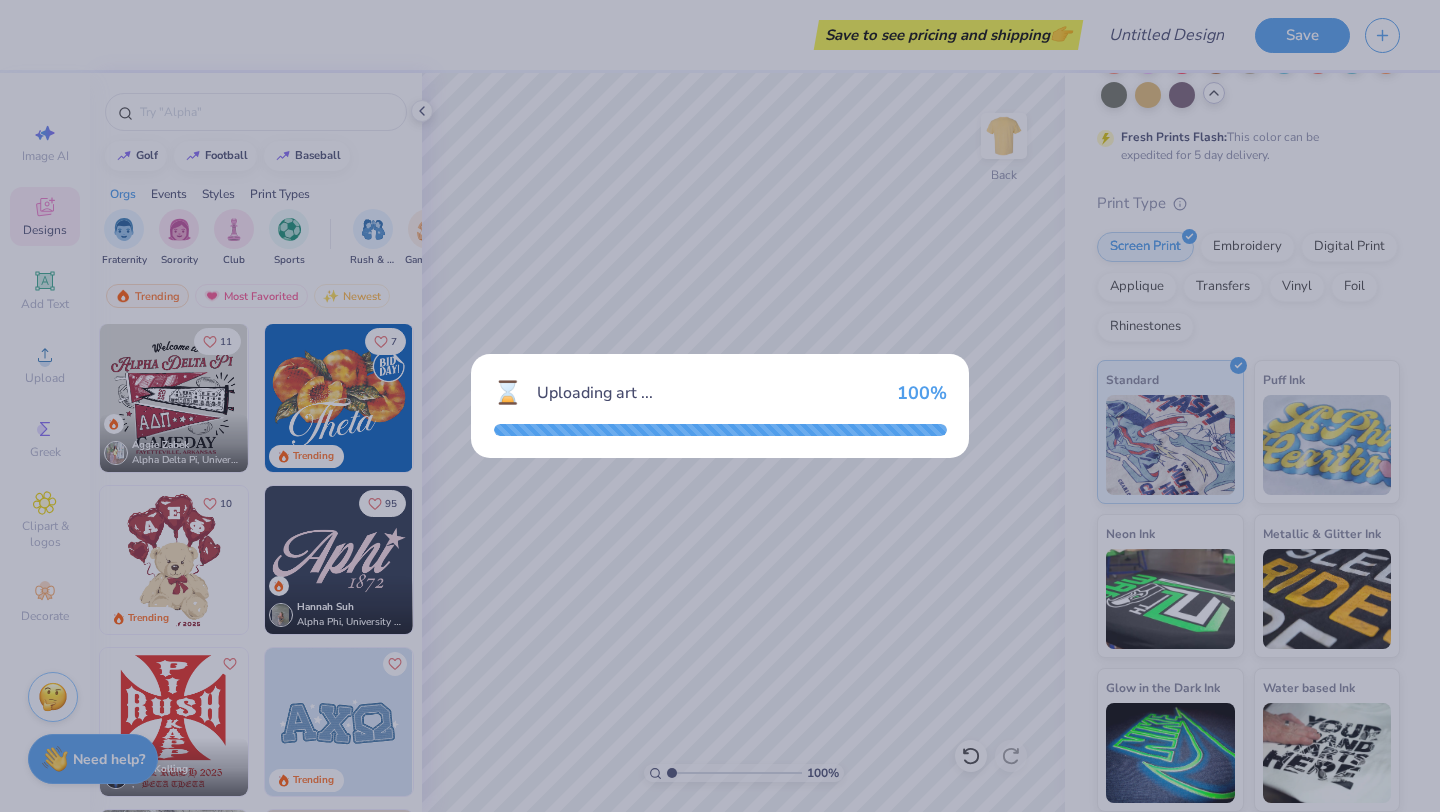 click on "⌛ Uploading art ... 100 %" at bounding box center (720, 406) 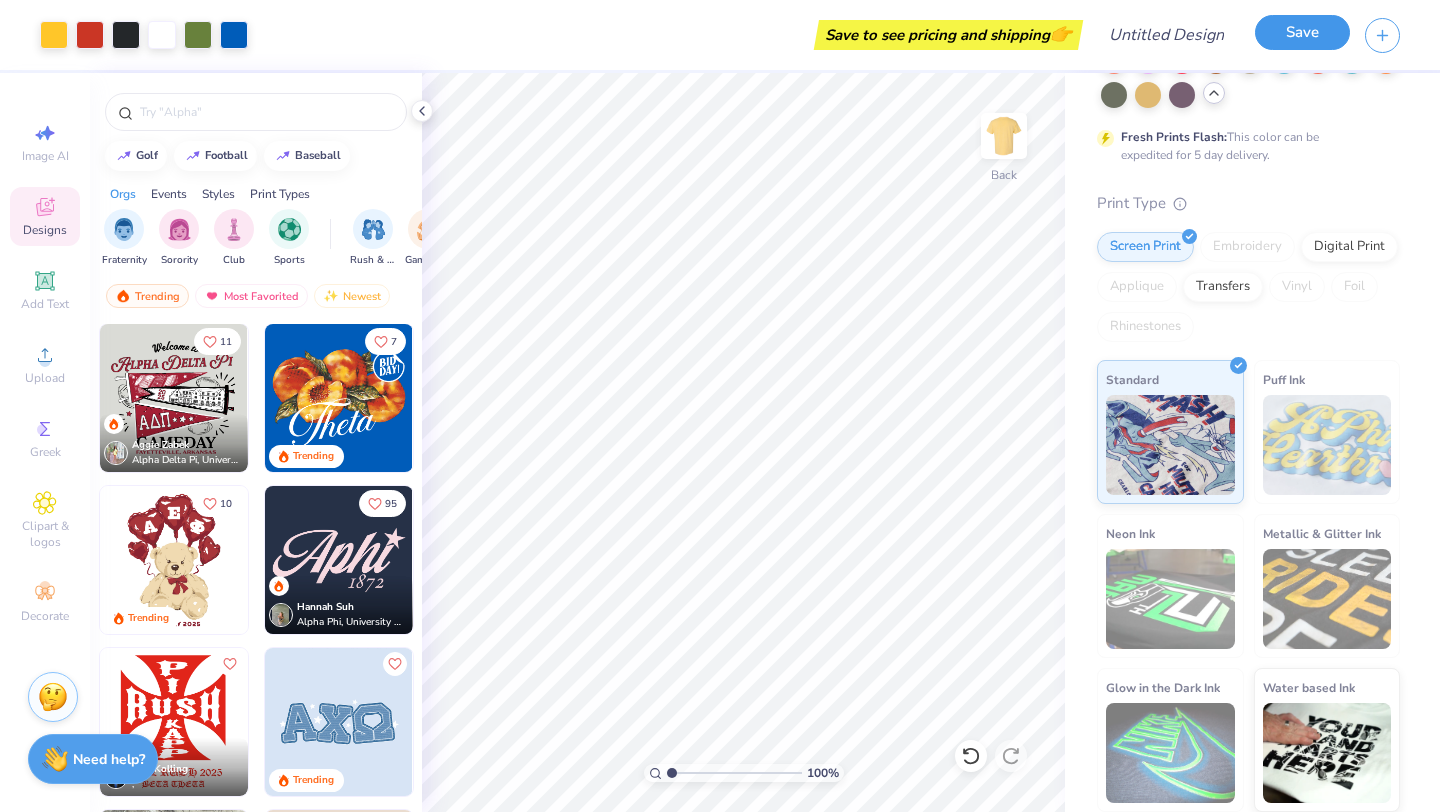 click on "Save" at bounding box center [1302, 32] 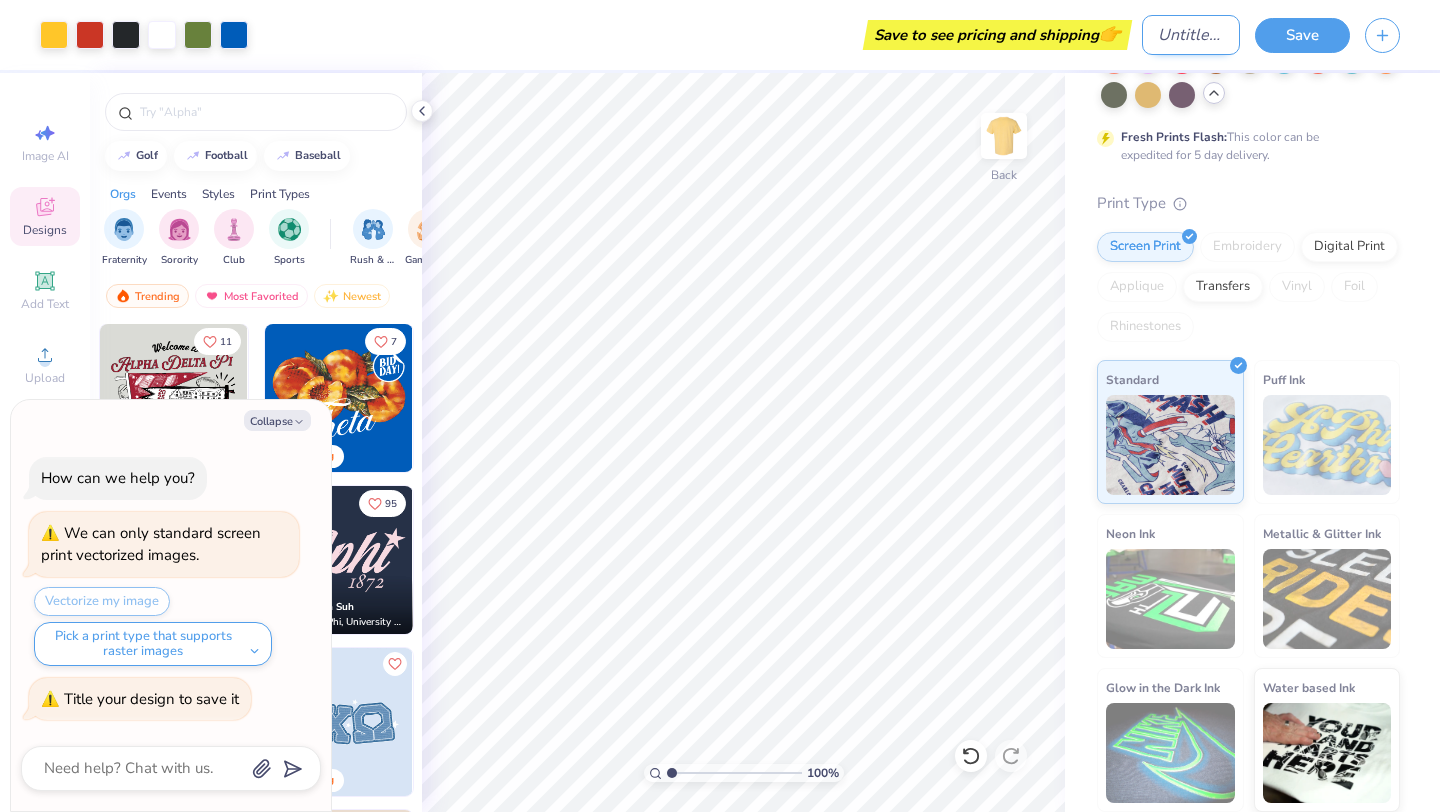 type on "x" 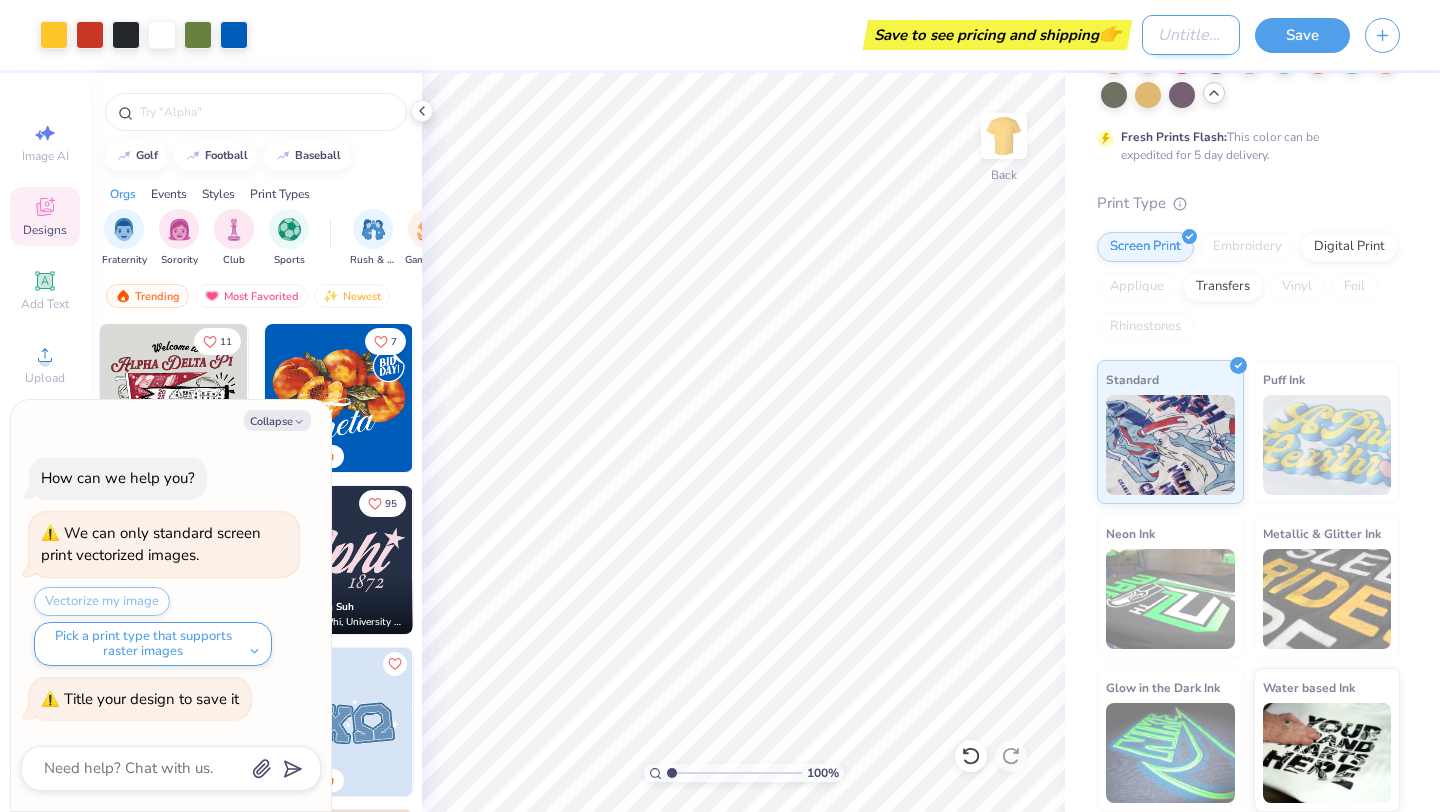 click on "Design Title" at bounding box center (1191, 35) 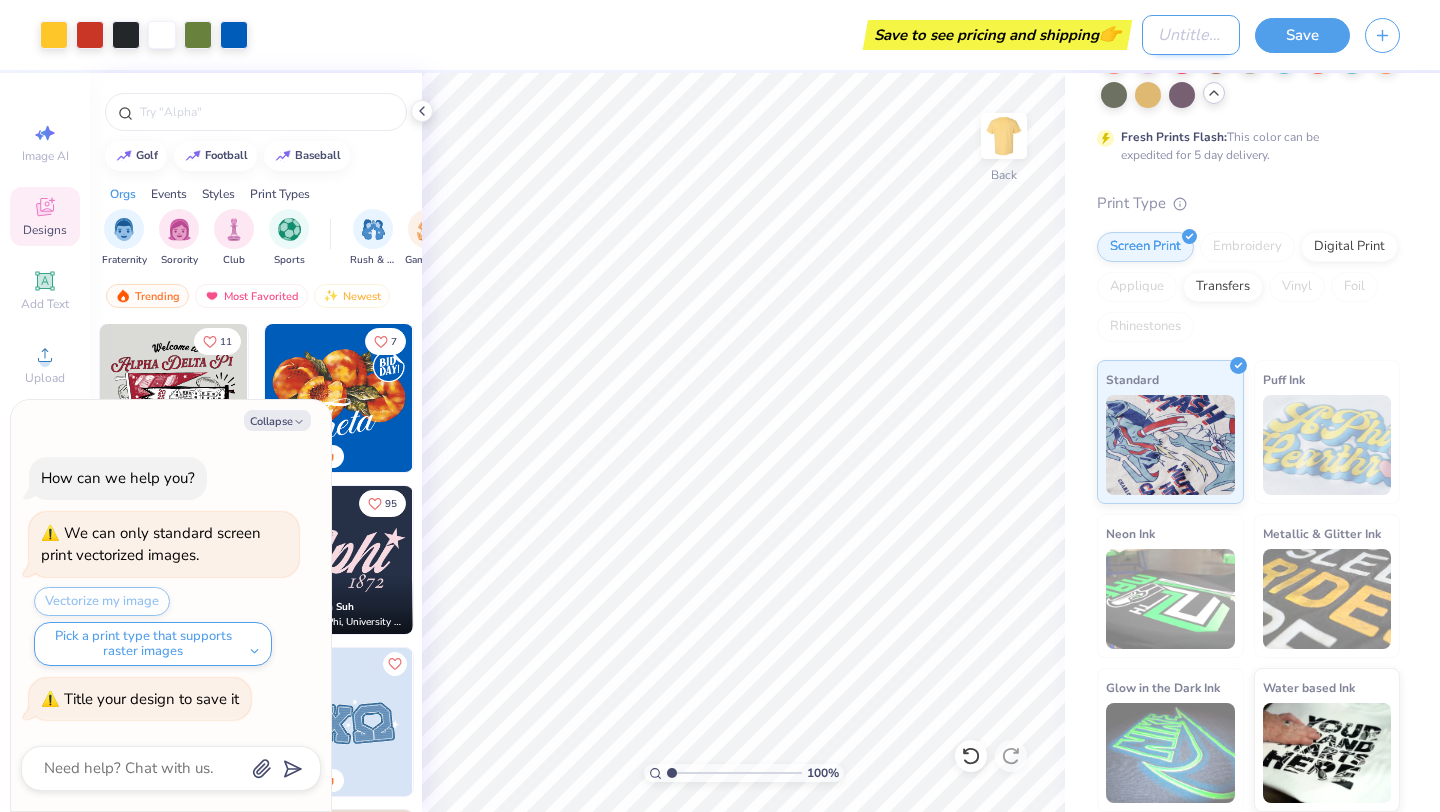 type on "p" 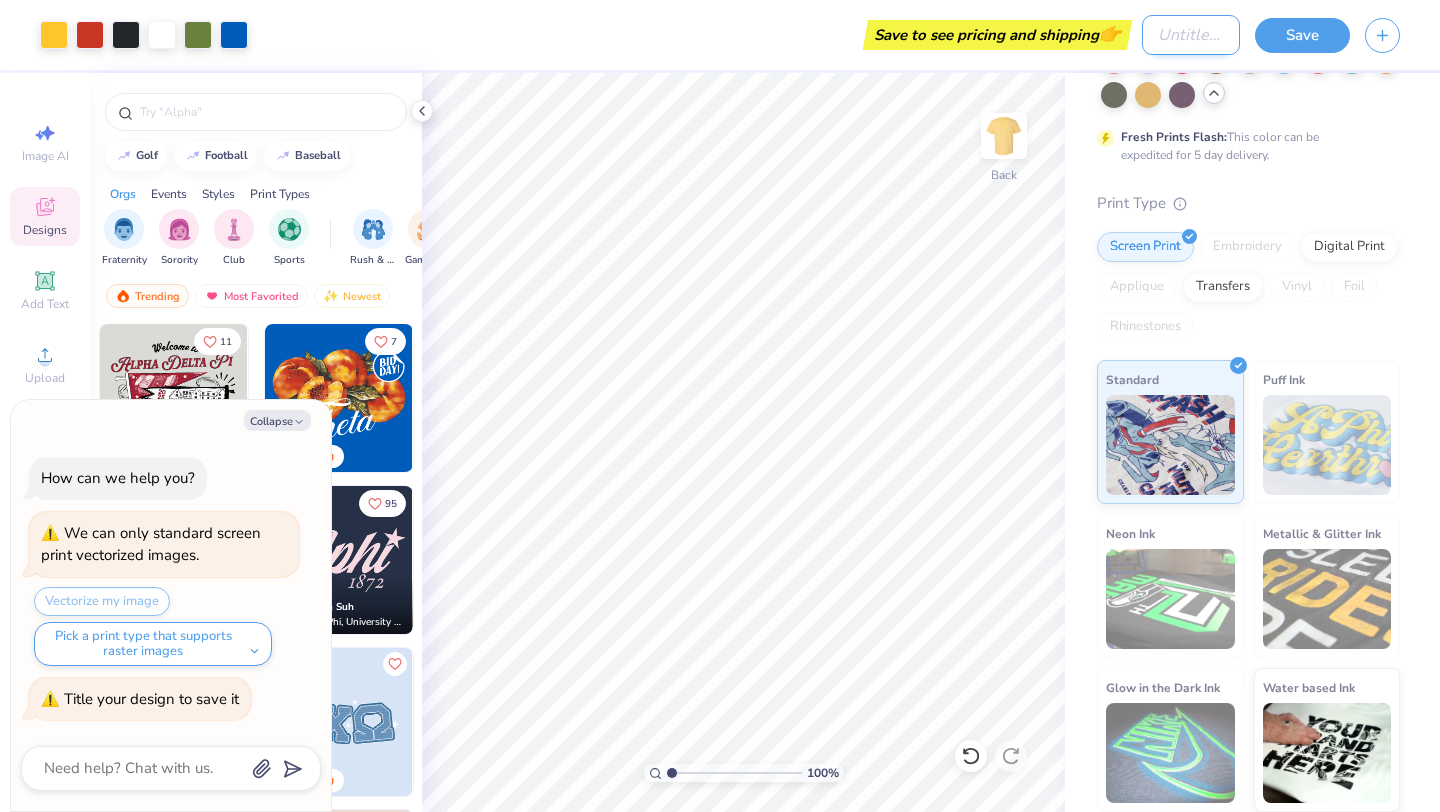 type on "x" 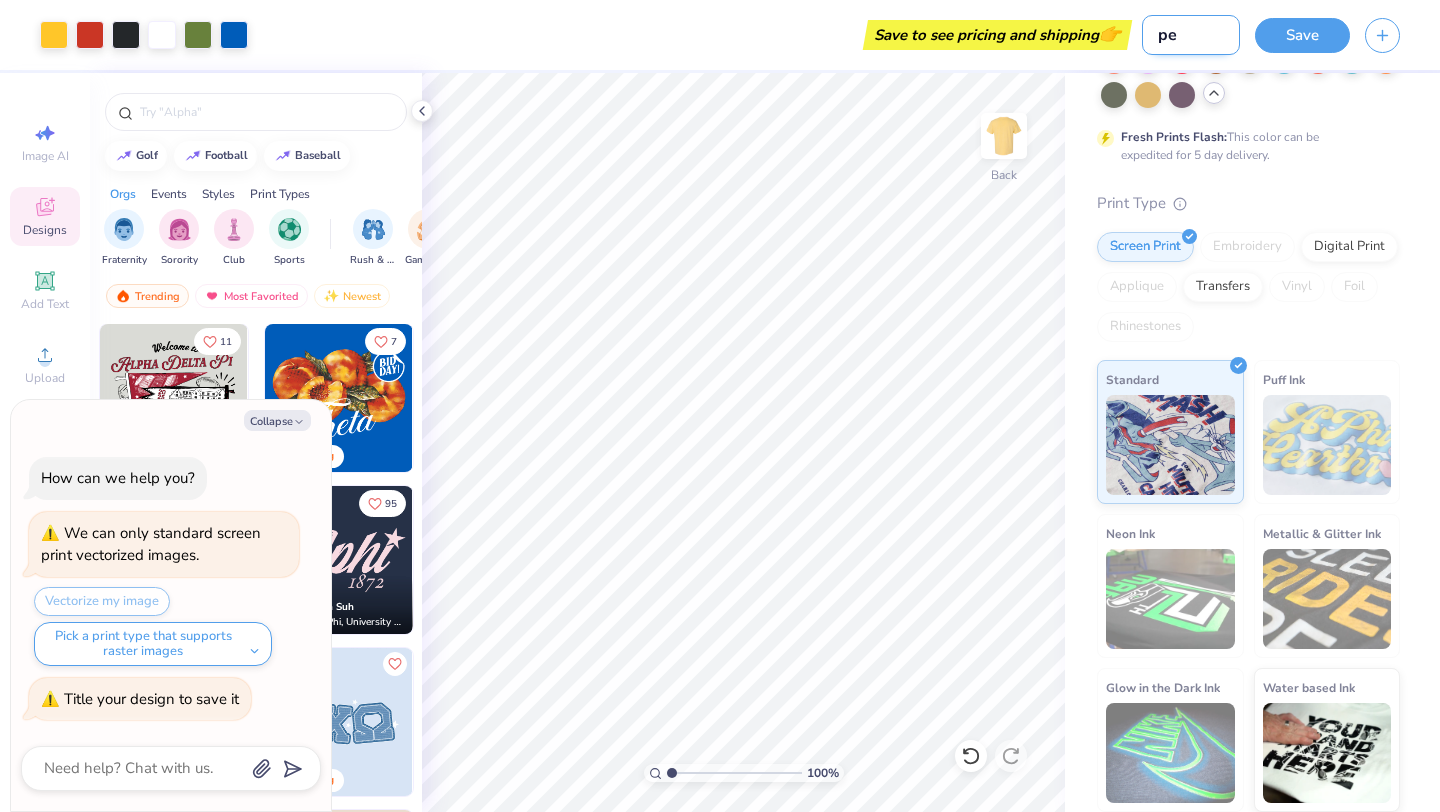 type on "per" 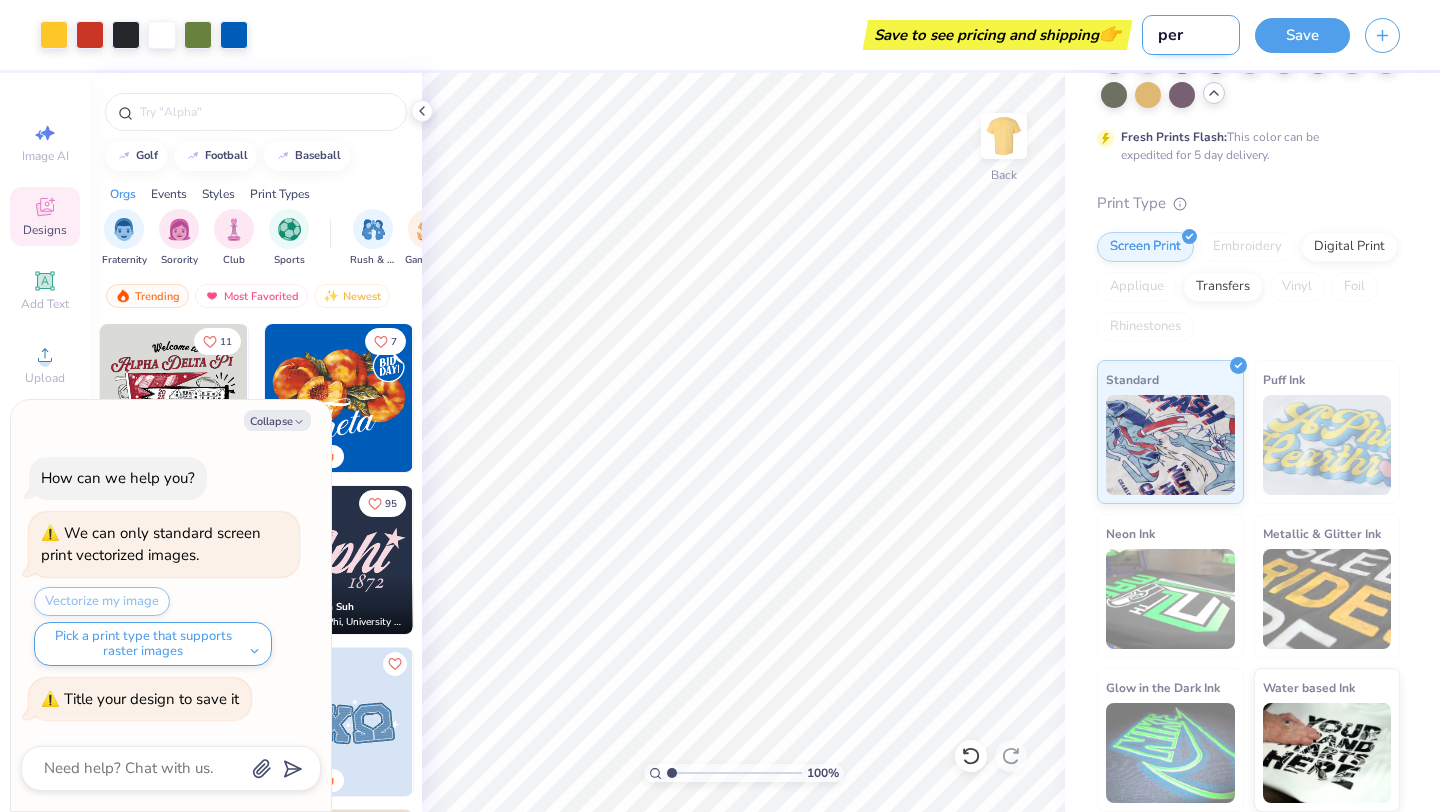 type on "x" 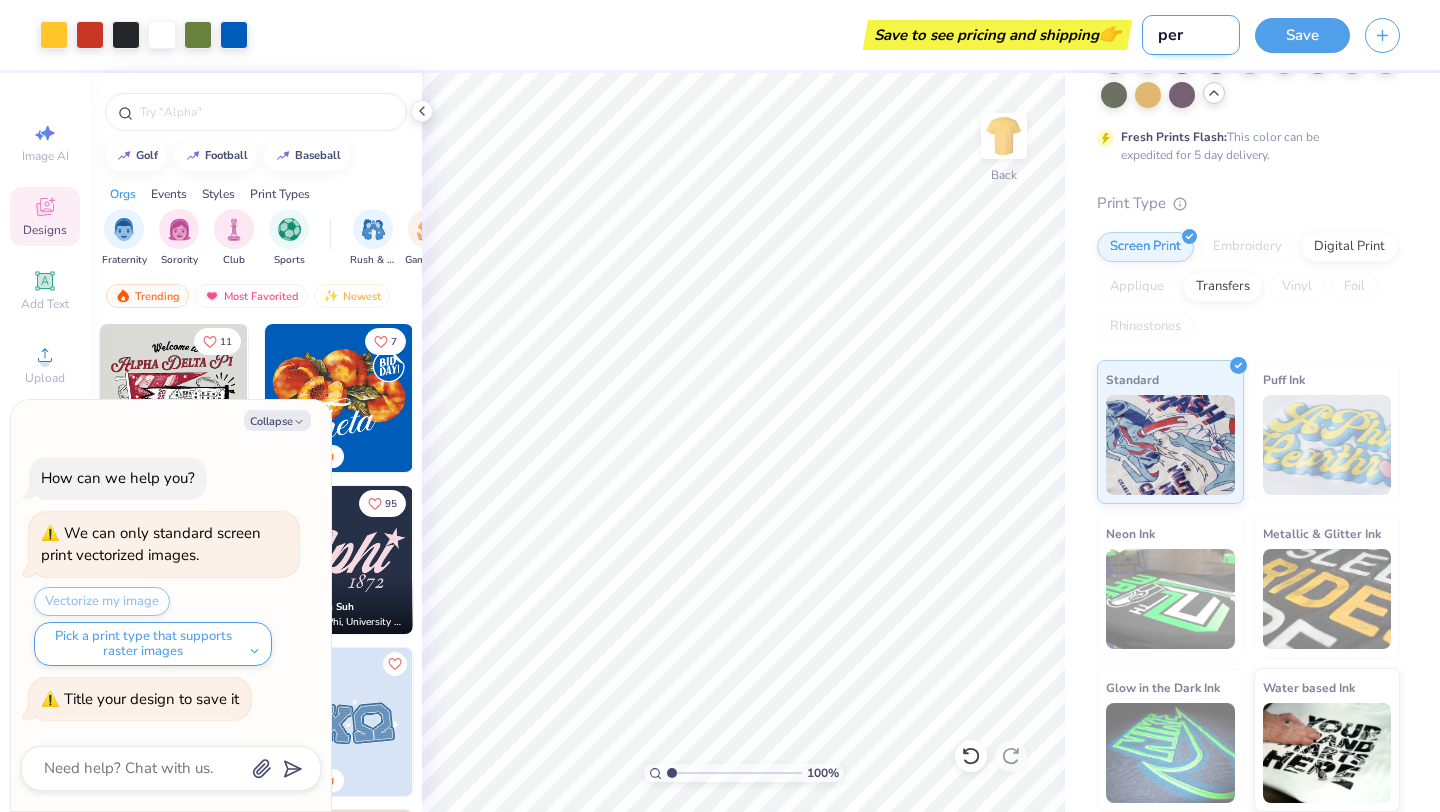 type on "pera" 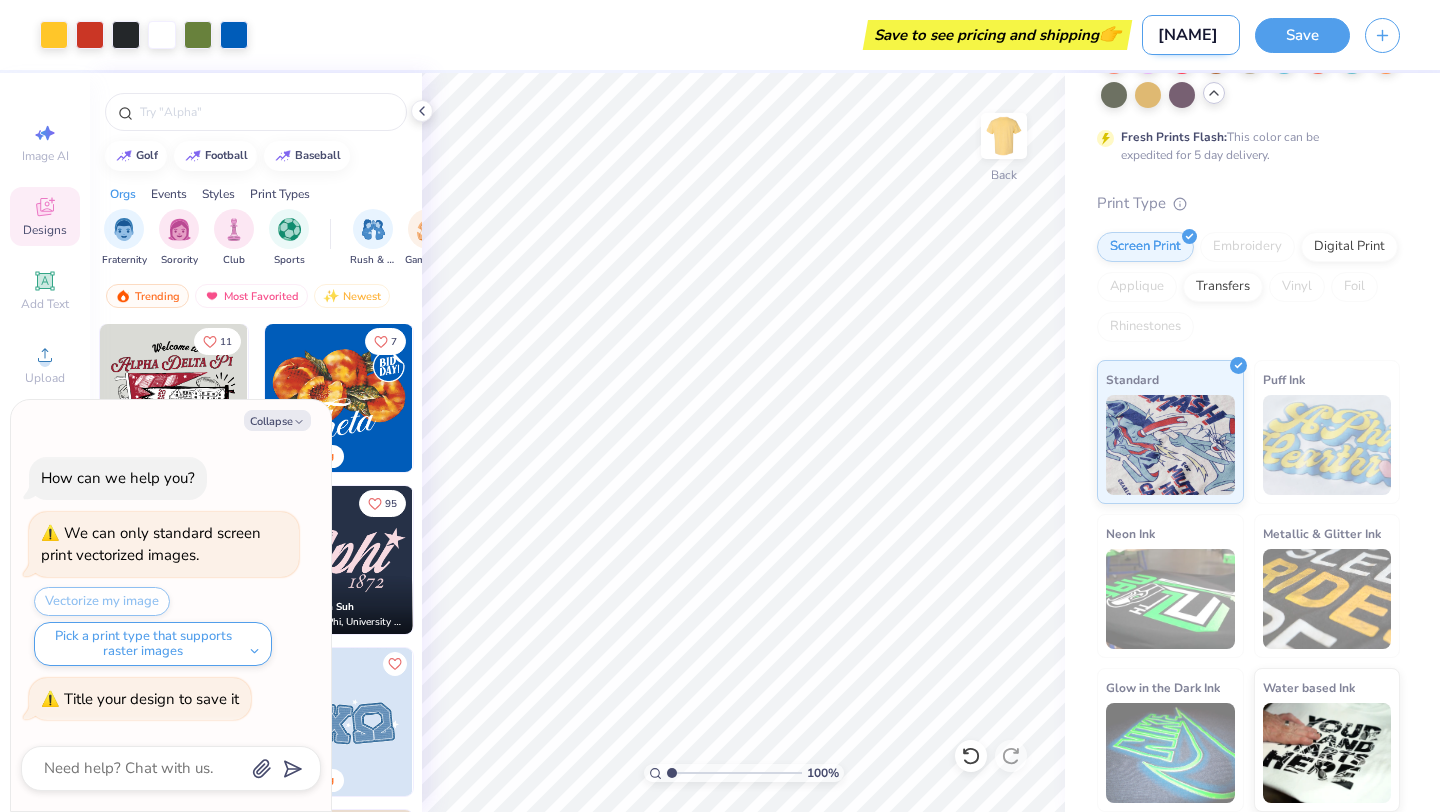type on "x" 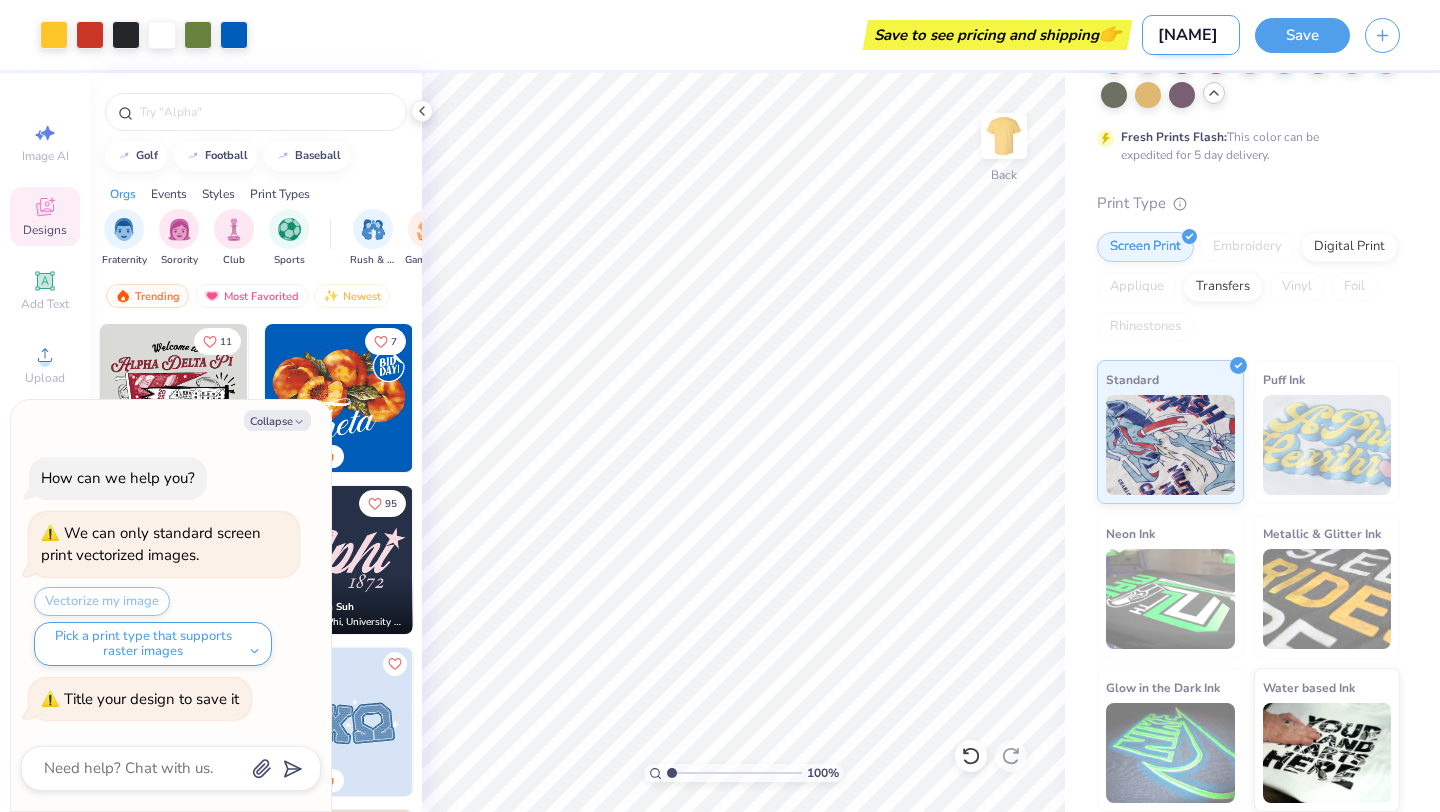 type on "perac" 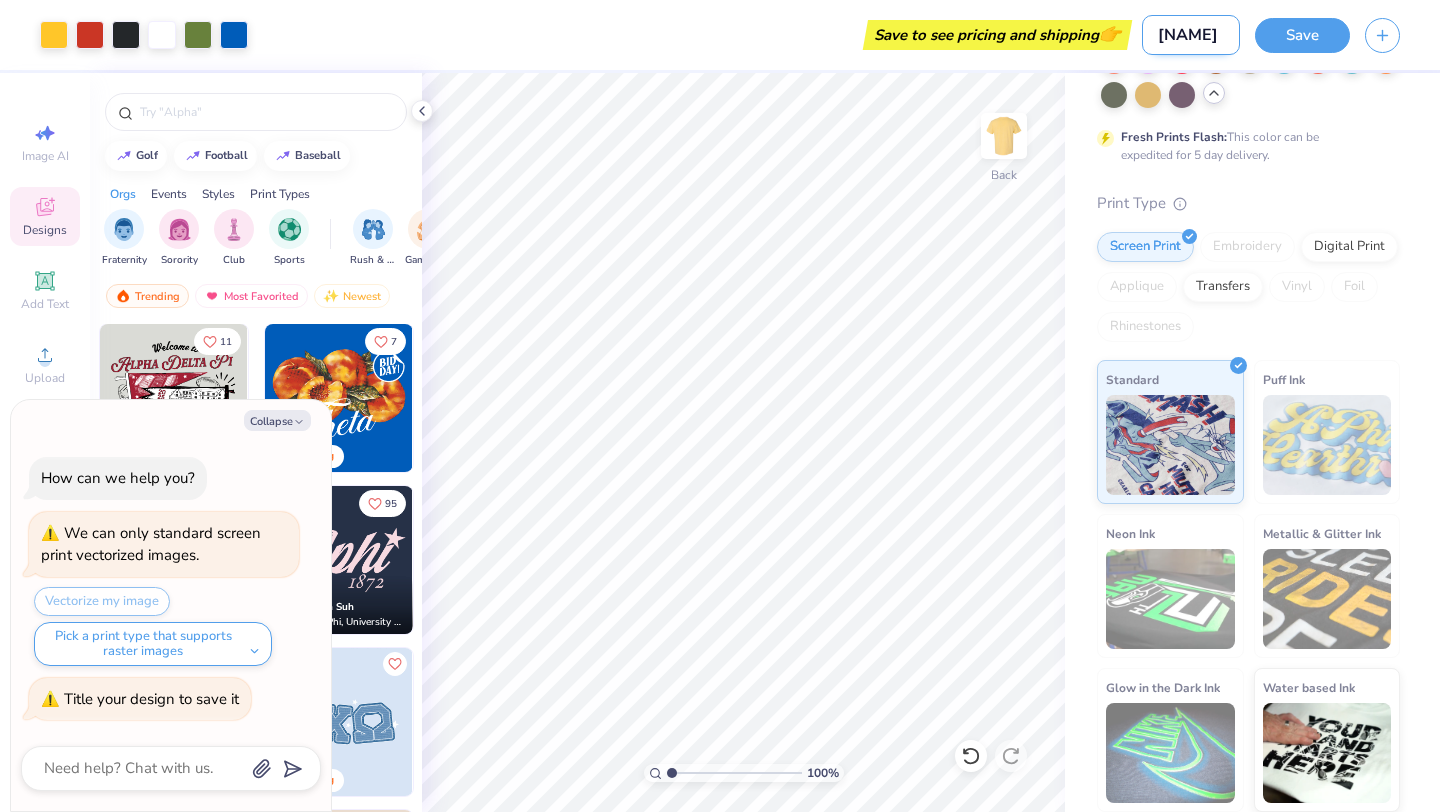 type on "x" 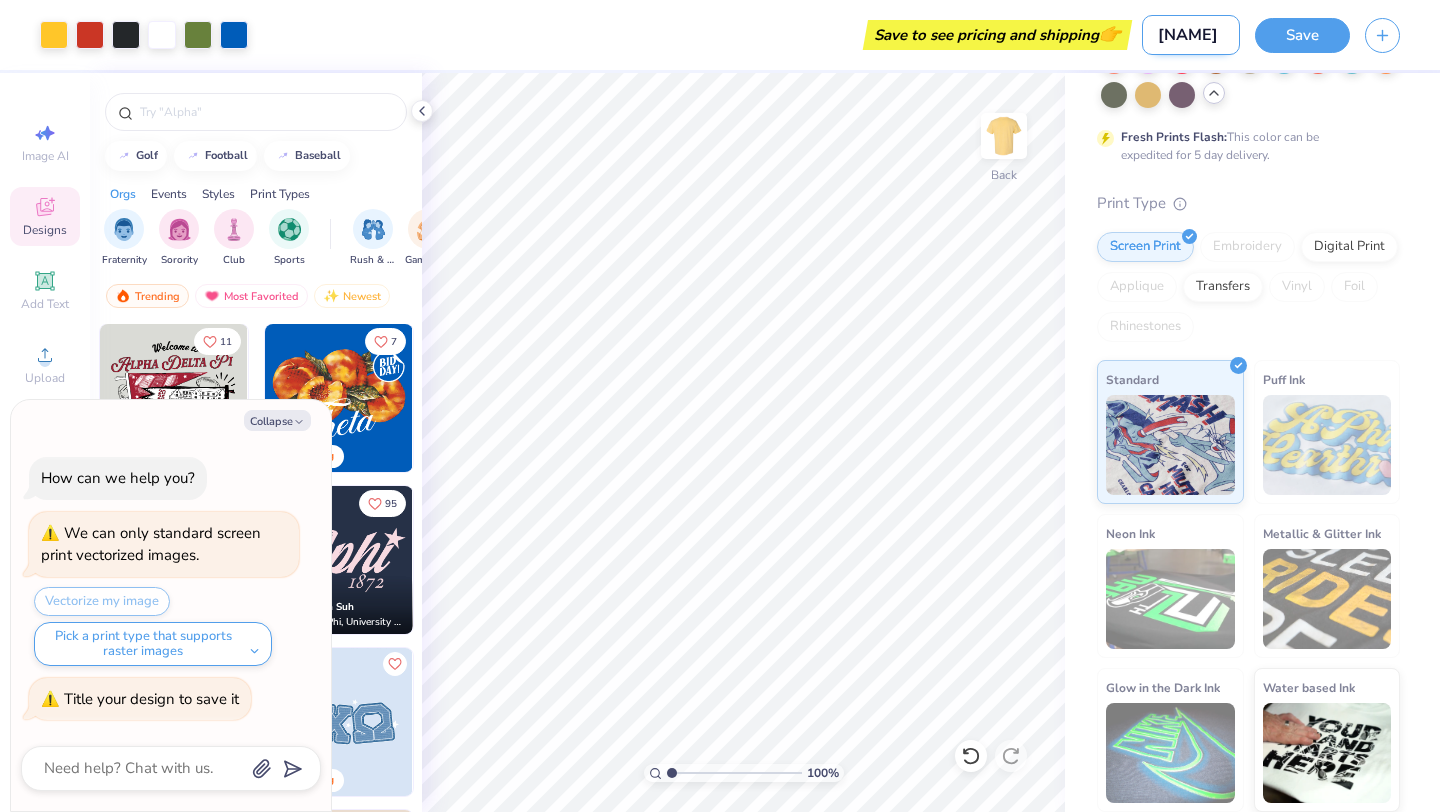 type on "perach" 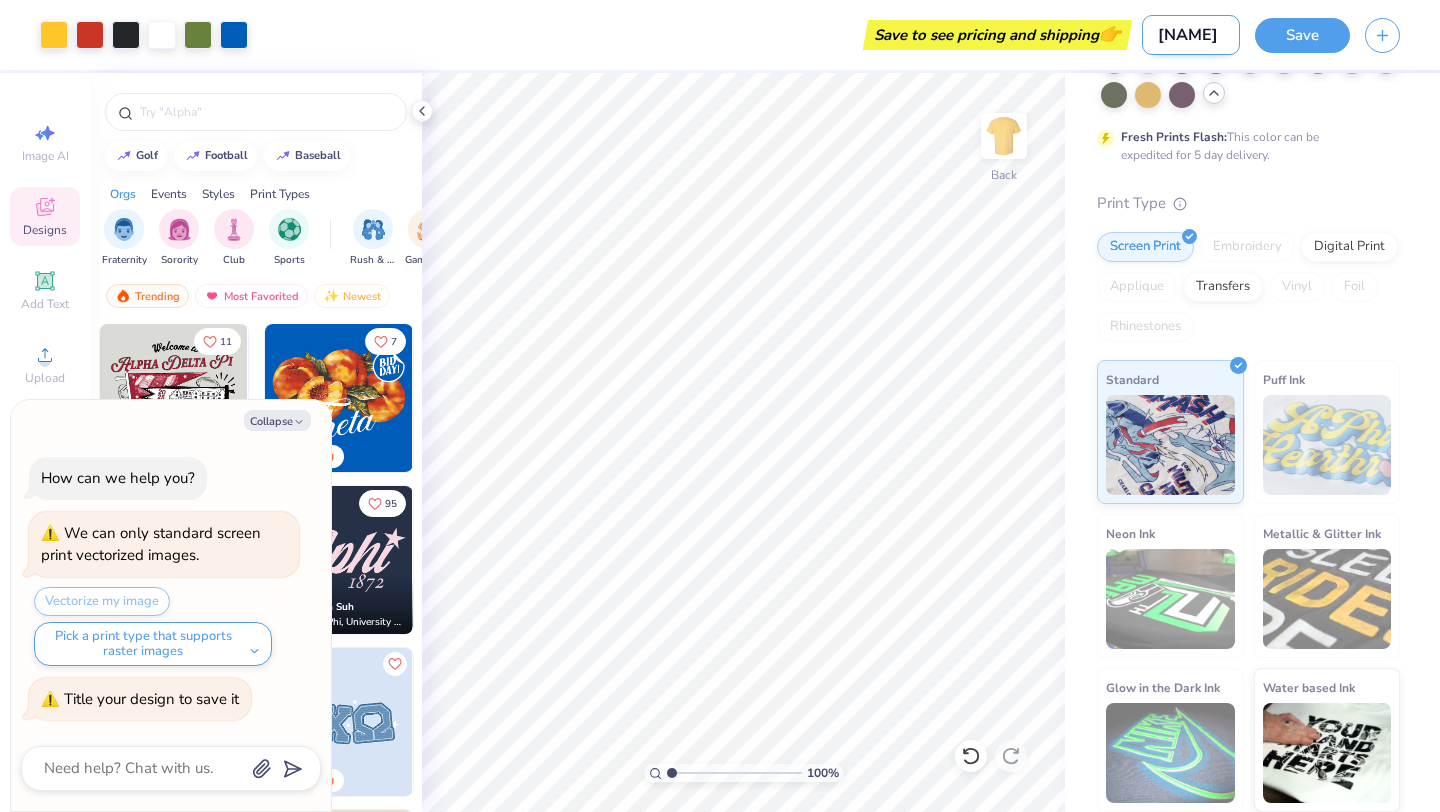type on "x" 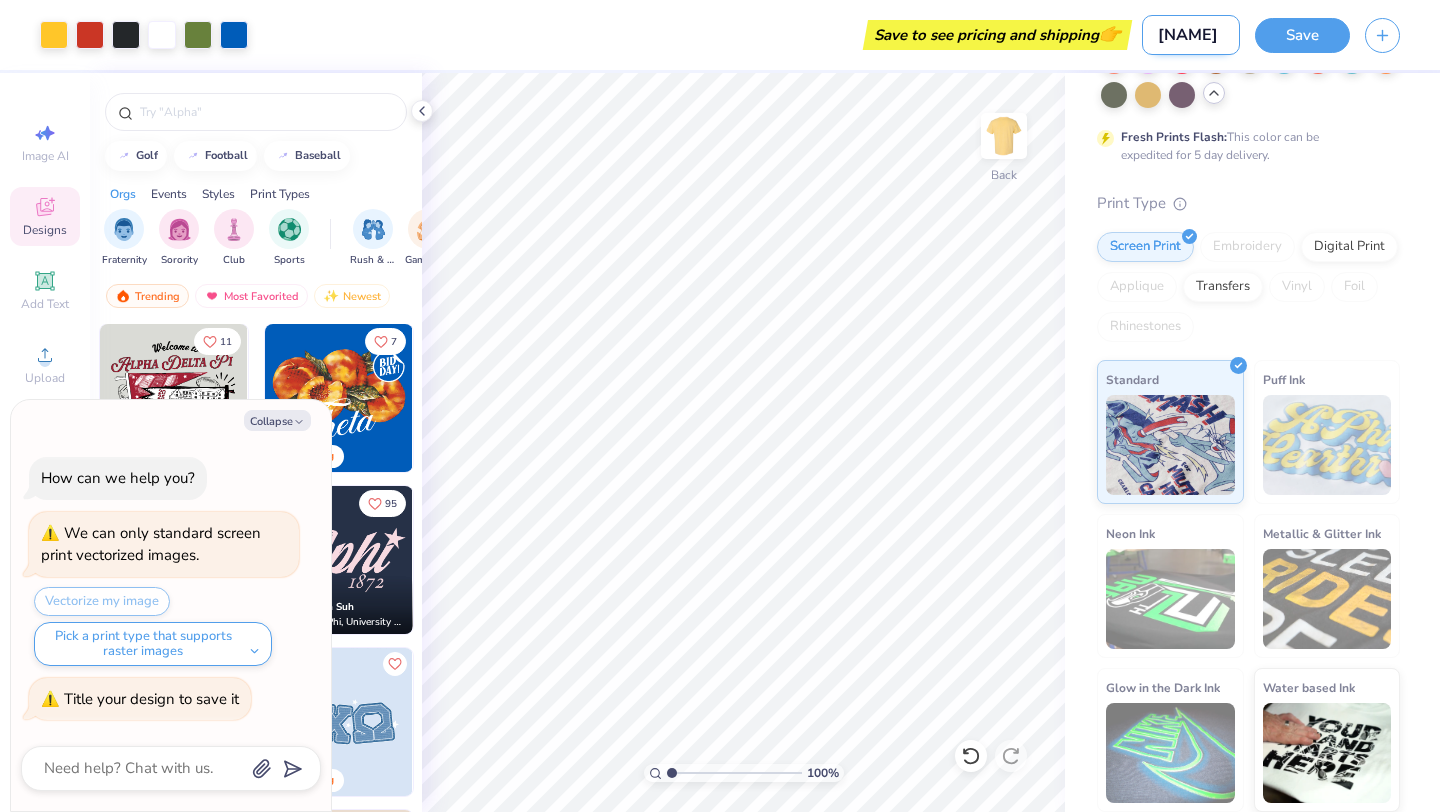 type on "[NAME]" 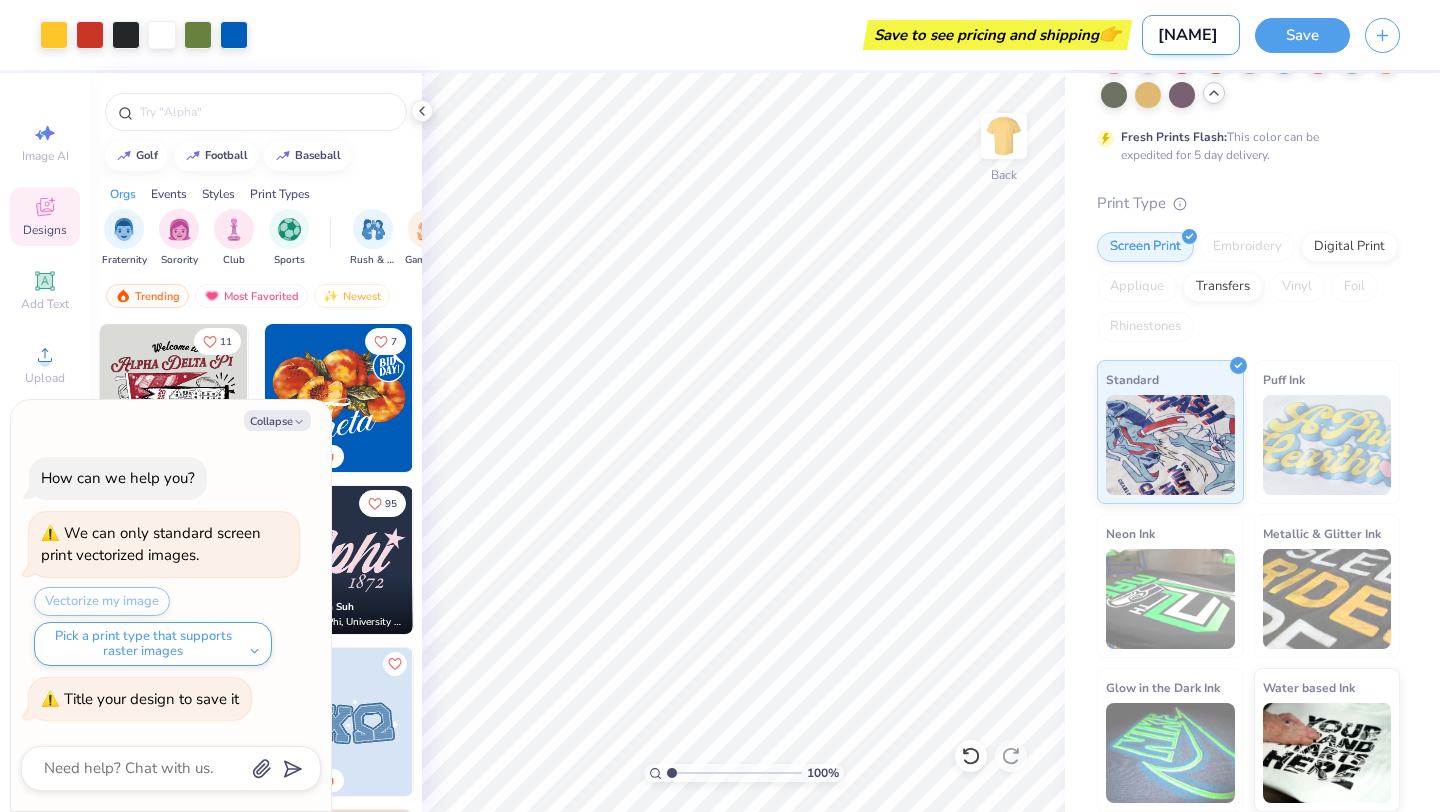 type on "x" 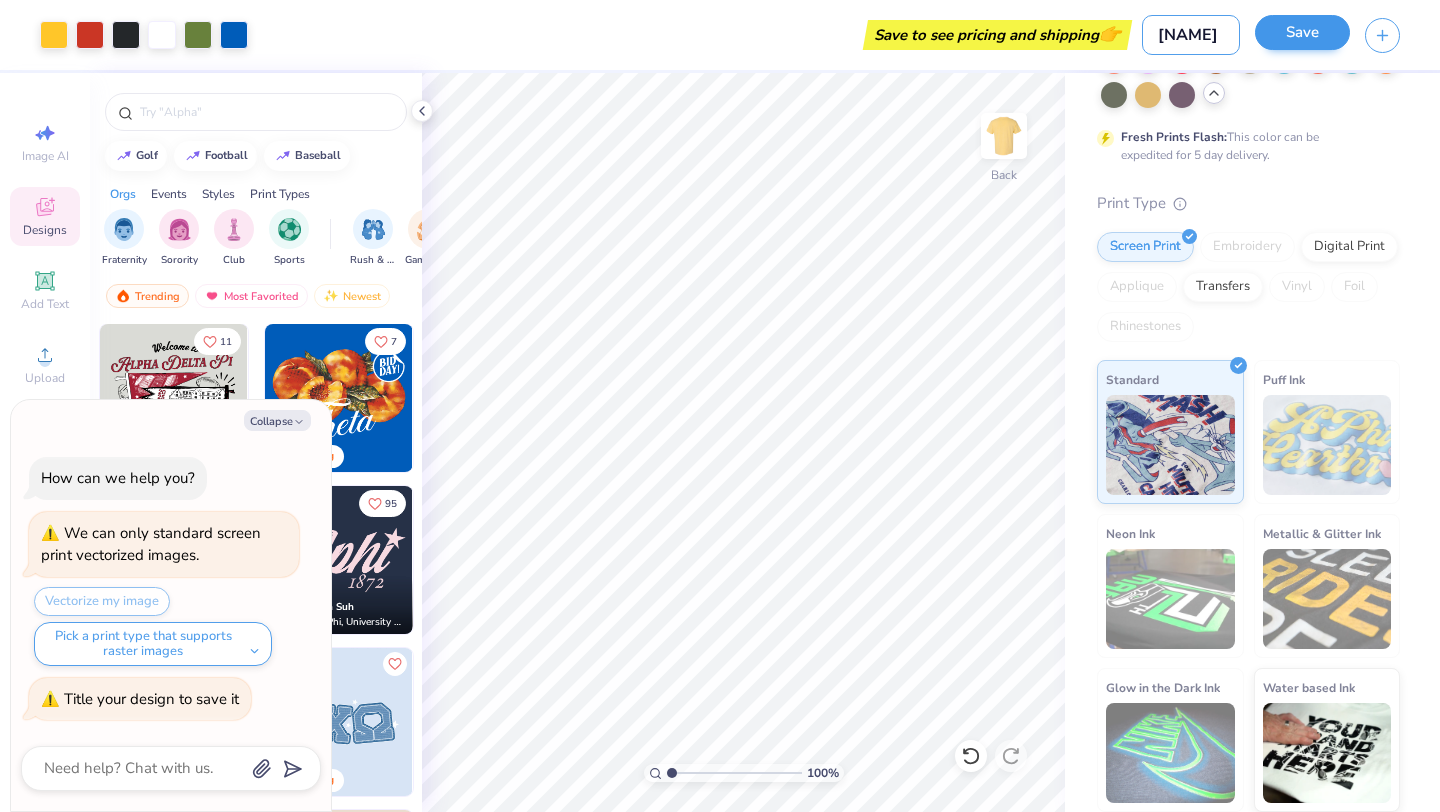 type on "[NAME]" 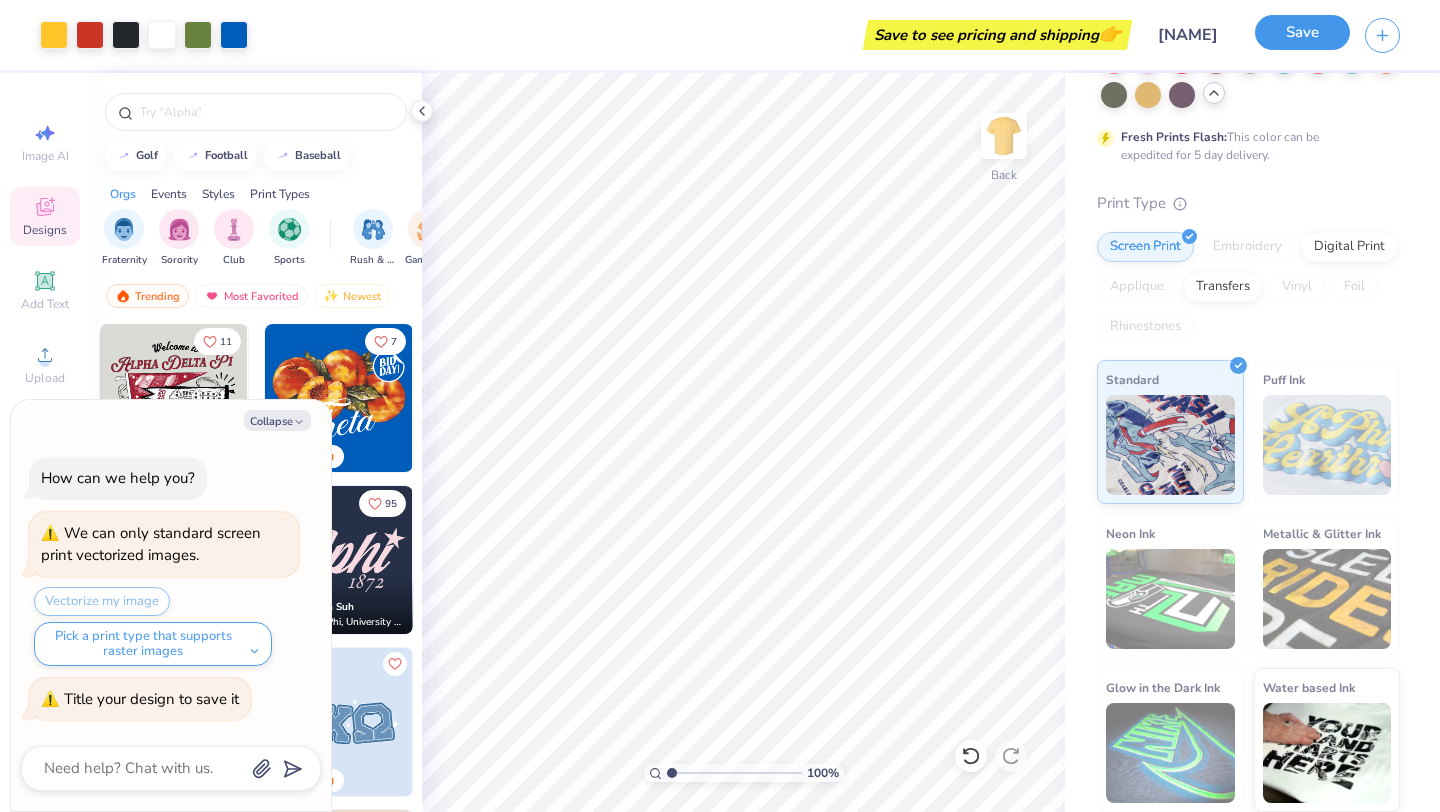 click on "Save" at bounding box center (1302, 32) 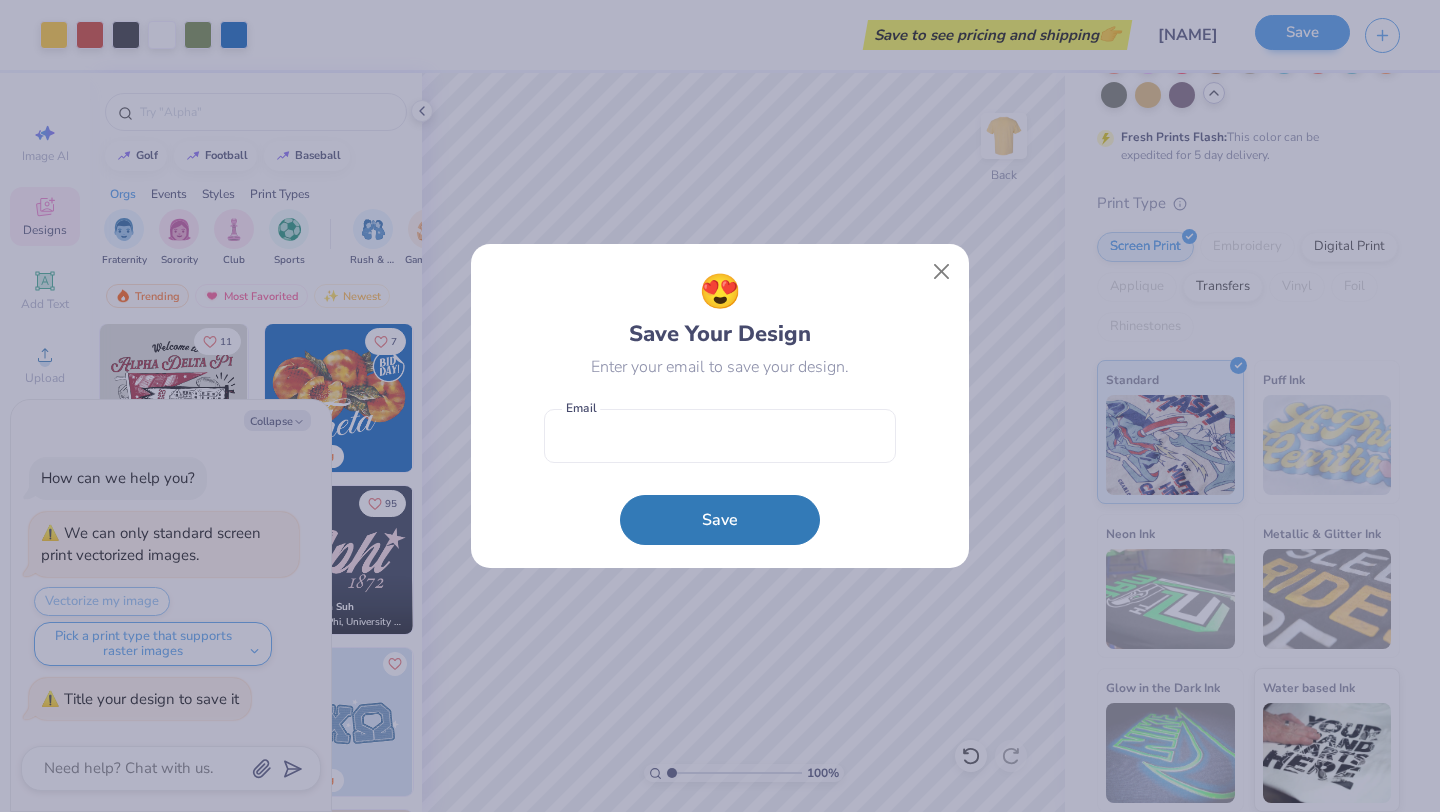 type on "x" 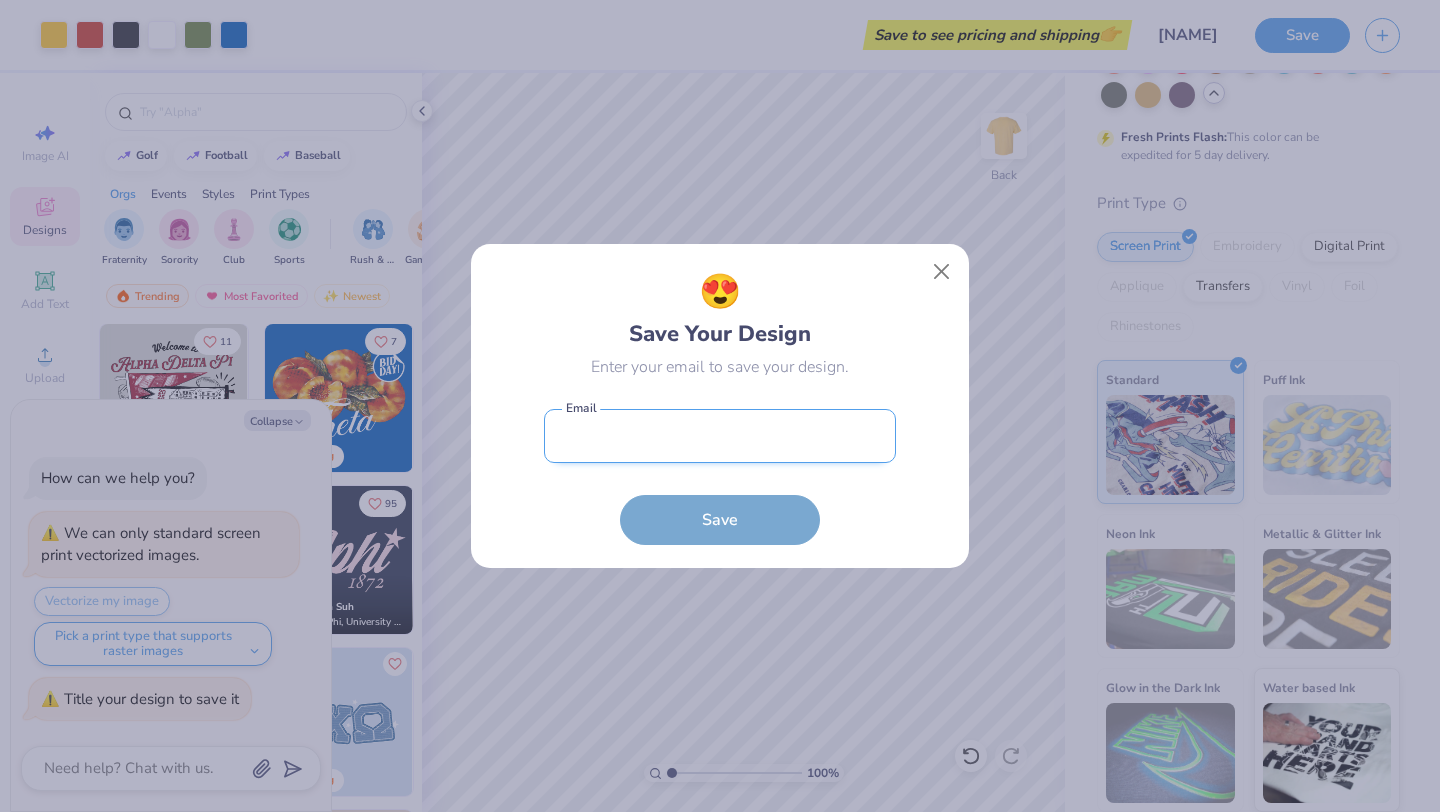 click at bounding box center (720, 436) 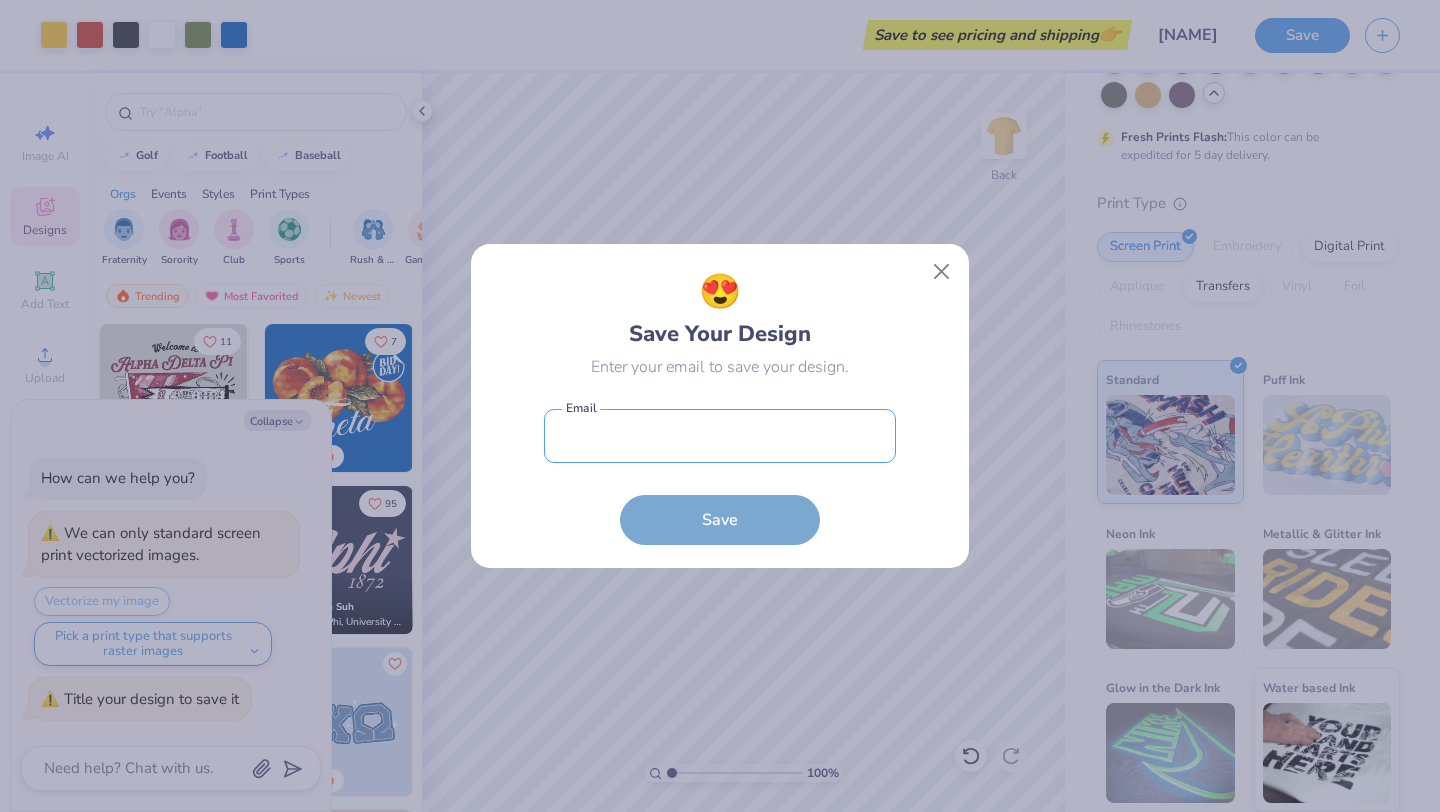 type on "melanyvictoria.sarcevic@gmail.com" 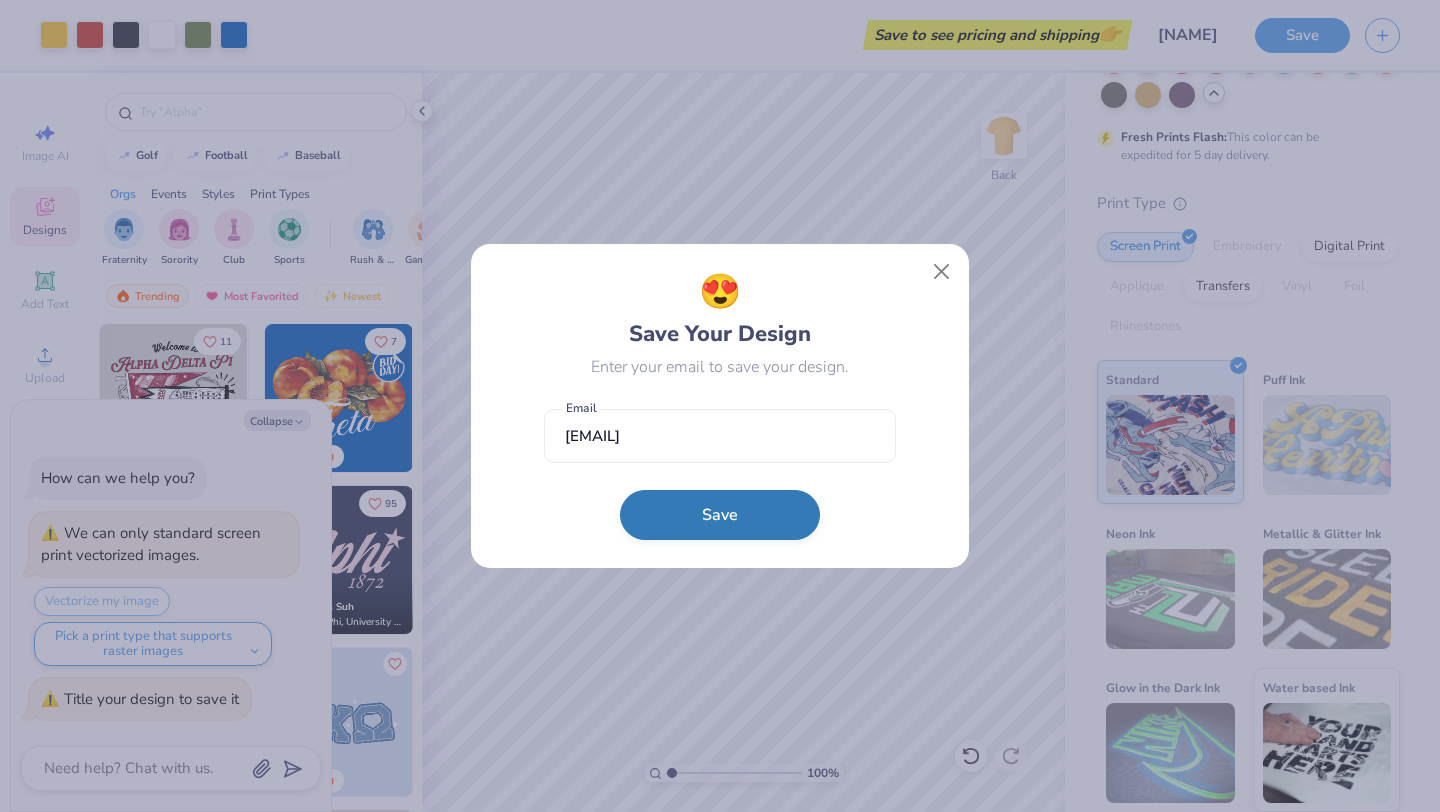 click on "Save" at bounding box center (720, 515) 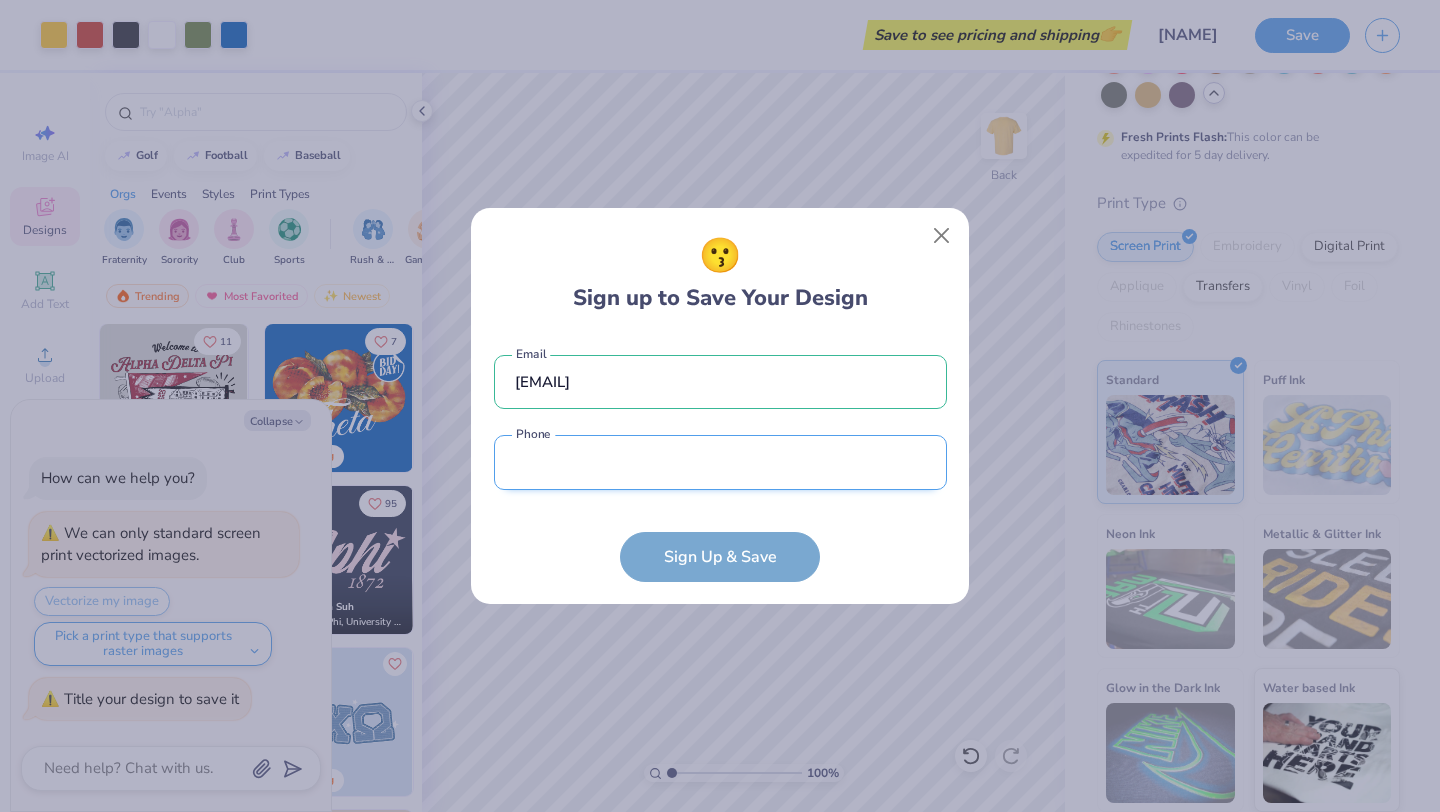 click at bounding box center [720, 462] 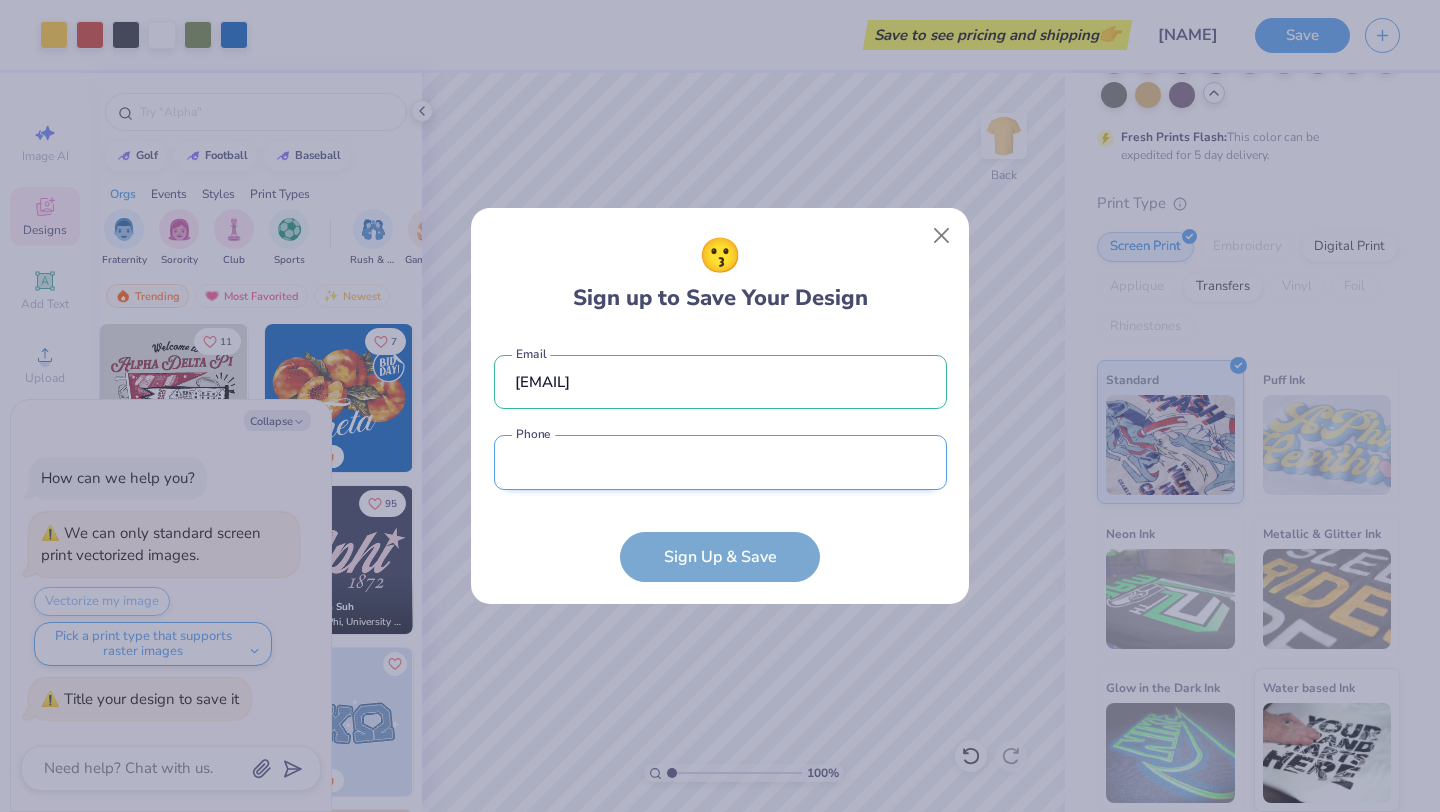 type on "(407) 955-7012" 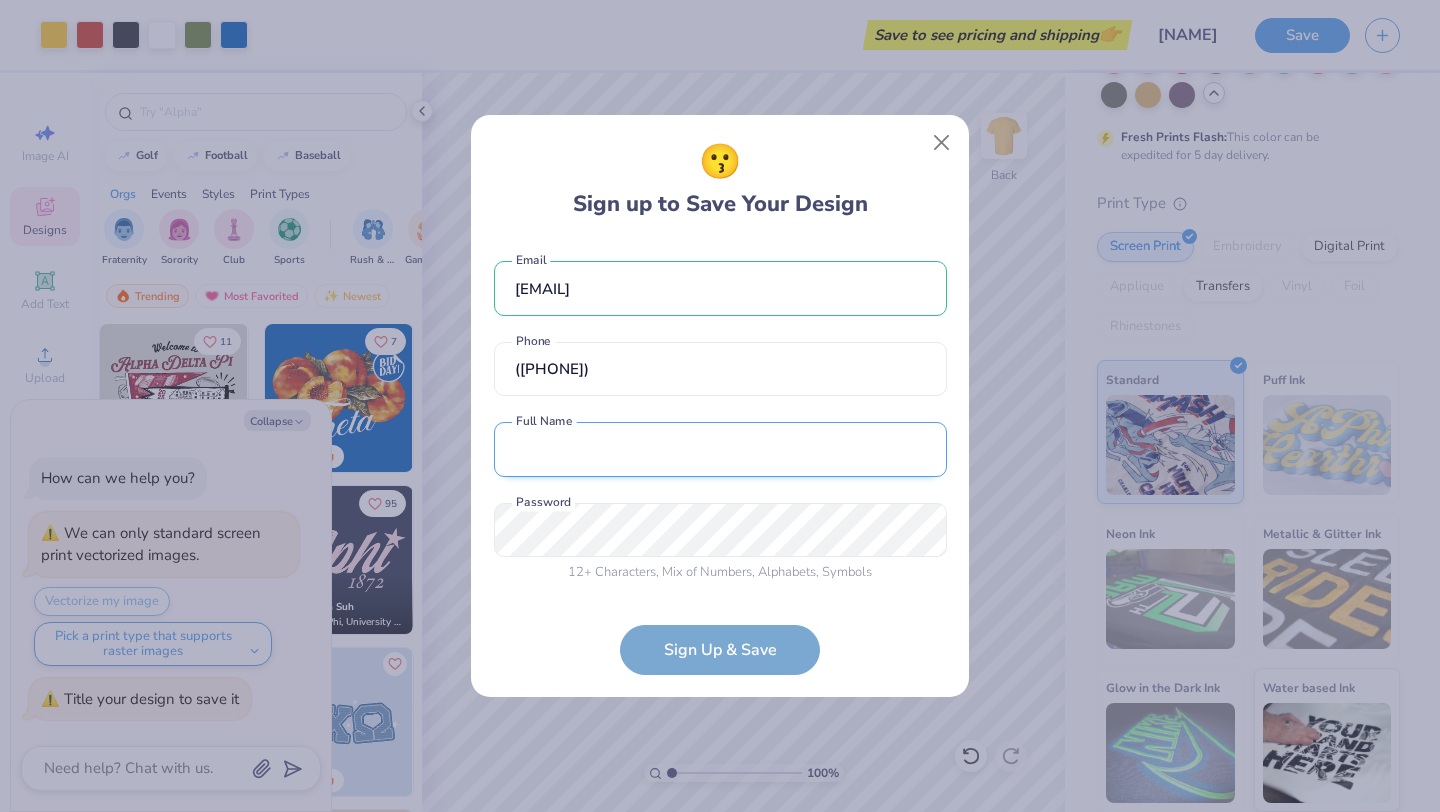 click at bounding box center (720, 449) 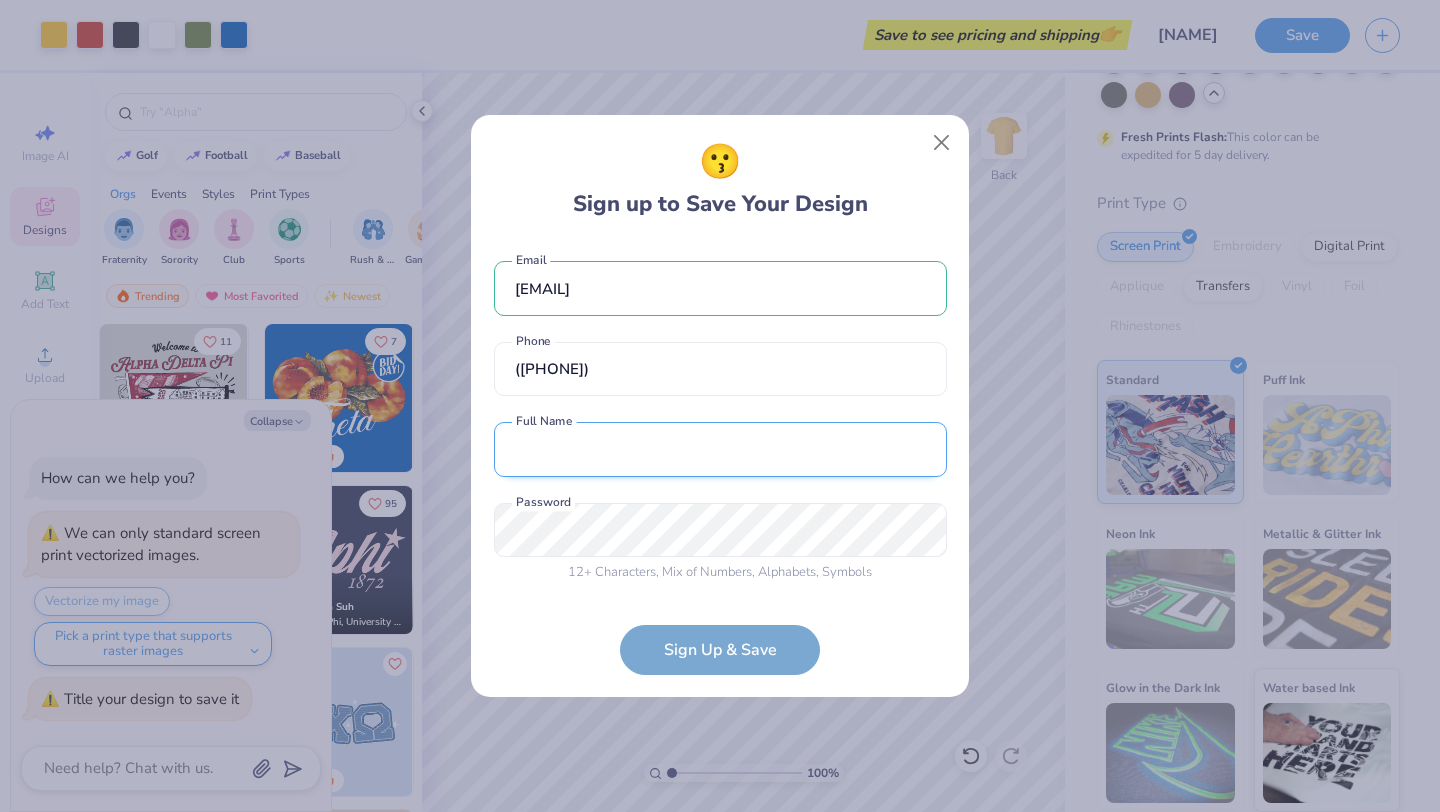 type on "Melany V Sarcevic Cabrera" 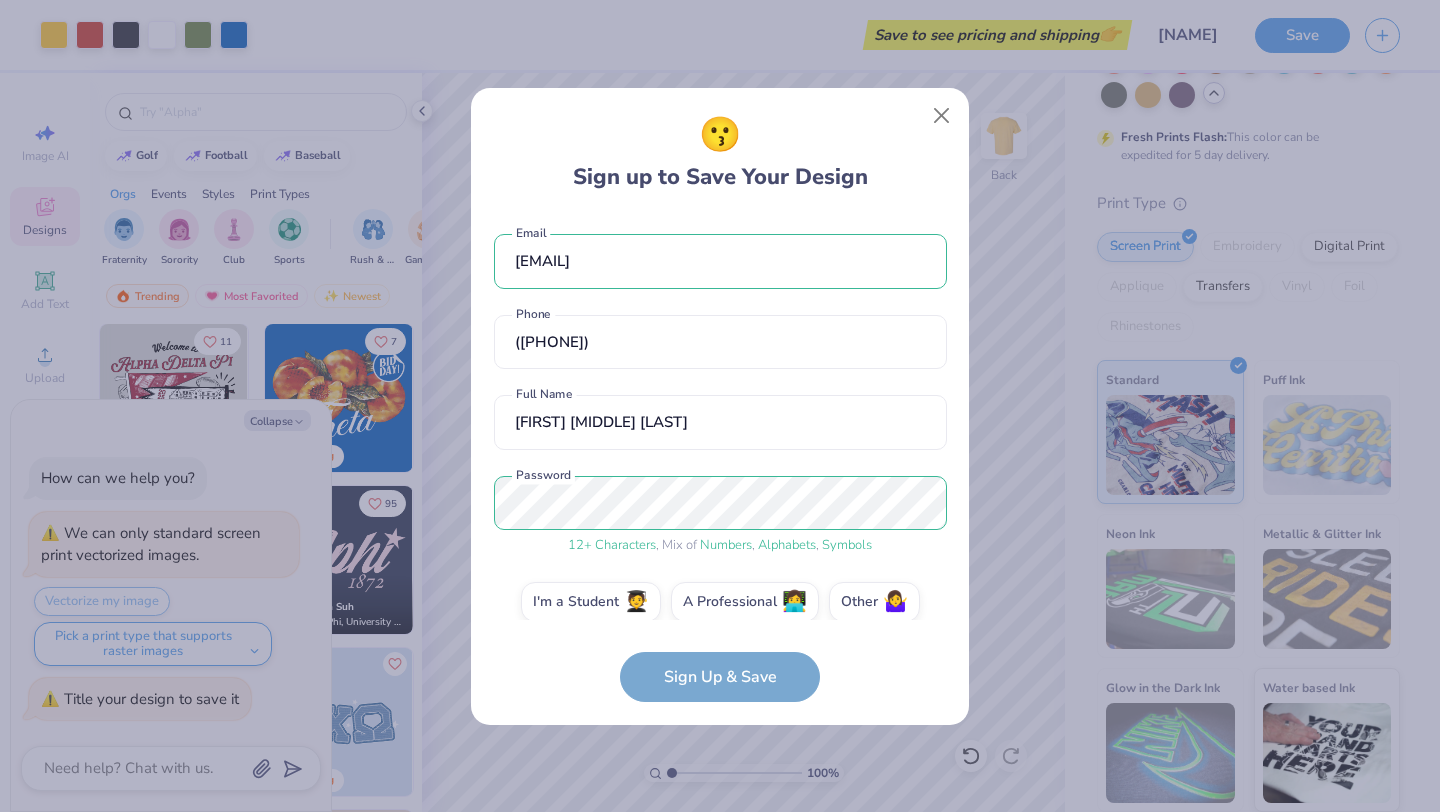 scroll, scrollTop: 21, scrollLeft: 0, axis: vertical 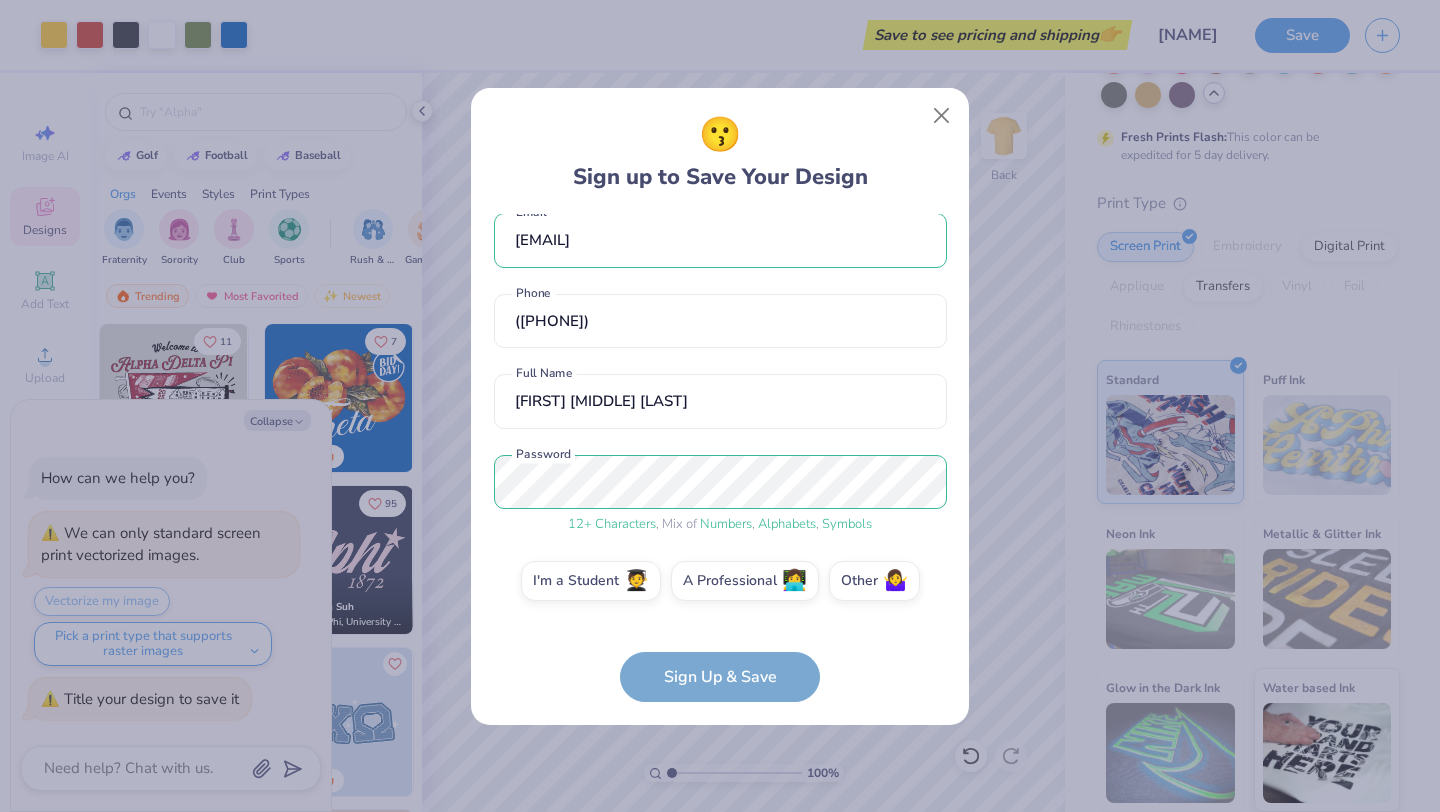 click on "melanyvictoria.sarcevic@gmail.com Email (407) 955-7012 Phone Melany V Sarcevic Cabrera Full Name 12 + Characters , Mix of   Numbers ,   Alphabets ,   Symbols Password I'm a Student 🧑‍🎓 A Professional 👩‍💻 Other 🤷‍♀️ Sign Up & Save" at bounding box center [720, 458] 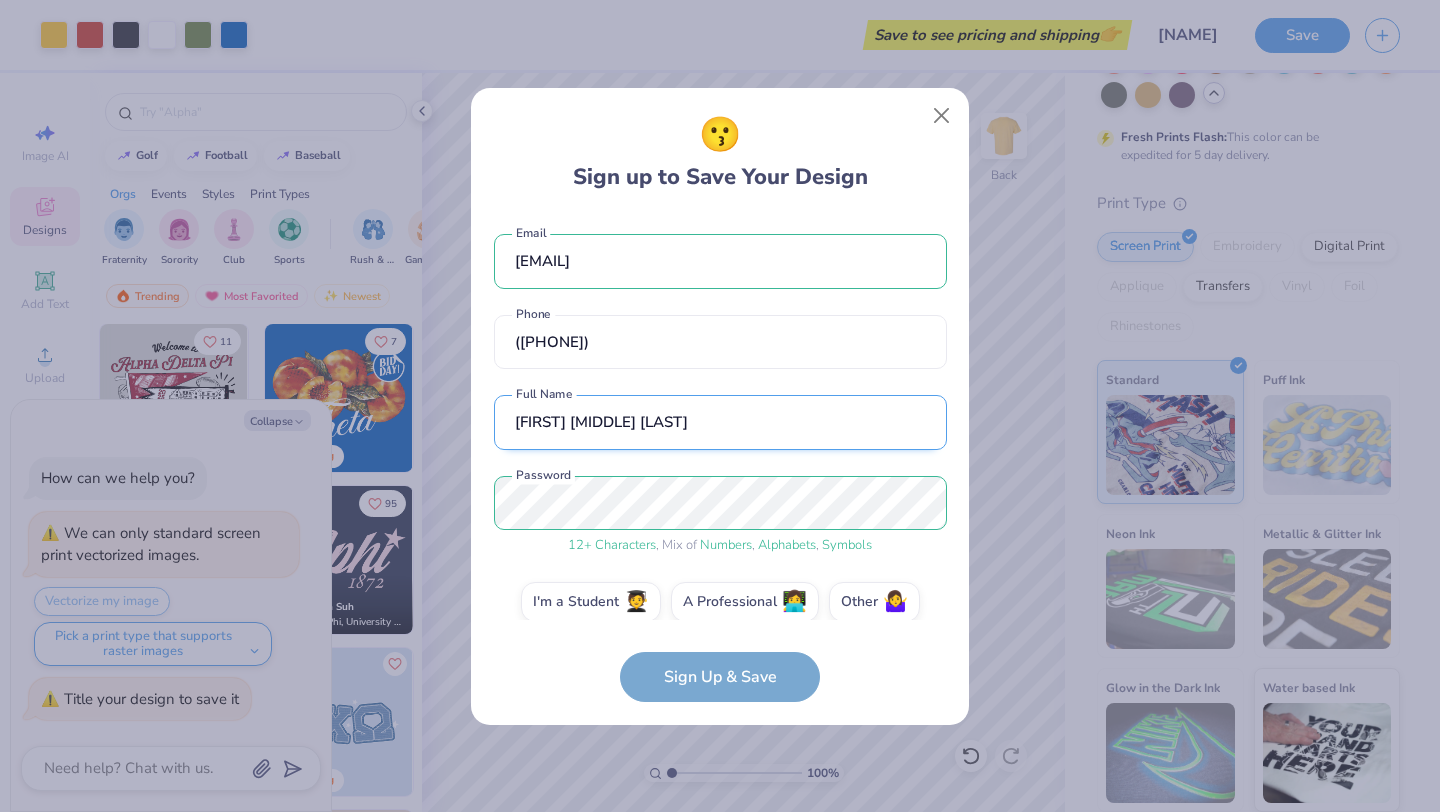scroll, scrollTop: 21, scrollLeft: 0, axis: vertical 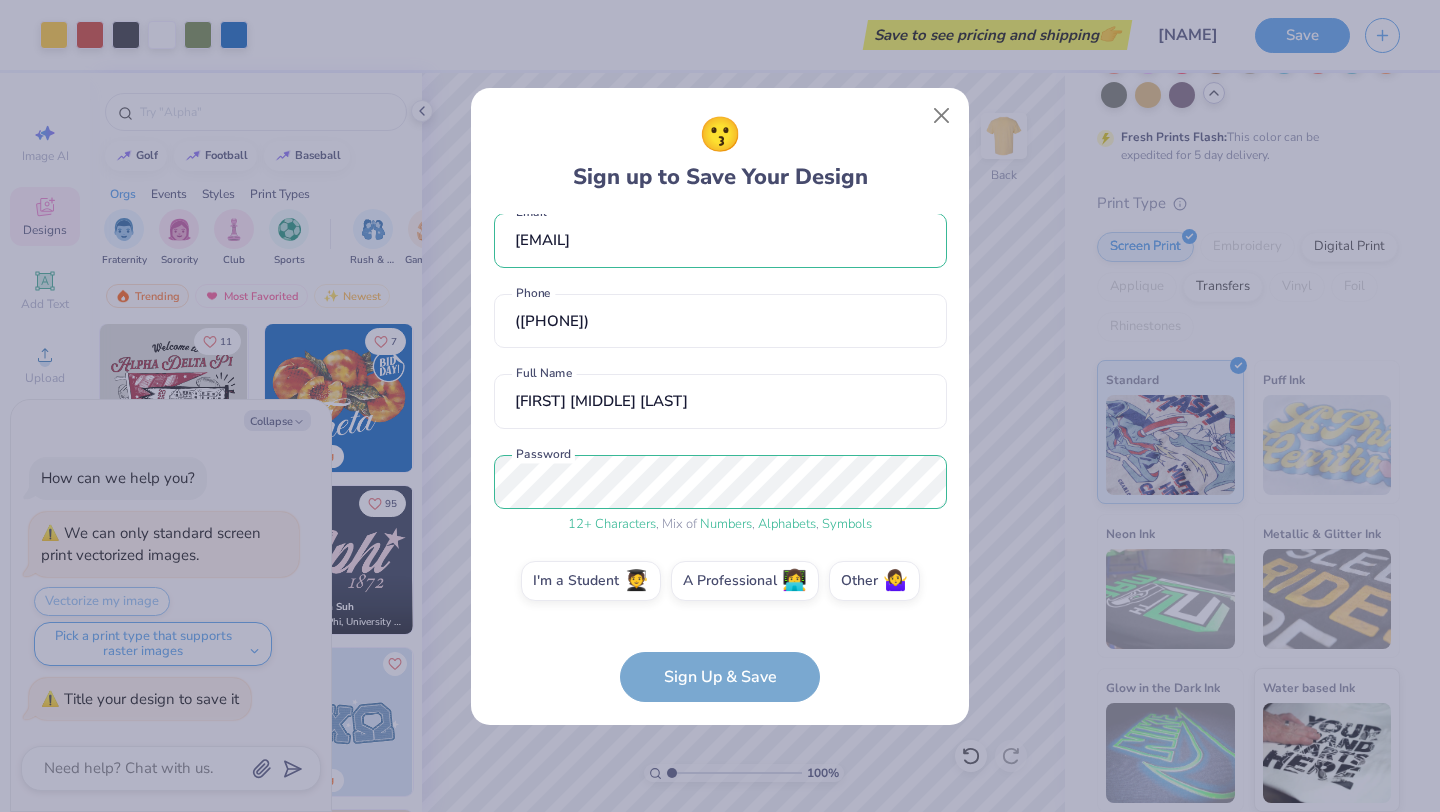 click on "melanyvictoria.sarcevic@gmail.com Email (407) 955-7012 Phone Melany V Sarcevic Cabrera Full Name 12 + Characters , Mix of   Numbers ,   Alphabets ,   Symbols Password I'm a Student 🧑‍🎓 A Professional 👩‍💻 Other 🤷‍♀️ Sign Up & Save" at bounding box center [720, 458] 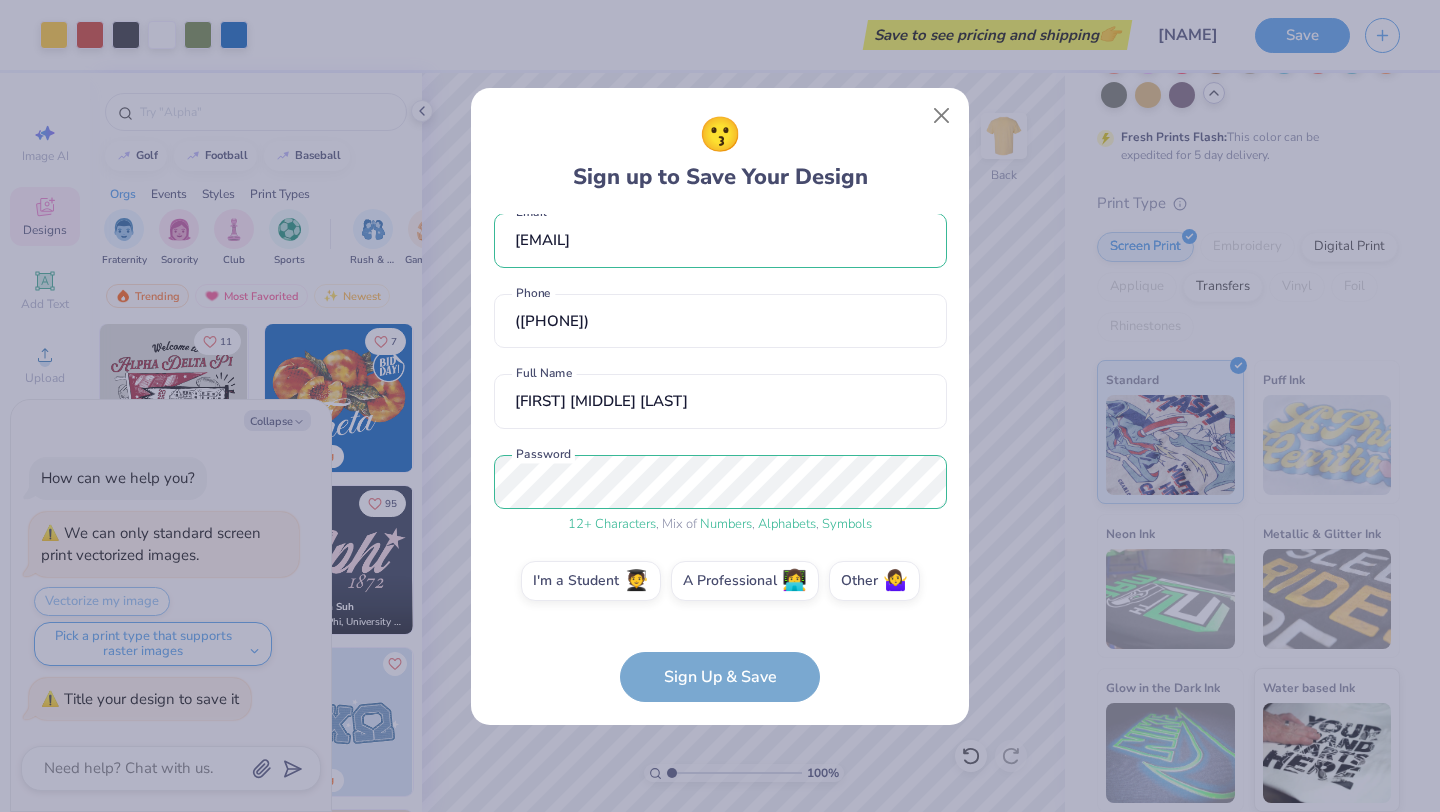 click on "melanyvictoria.sarcevic@gmail.com Email (407) 955-7012 Phone Melany V Sarcevic Cabrera Full Name 12 + Characters , Mix of   Numbers ,   Alphabets ,   Symbols Password I'm a Student 🧑‍🎓 A Professional 👩‍💻 Other 🤷‍♀️ Sign Up & Save" at bounding box center [720, 458] 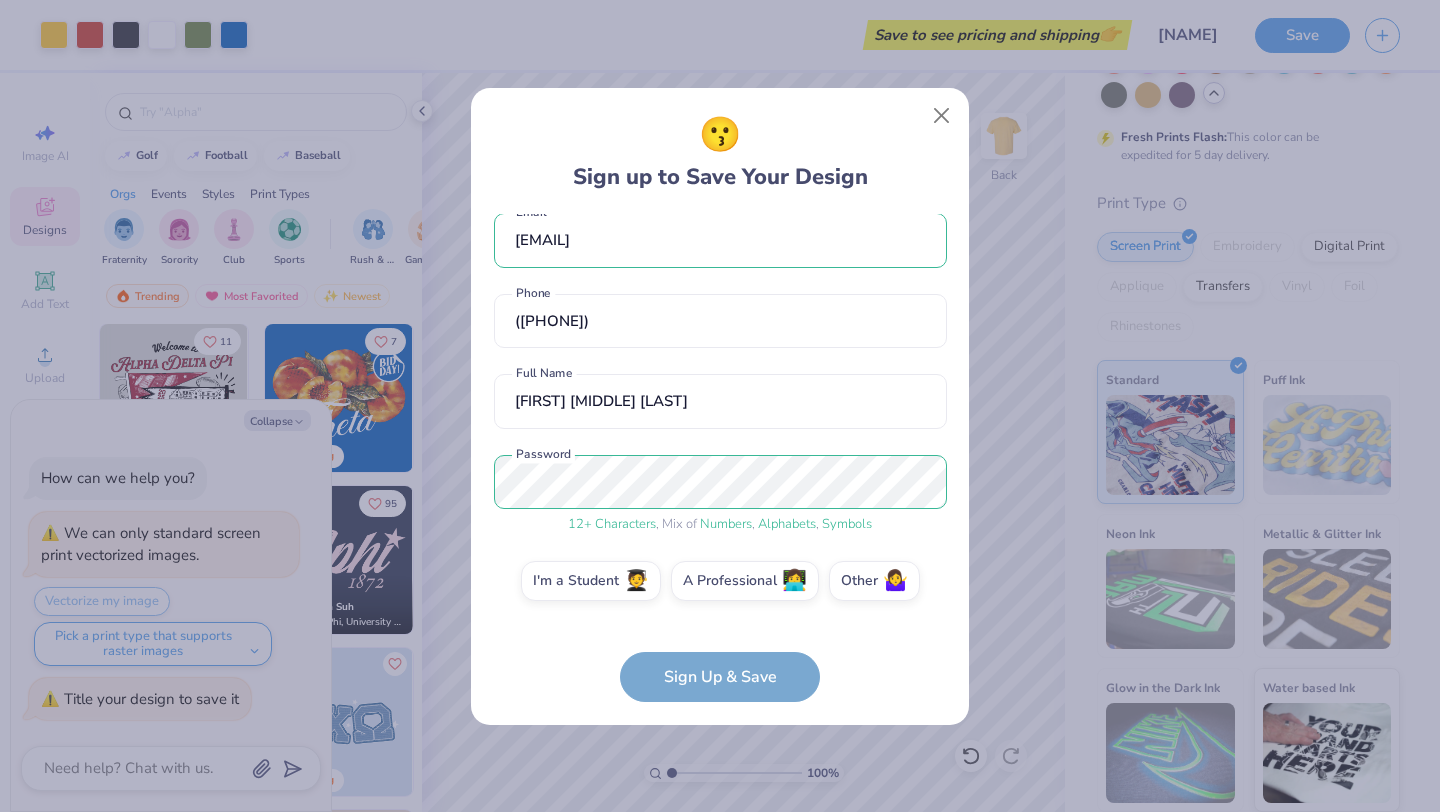 click on "melanyvictoria.sarcevic@gmail.com Email (407) 955-7012 Phone Melany V Sarcevic Cabrera Full Name 12 + Characters , Mix of   Numbers ,   Alphabets ,   Symbols Password I'm a Student 🧑‍🎓 A Professional 👩‍💻 Other 🤷‍♀️ Sign Up & Save" at bounding box center [720, 458] 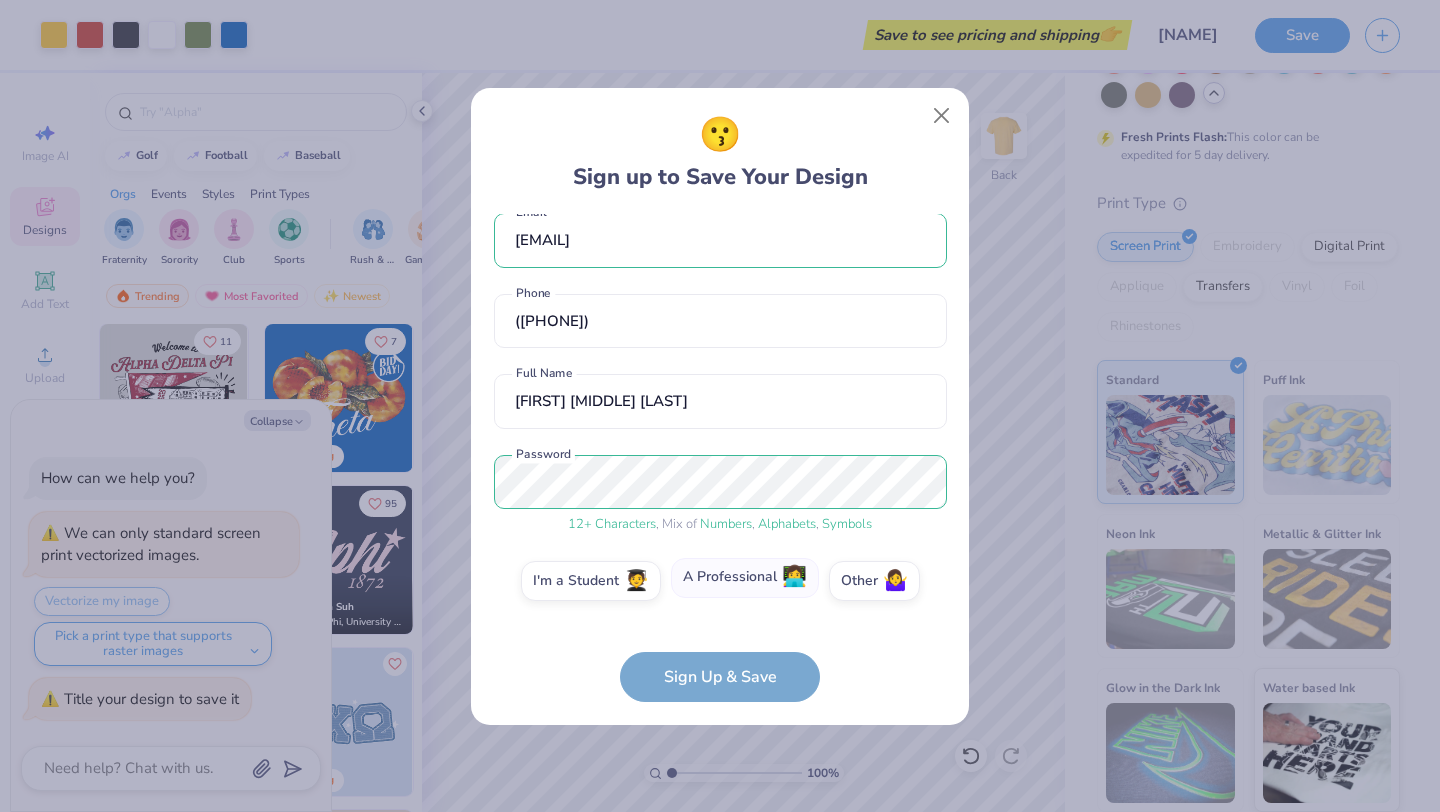 click on "A Professional 👩‍💻" at bounding box center (745, 578) 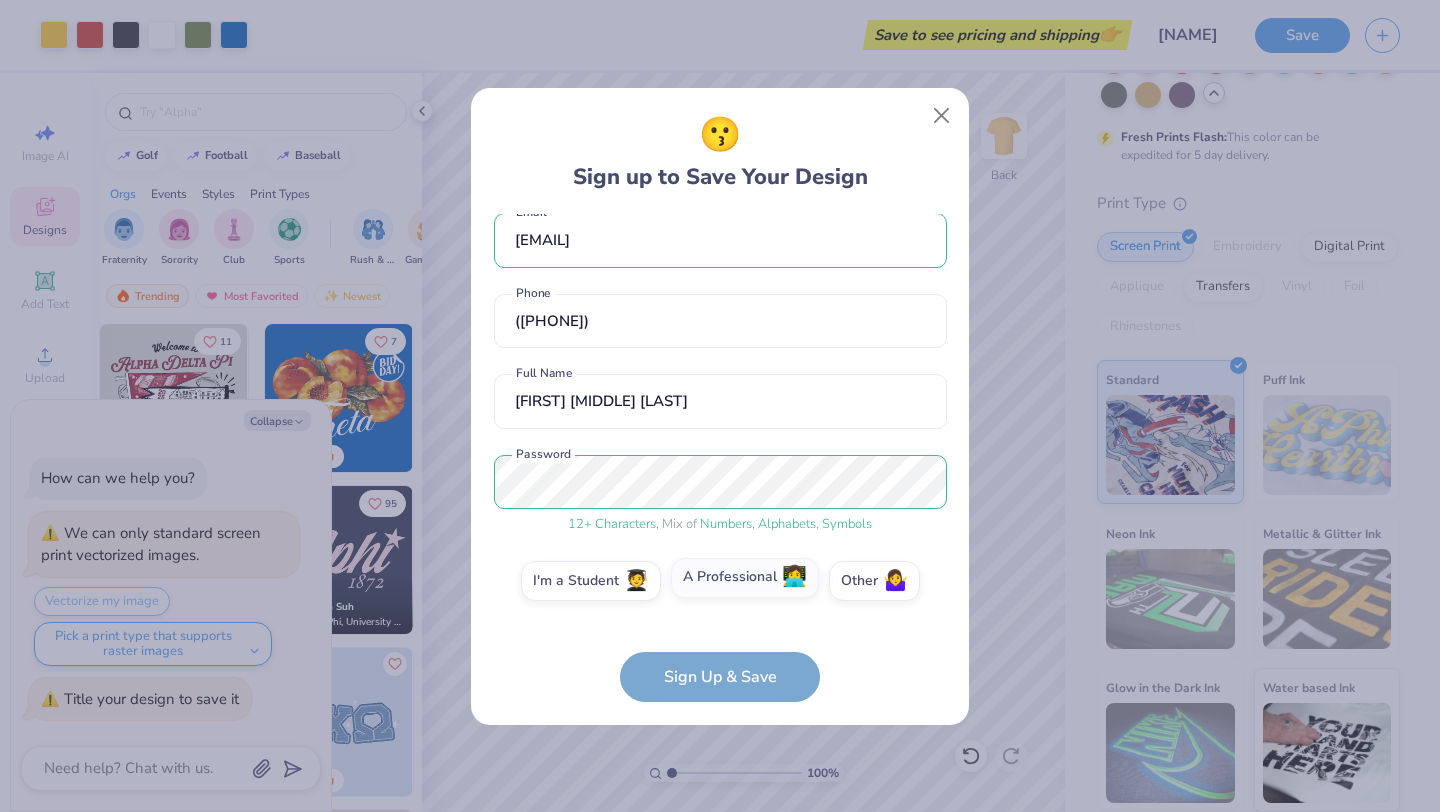 click on "A Professional 👩‍💻" at bounding box center [720, 606] 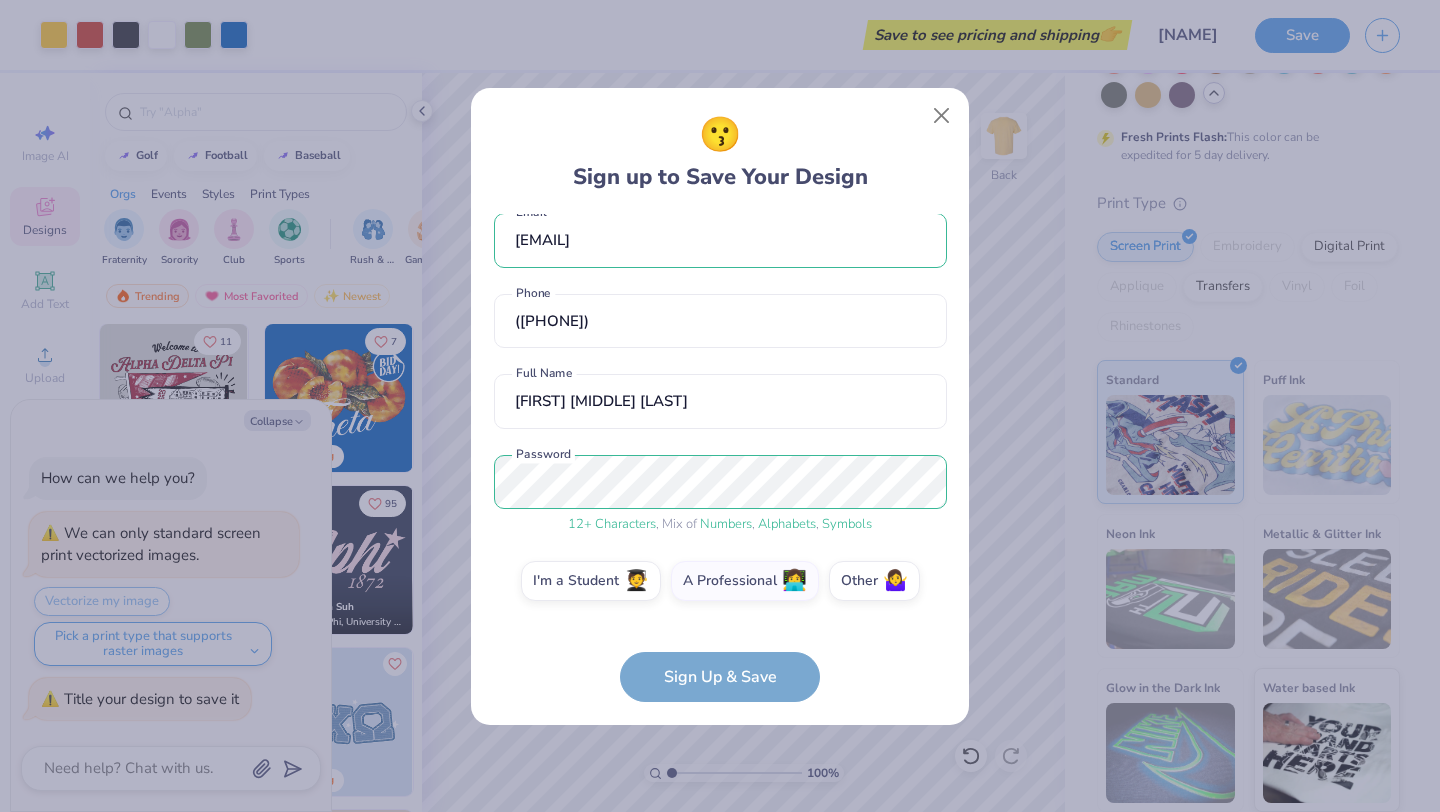 scroll, scrollTop: 182, scrollLeft: 0, axis: vertical 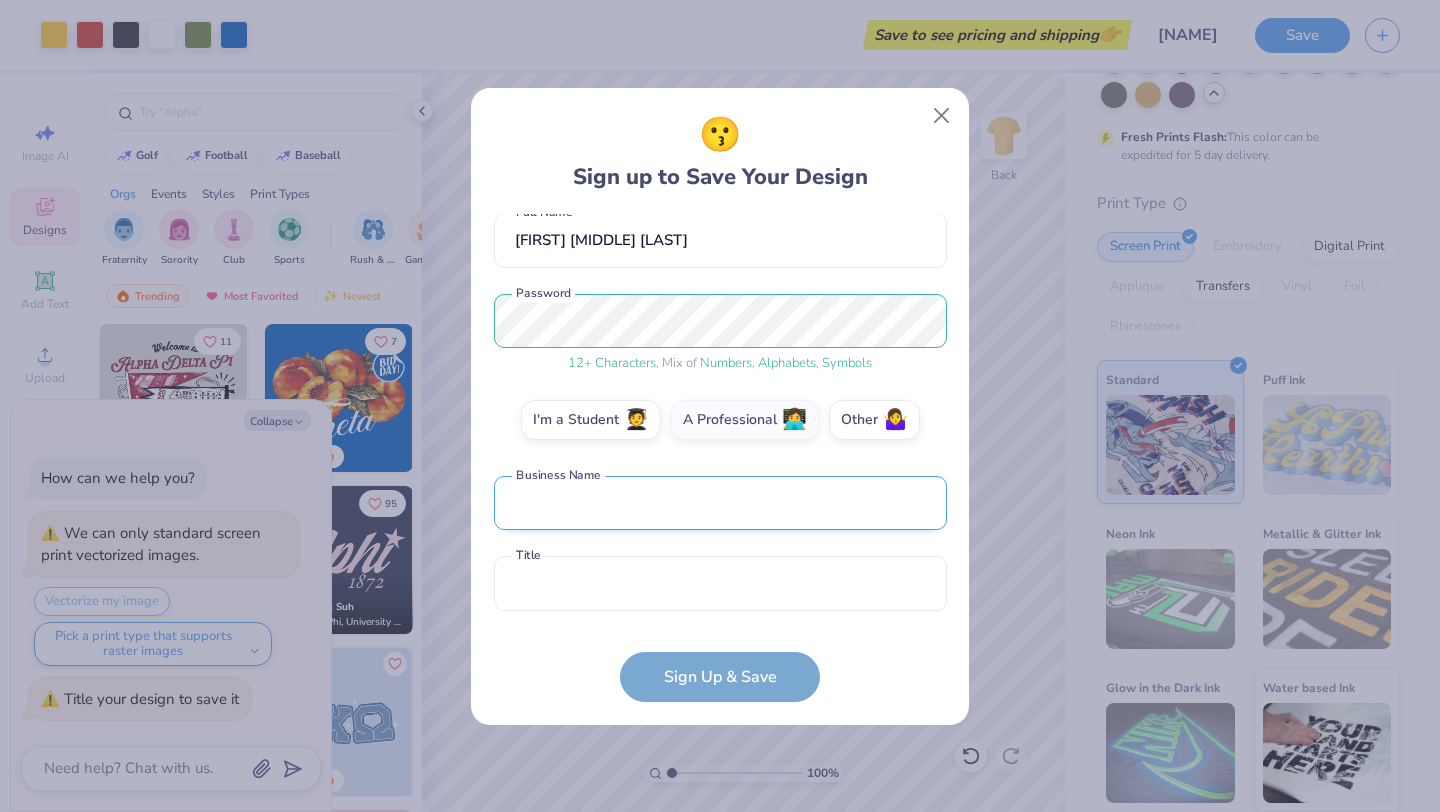 click at bounding box center (720, 503) 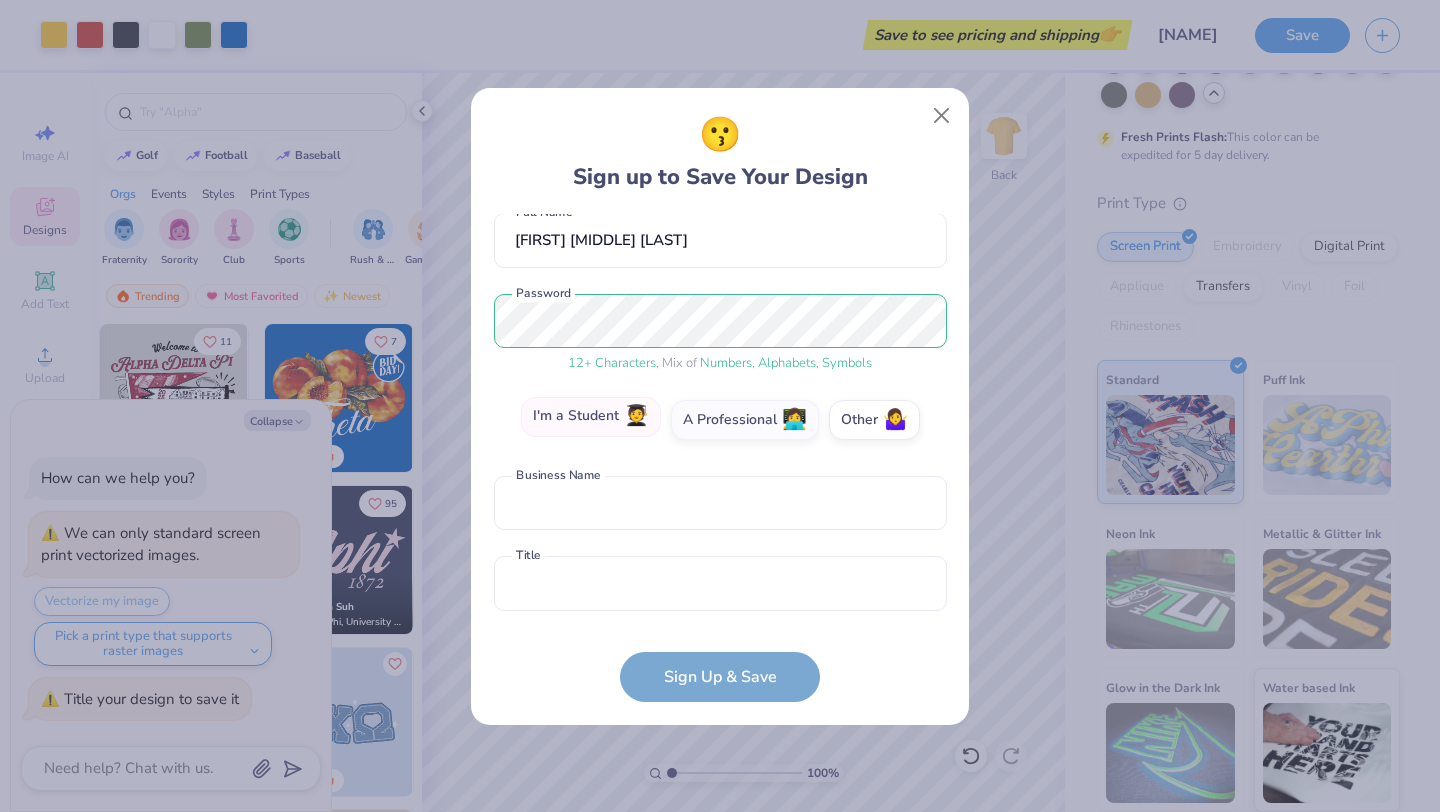 click on "I'm a Student 🧑‍🎓" at bounding box center (591, 417) 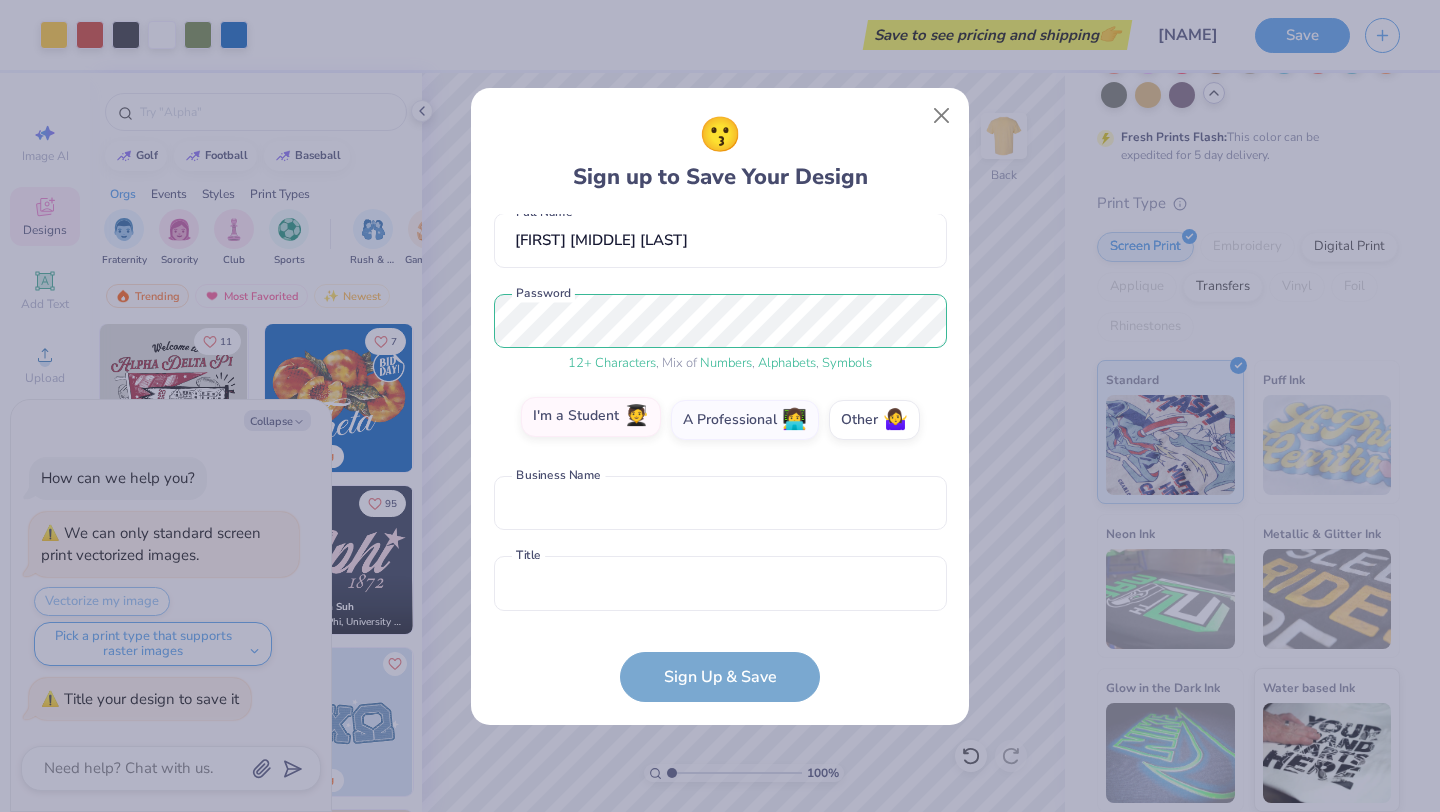 click on "I'm a Student 🧑‍🎓" at bounding box center (720, 606) 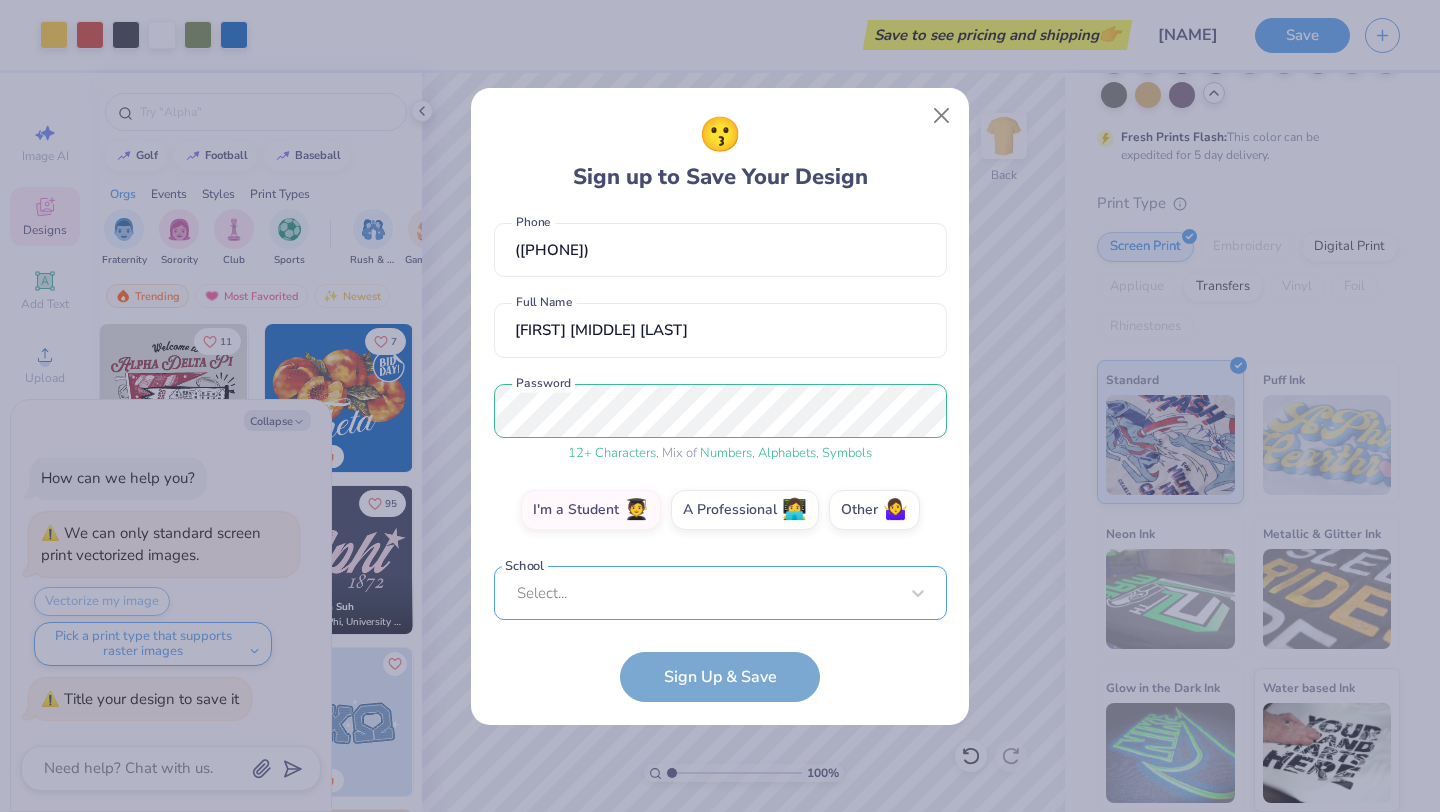 click on "Select..." at bounding box center [720, 593] 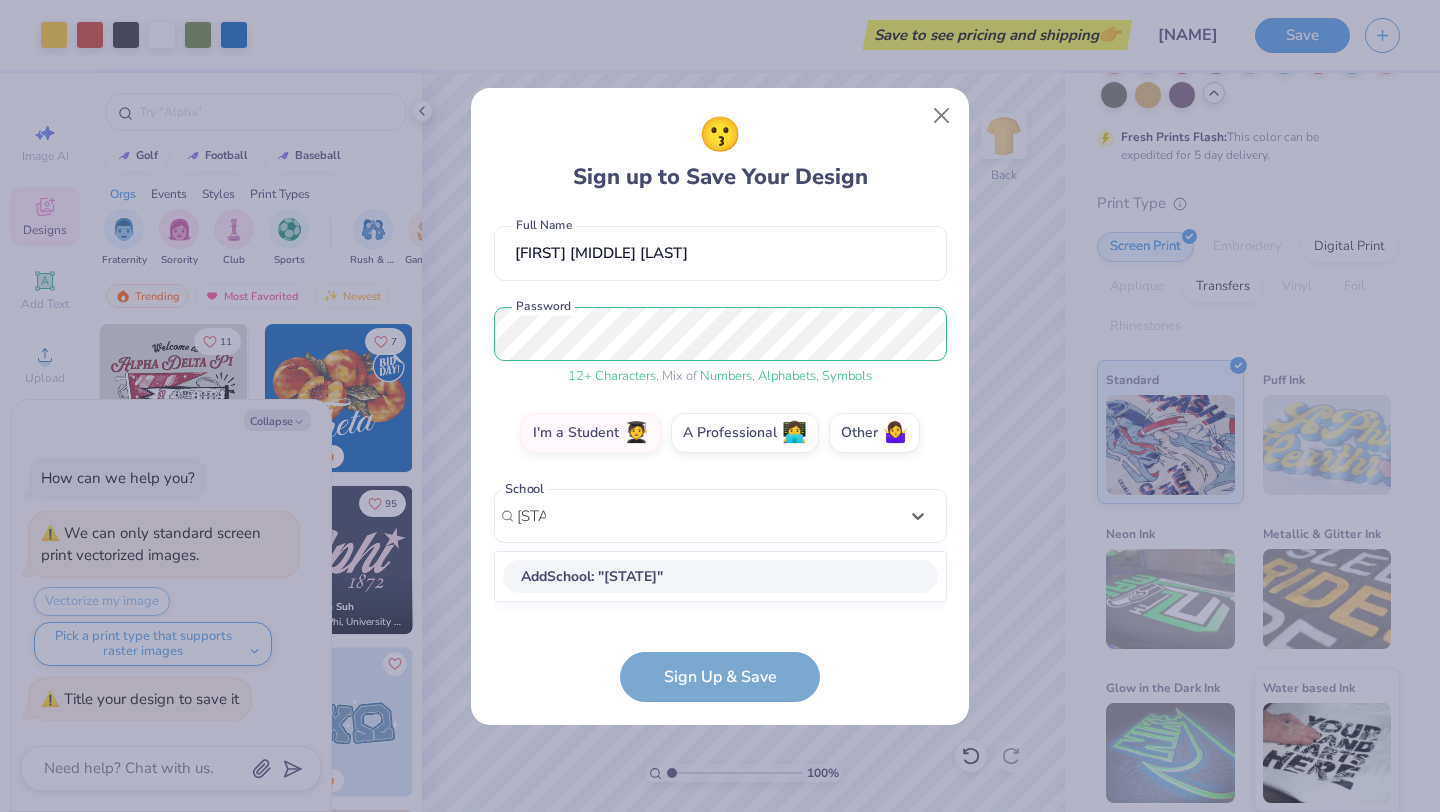 scroll, scrollTop: 151, scrollLeft: 0, axis: vertical 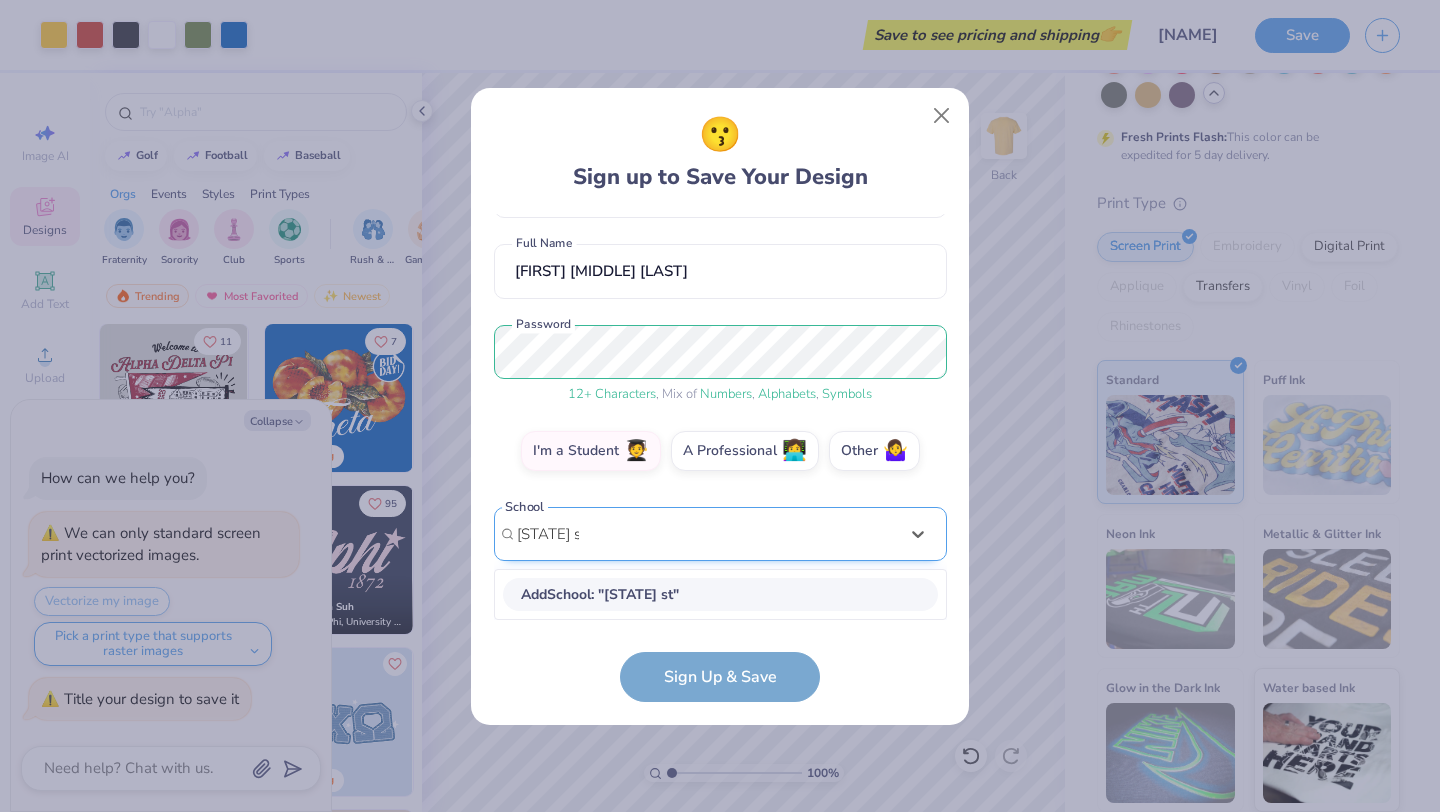 type on "florida st" 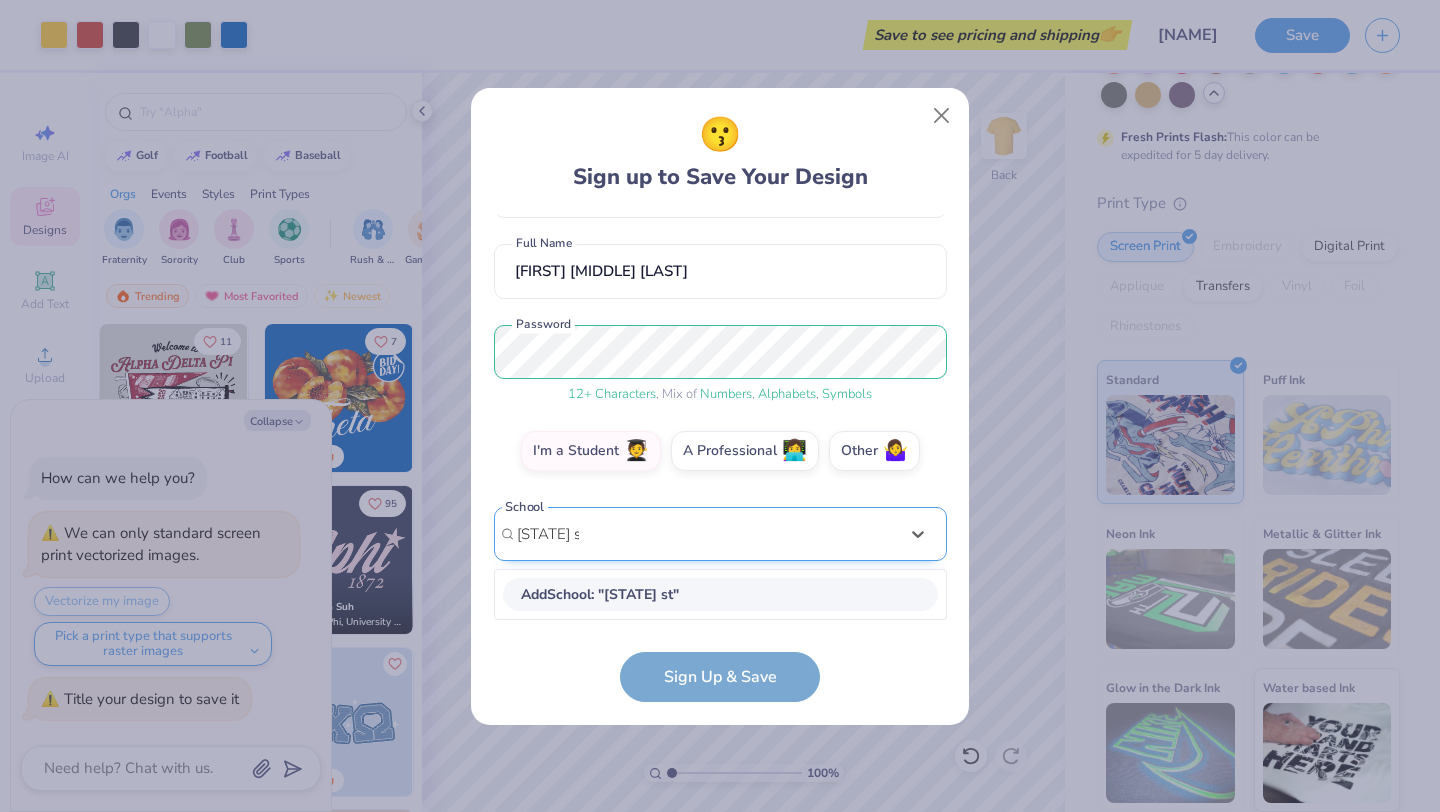 type 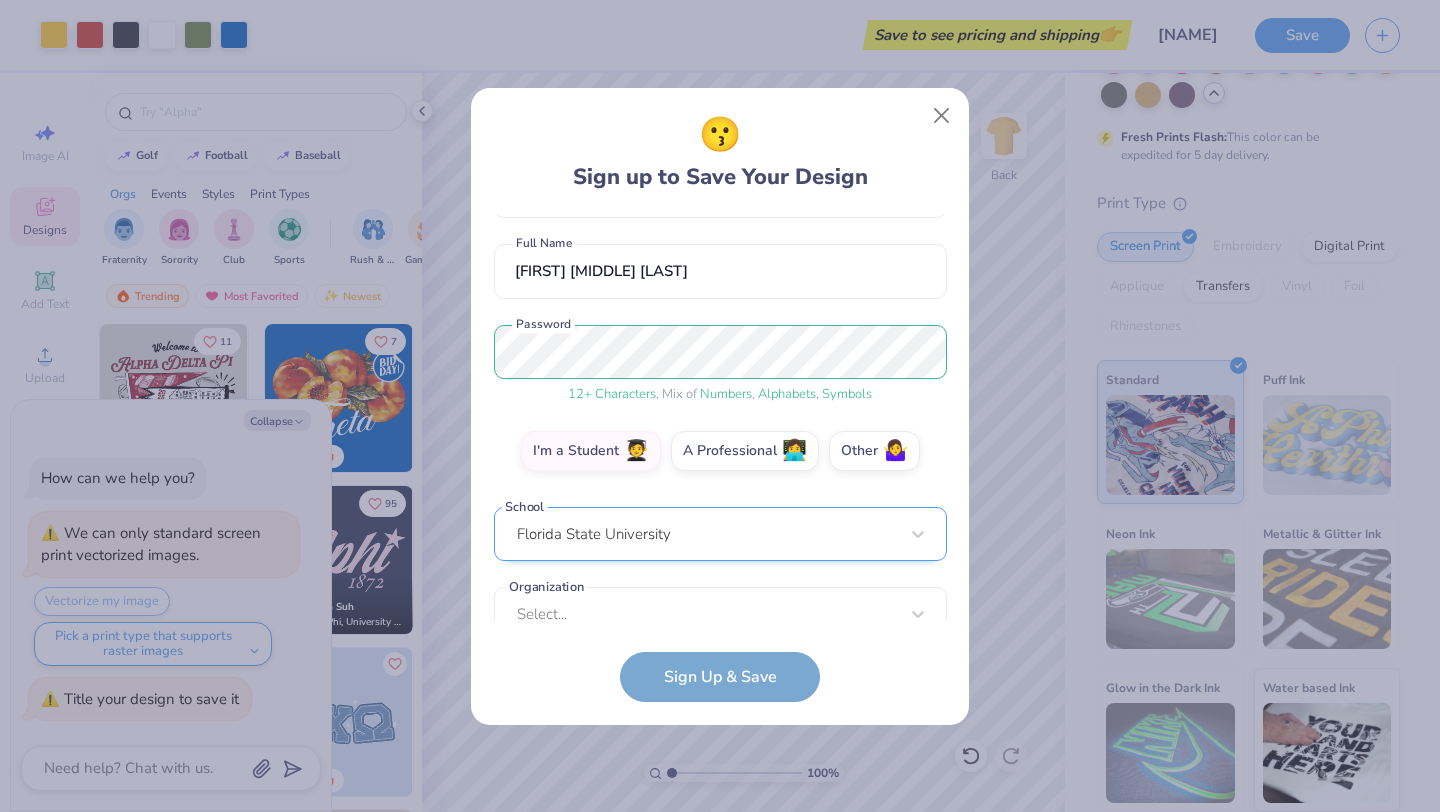 scroll, scrollTop: 182, scrollLeft: 0, axis: vertical 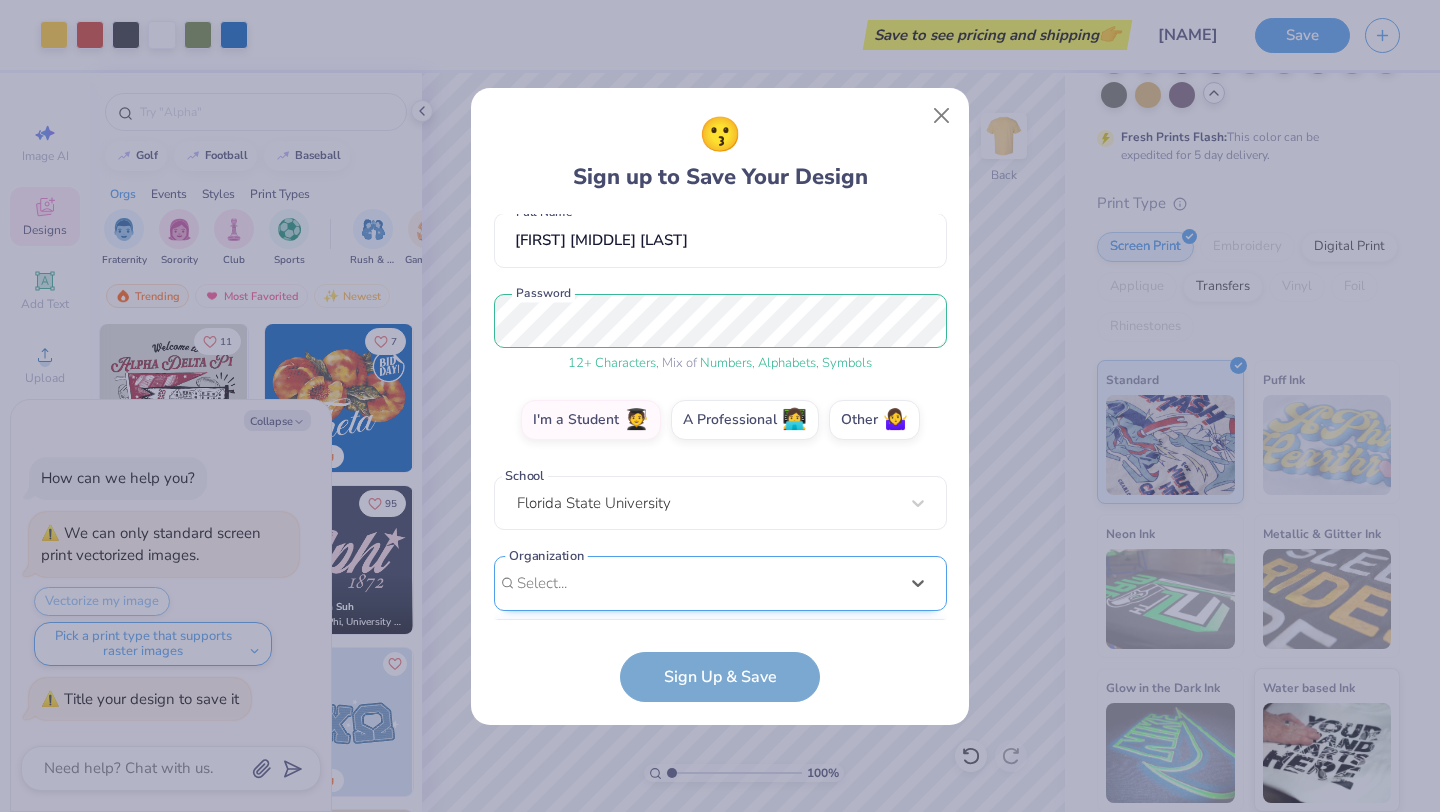 click on "option  focused, 8 of 15. 15 results available. Use Up and Down to choose options, press Enter to select the currently focused option, press Escape to exit the menu, press Tab to select the option and exit the menu. Select... 100 Collegiate Women 14 East Magazine 180 Degrees Consulting 202 Society 2025 class council 2025 Class Office 2026 Class Council 22 West Media 27 Heartbeats 314 Action 3D4E 4 Paws for Ability 4-H 45 Kings 49er Racing Club" at bounding box center (720, 738) 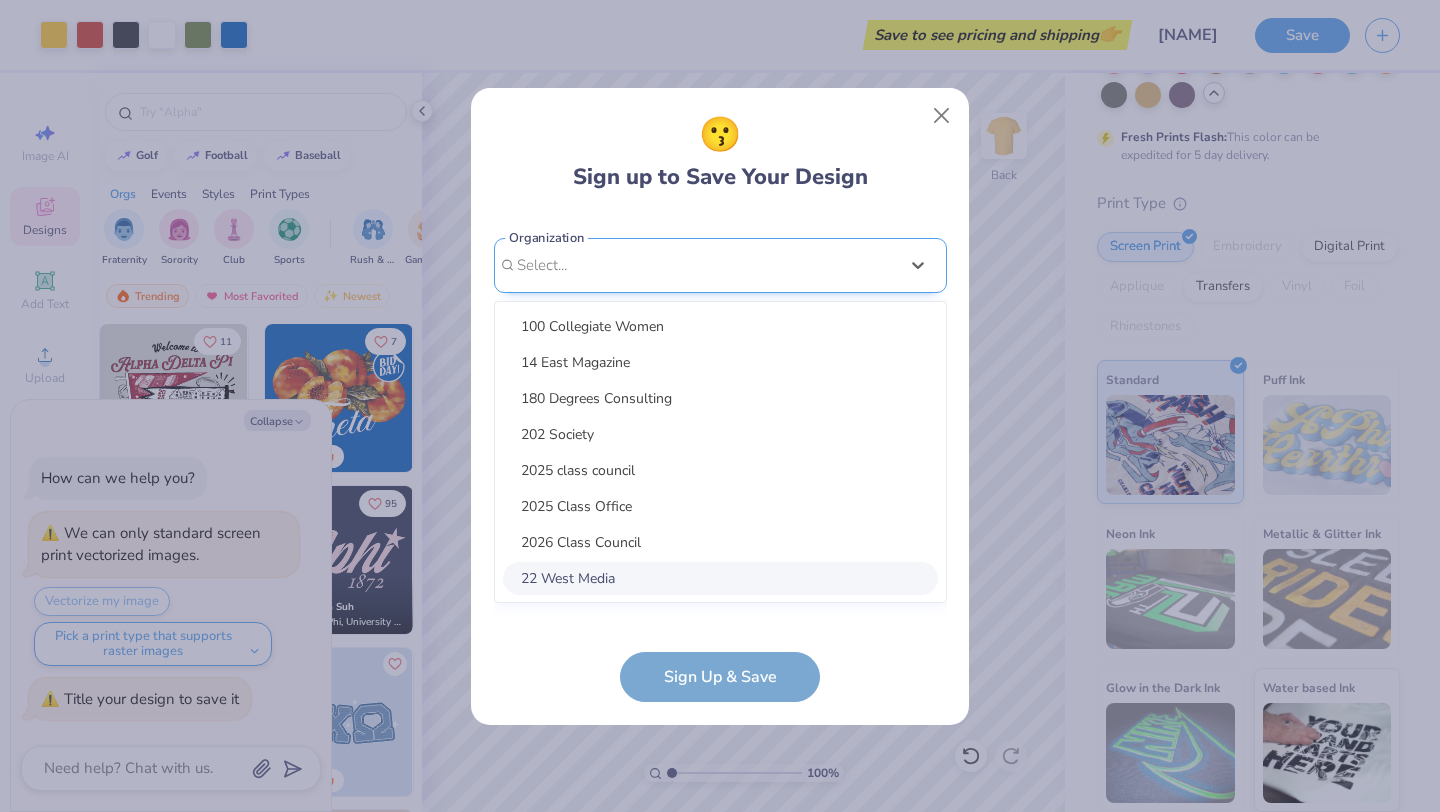 scroll, scrollTop: 482, scrollLeft: 0, axis: vertical 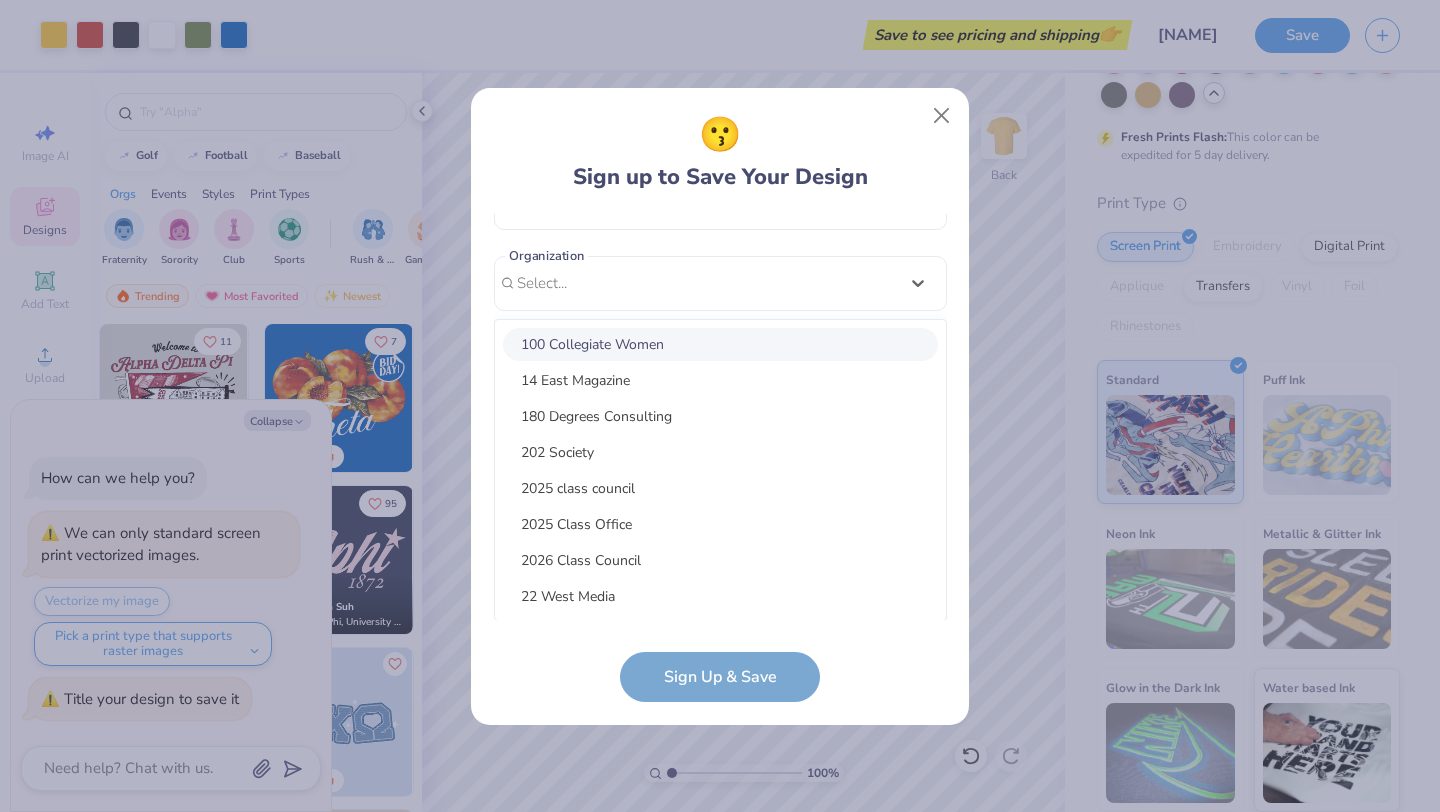 click on "100 Collegiate Women" at bounding box center (720, 344) 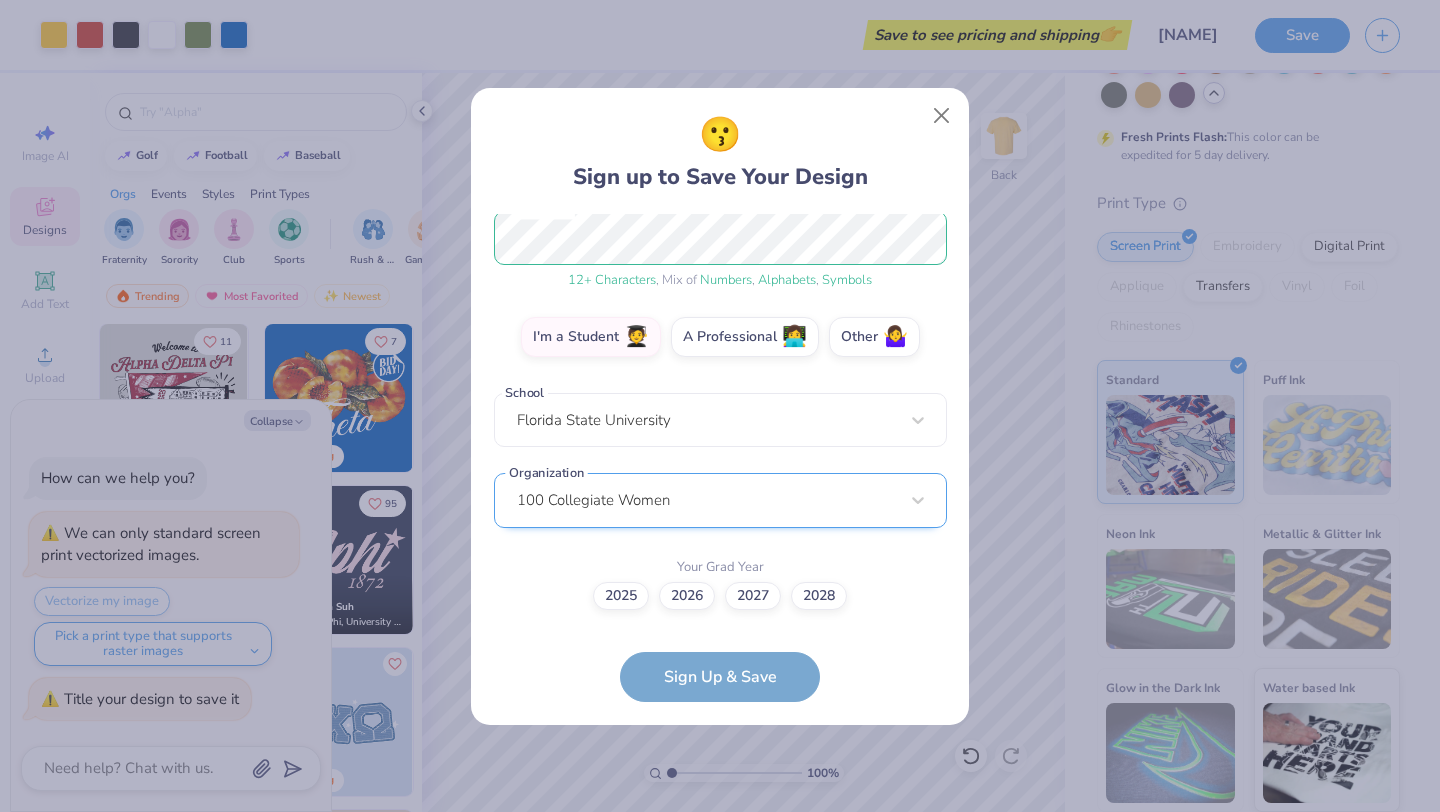 scroll, scrollTop: 264, scrollLeft: 0, axis: vertical 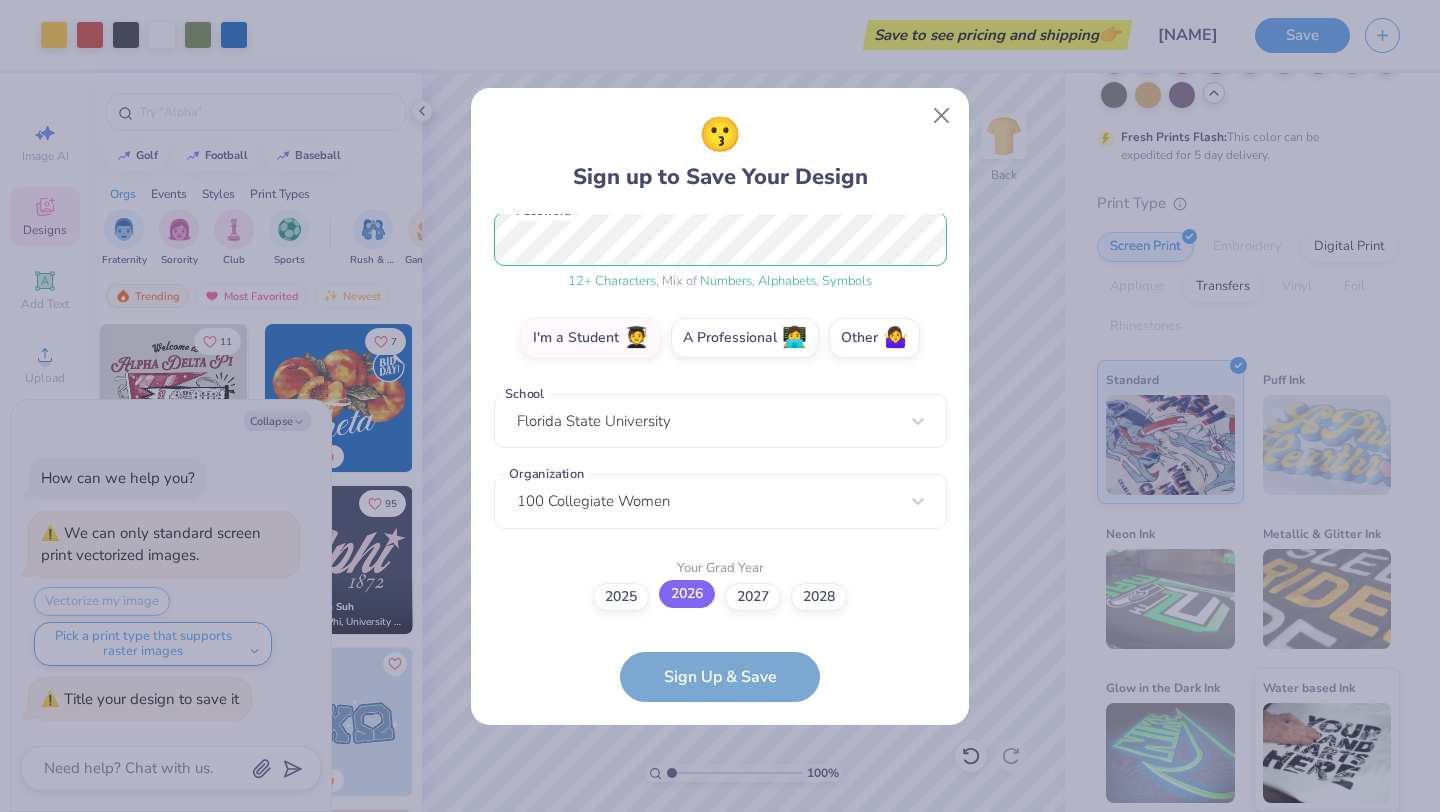 click on "2026" at bounding box center [687, 594] 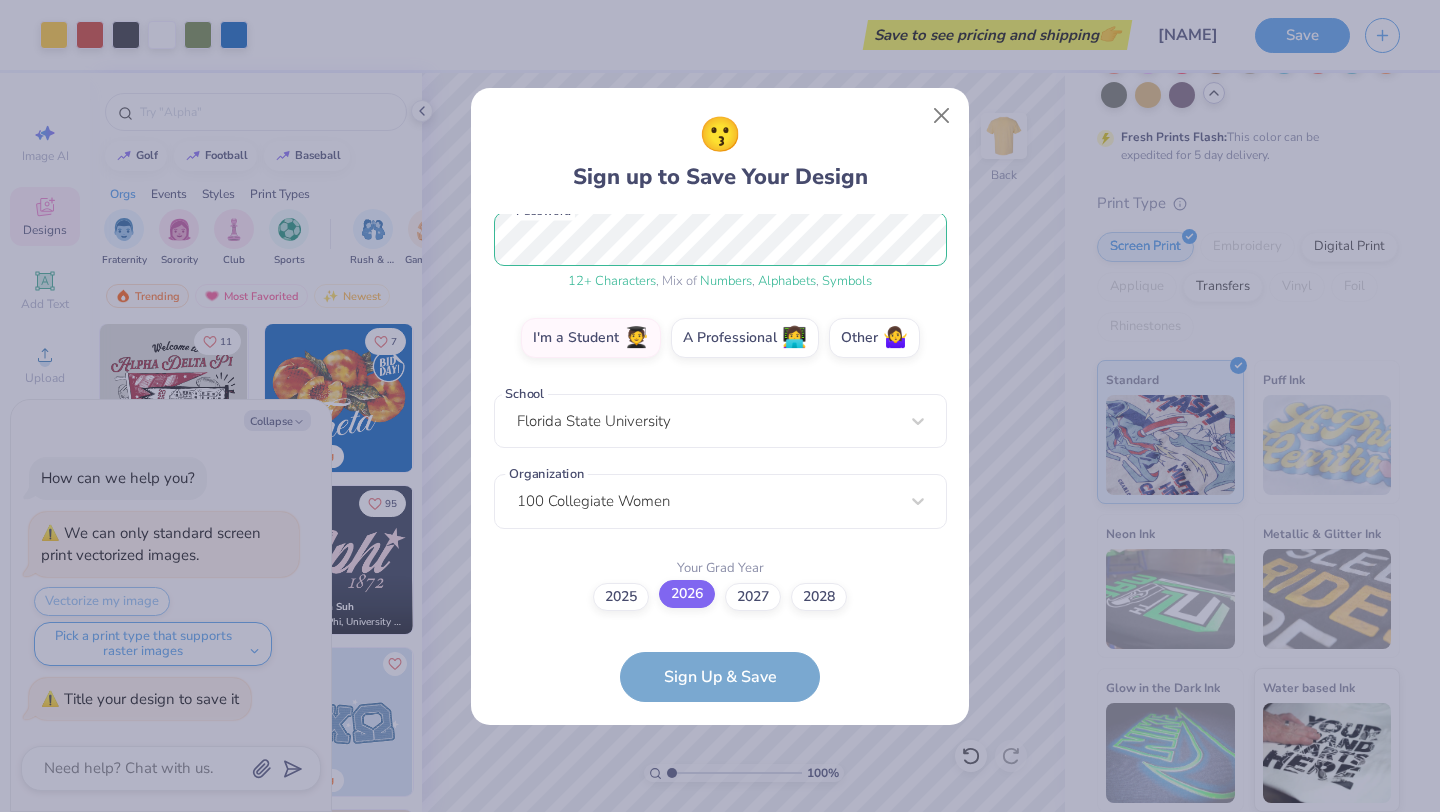 click on "2026" at bounding box center [720, 861] 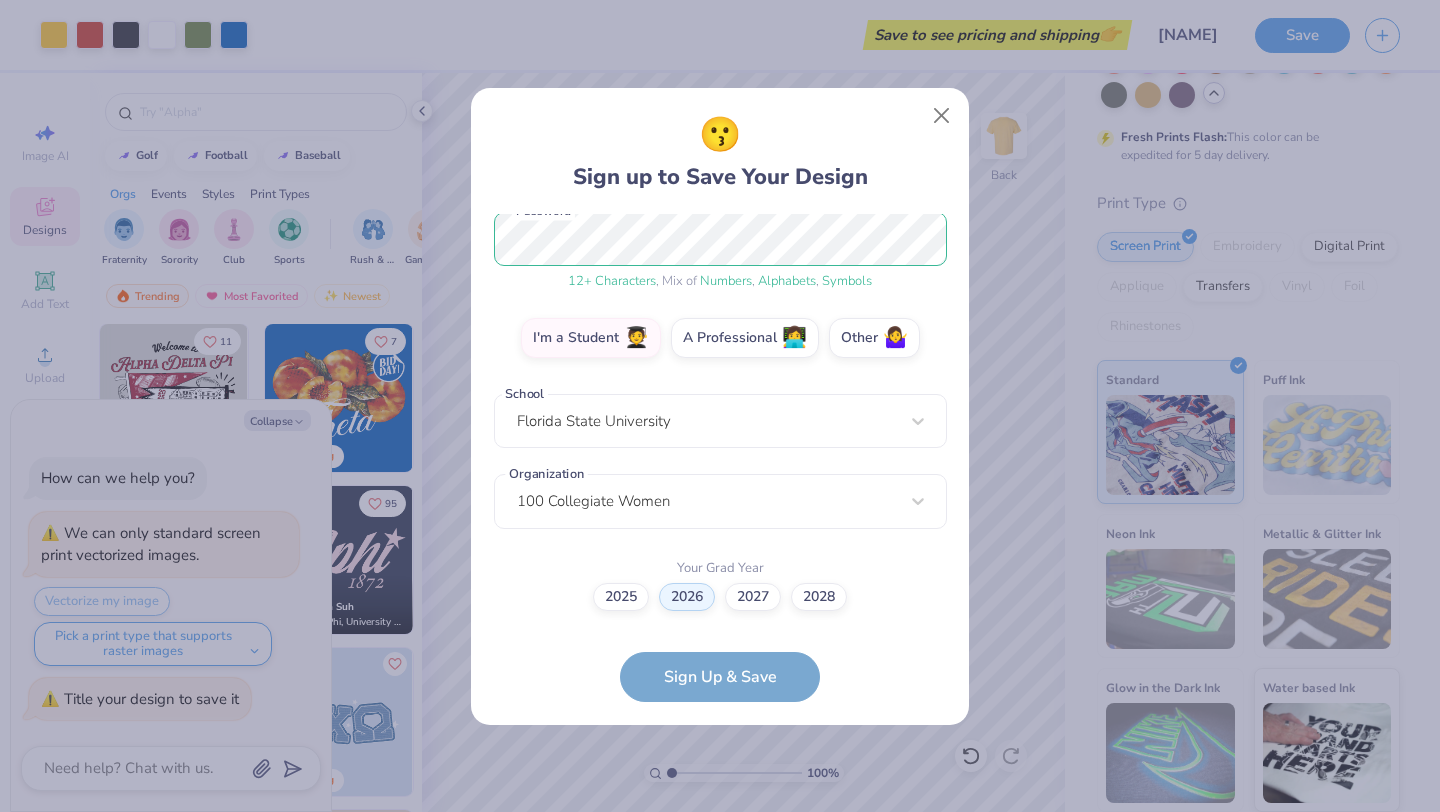 scroll, scrollTop: 0, scrollLeft: 0, axis: both 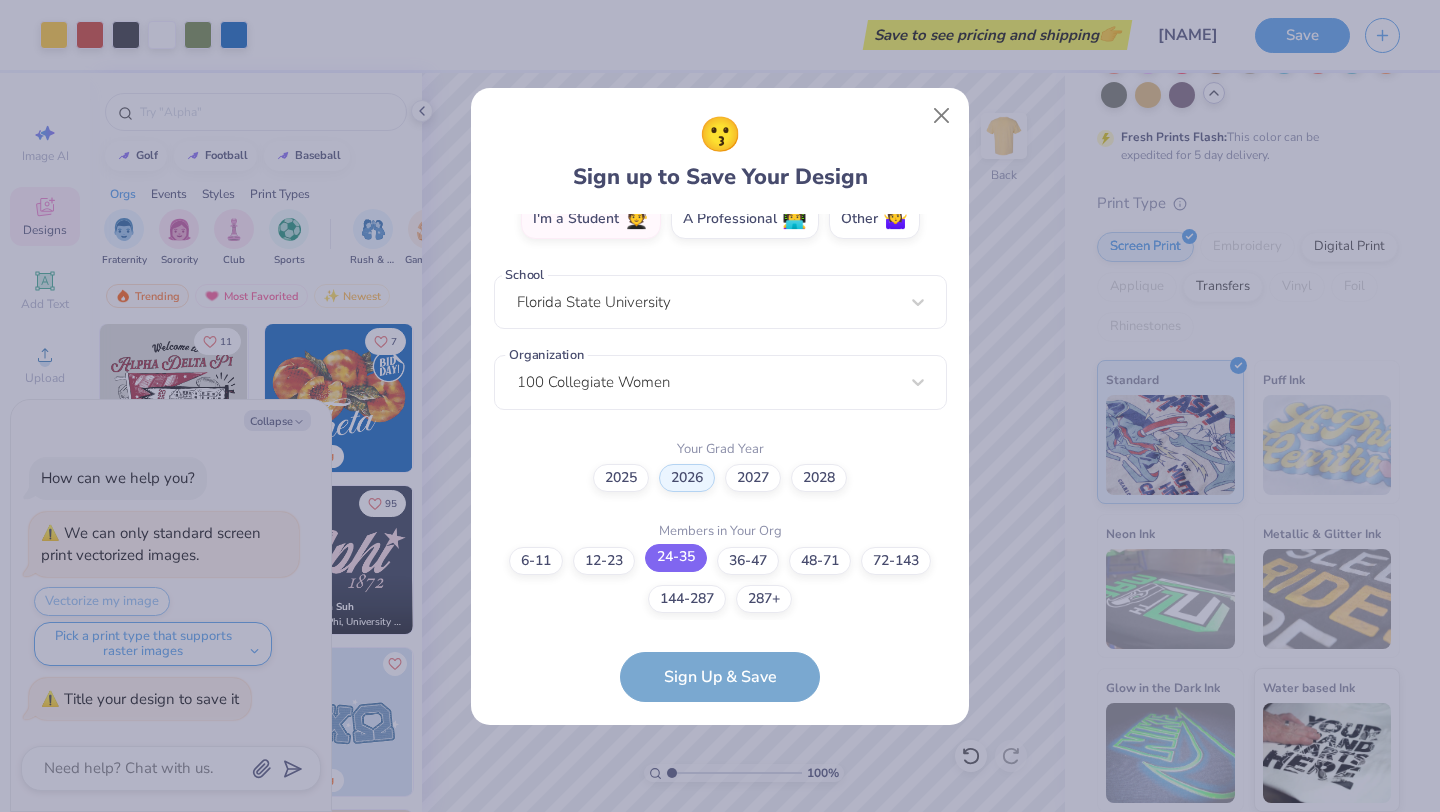 click on "24-35" at bounding box center [676, 558] 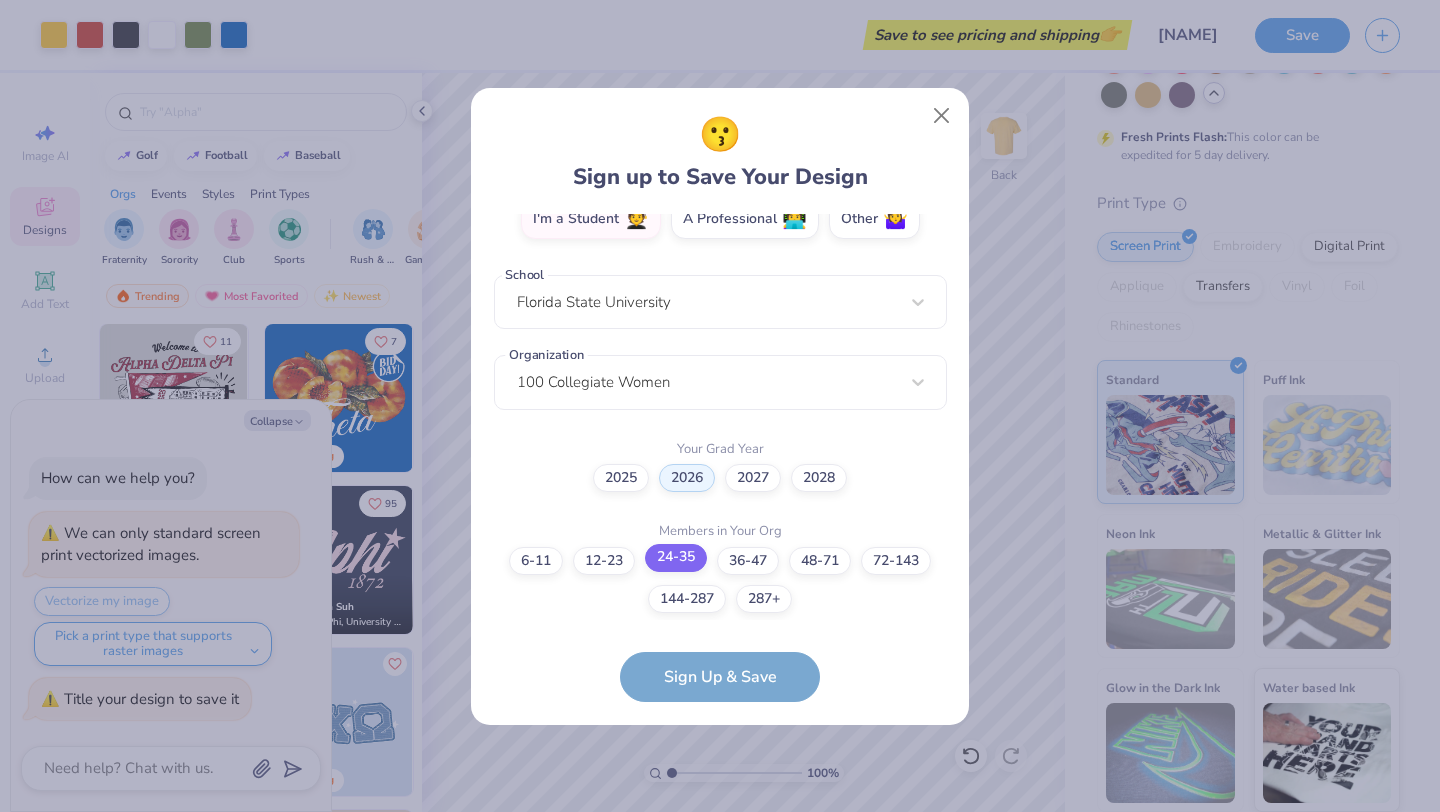 click on "24-35" at bounding box center (720, 962) 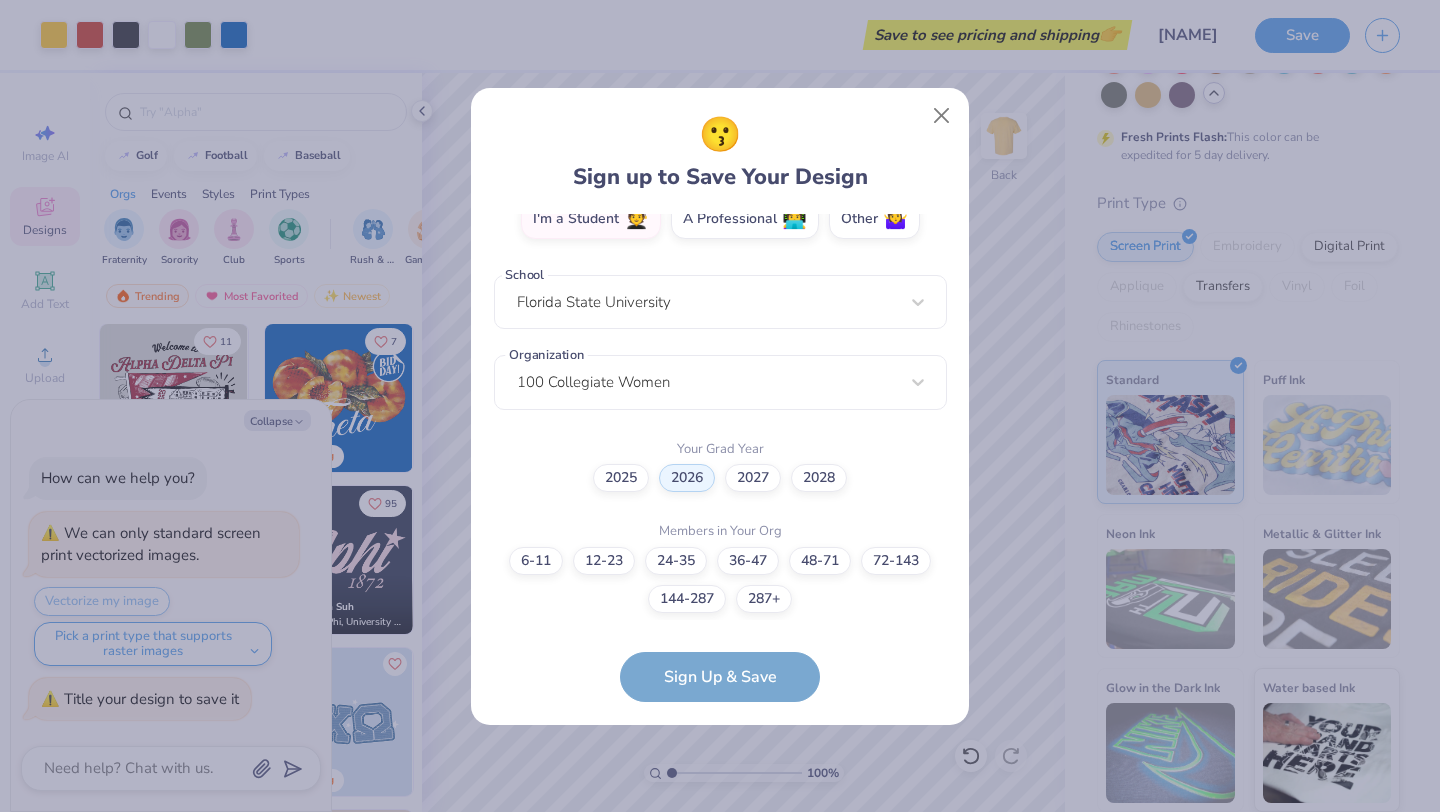 scroll, scrollTop: 242, scrollLeft: 0, axis: vertical 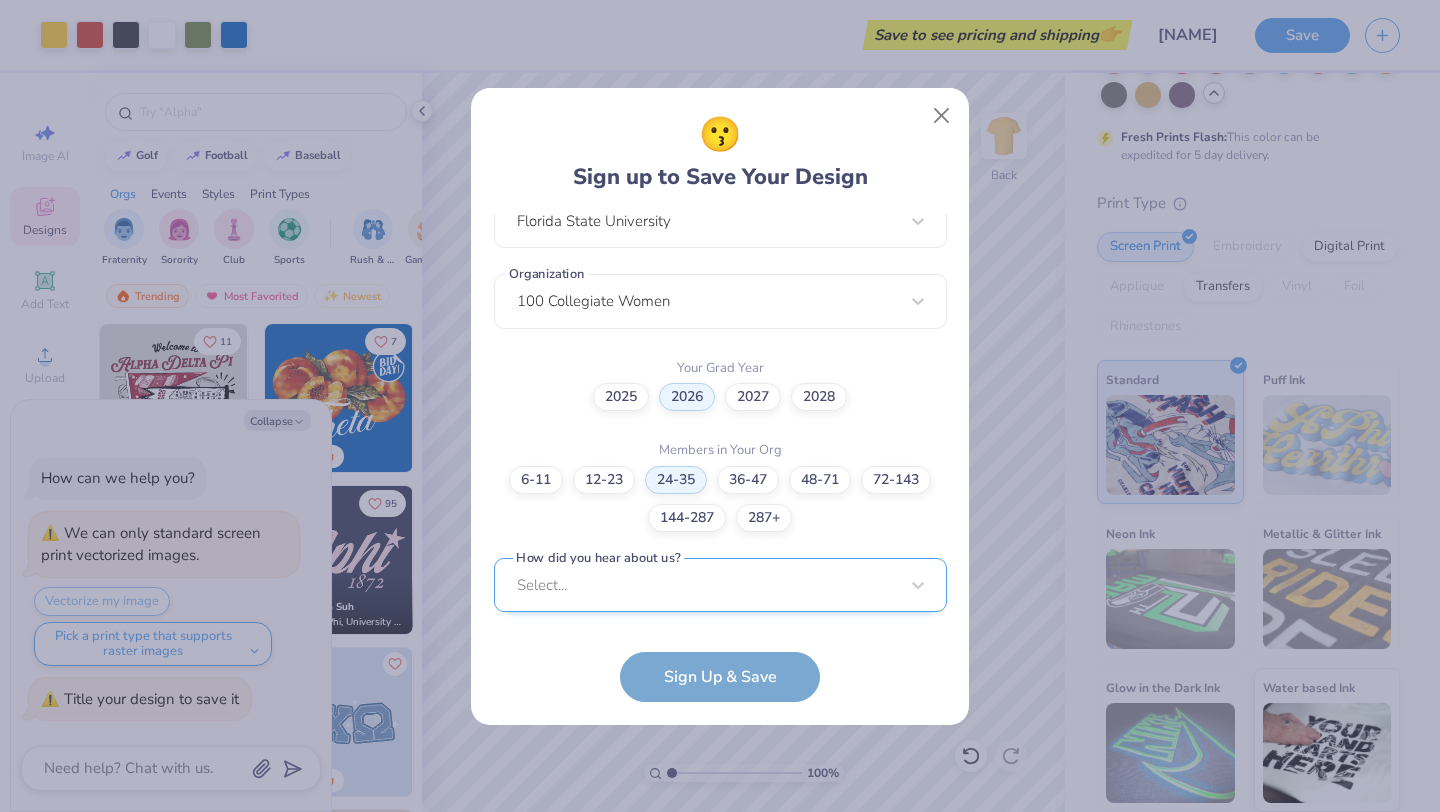 click on "Select..." at bounding box center [720, 585] 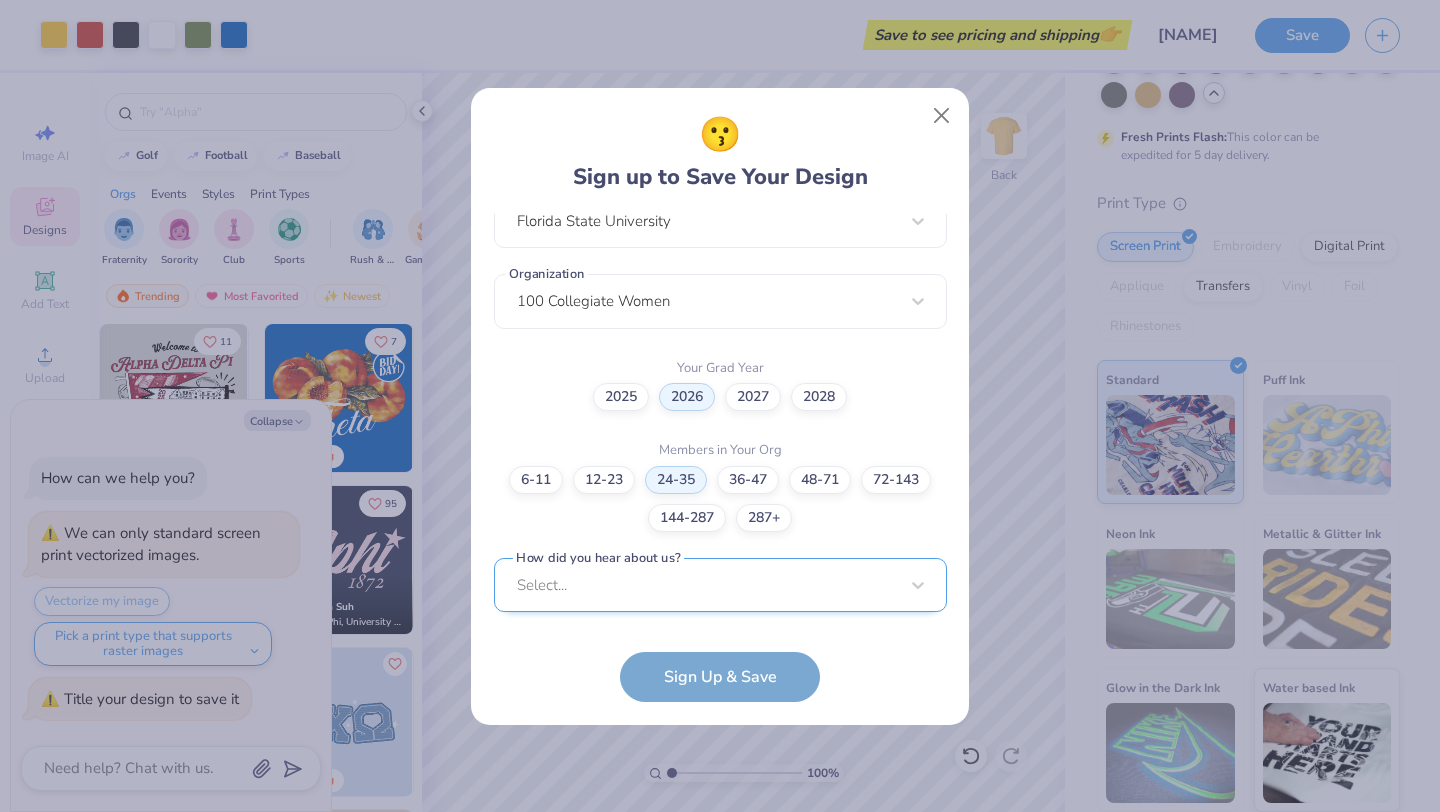scroll, scrollTop: 764, scrollLeft: 0, axis: vertical 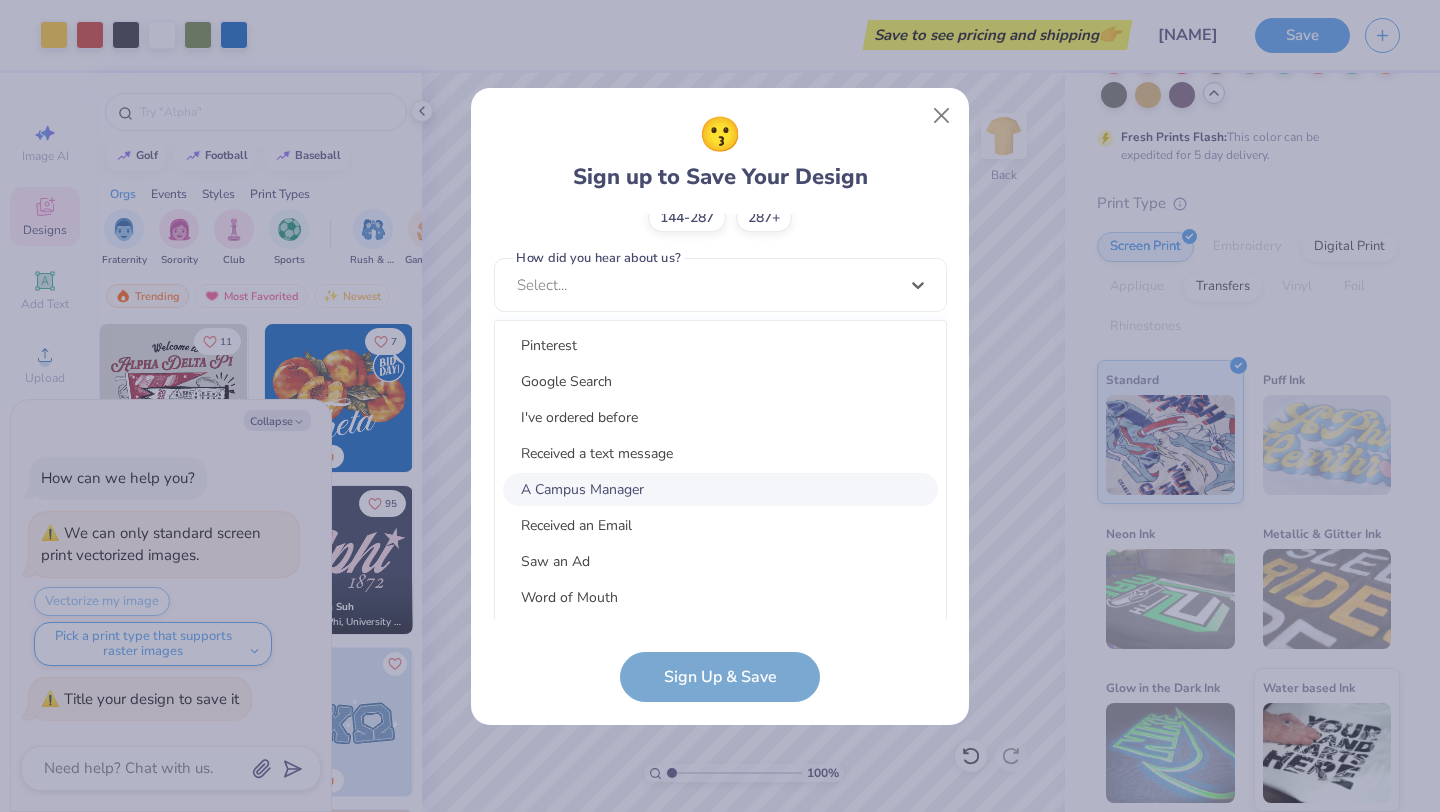 click on "A Campus Manager" at bounding box center [720, 489] 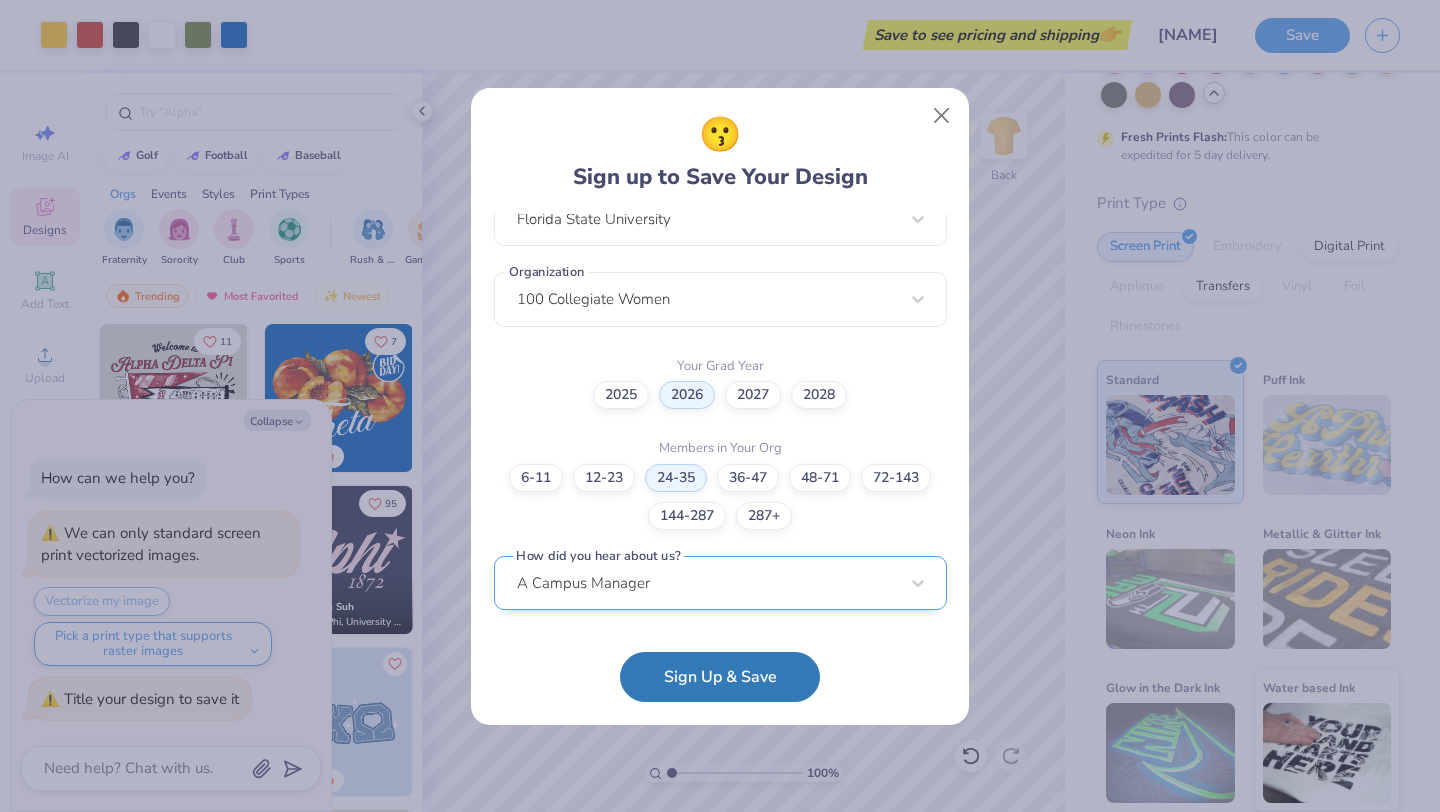 scroll, scrollTop: 464, scrollLeft: 0, axis: vertical 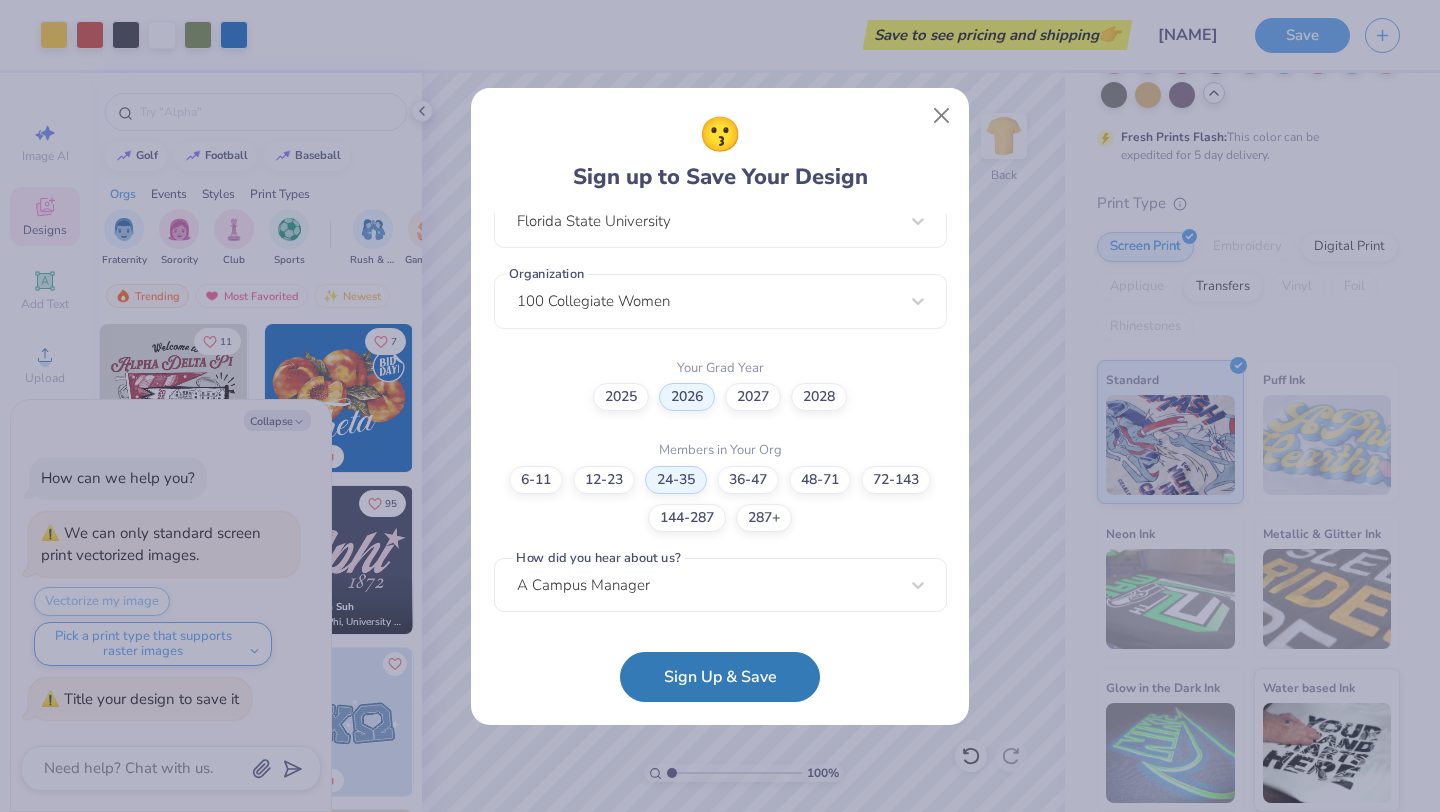 click on "melanyvictoria.sarcevic@gmail.com Email (407) 955-7012 Phone Melany V Sarcevic Cabrera Full Name 12 + Characters , Mix of   Numbers ,   Alphabets ,   Symbols Password I'm a Student 🧑‍🎓 A Professional 👩‍💻 Other 🤷‍♀️ School Florida State University Organization 100 Collegiate Women Your Grad Year 2025 2026 2027 2028 Members in Your Org 6-11 12-23 24-35 36-47 48-71 72-143 144-287 287+ How did you hear about us? A Campus Manager Sign Up & Save" at bounding box center [720, 458] 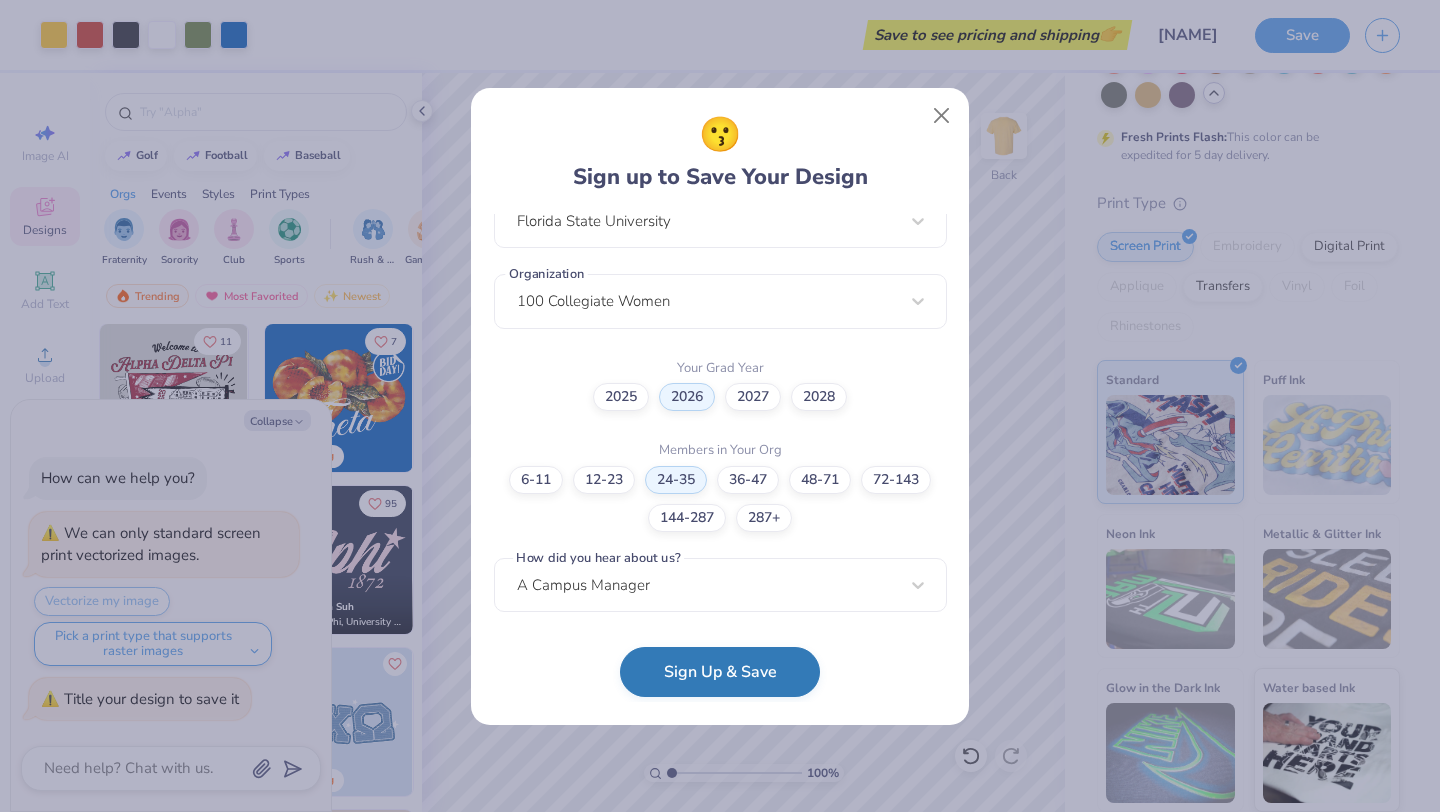 click on "Sign Up & Save" at bounding box center [720, 672] 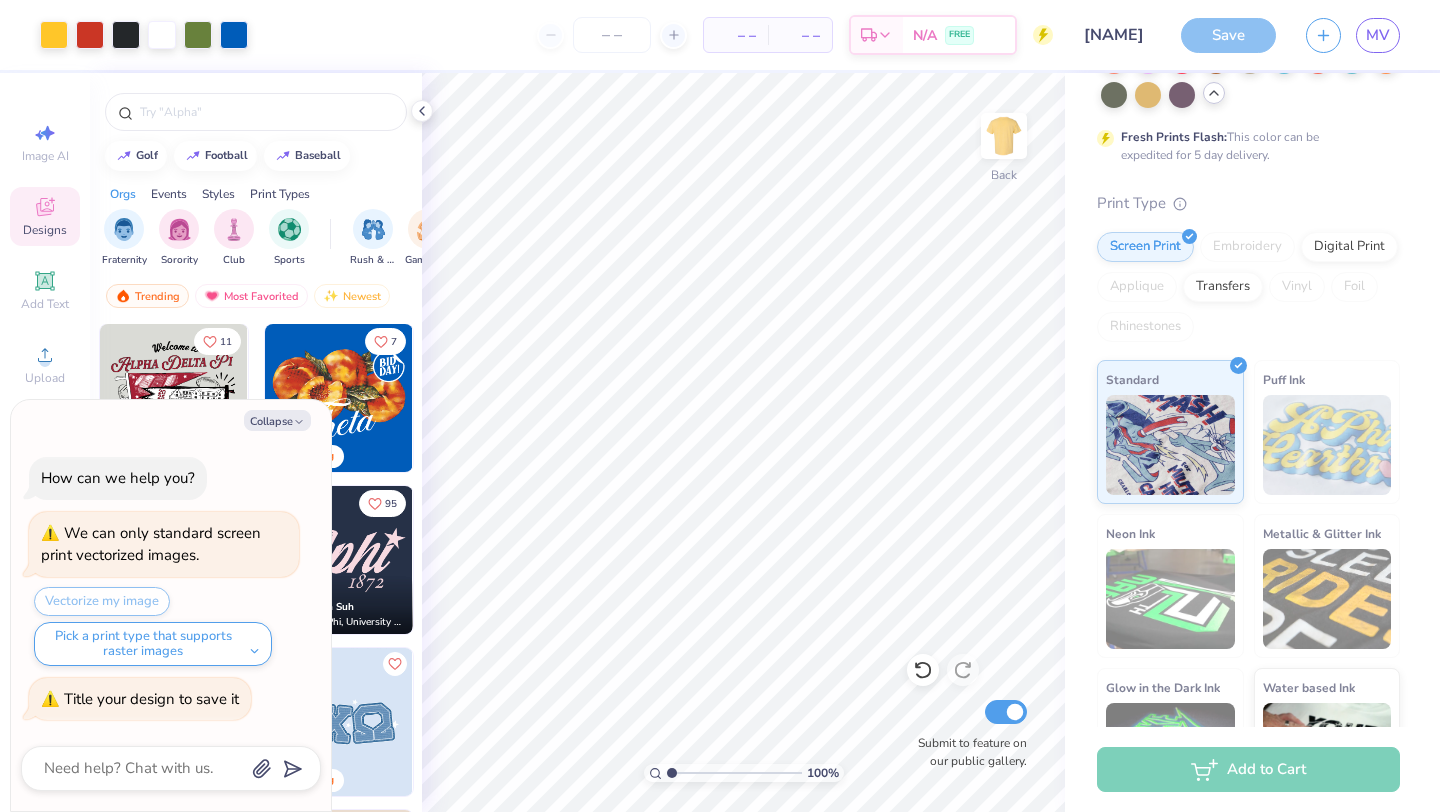 click at bounding box center (720, 406) 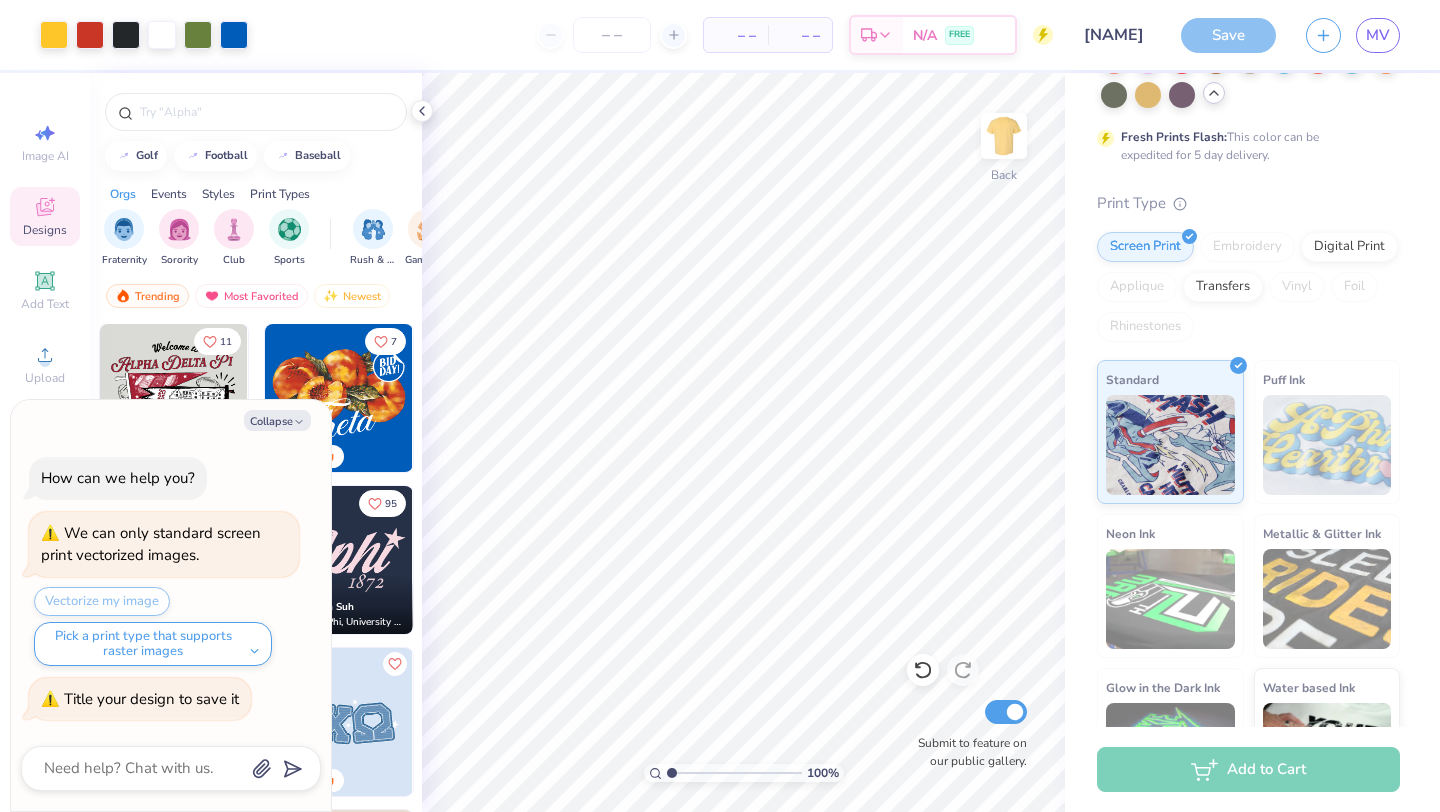 click at bounding box center (720, 406) 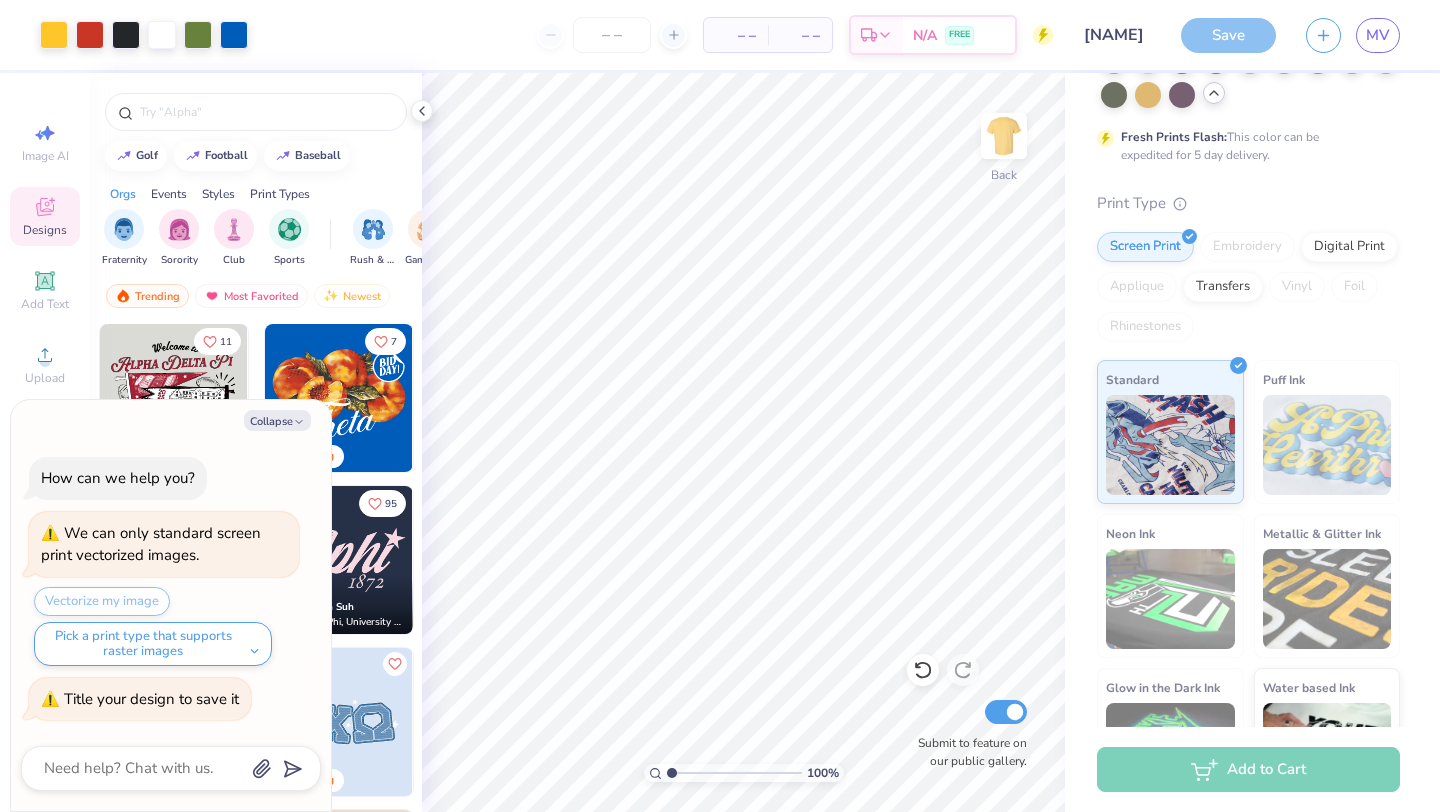click at bounding box center (720, 406) 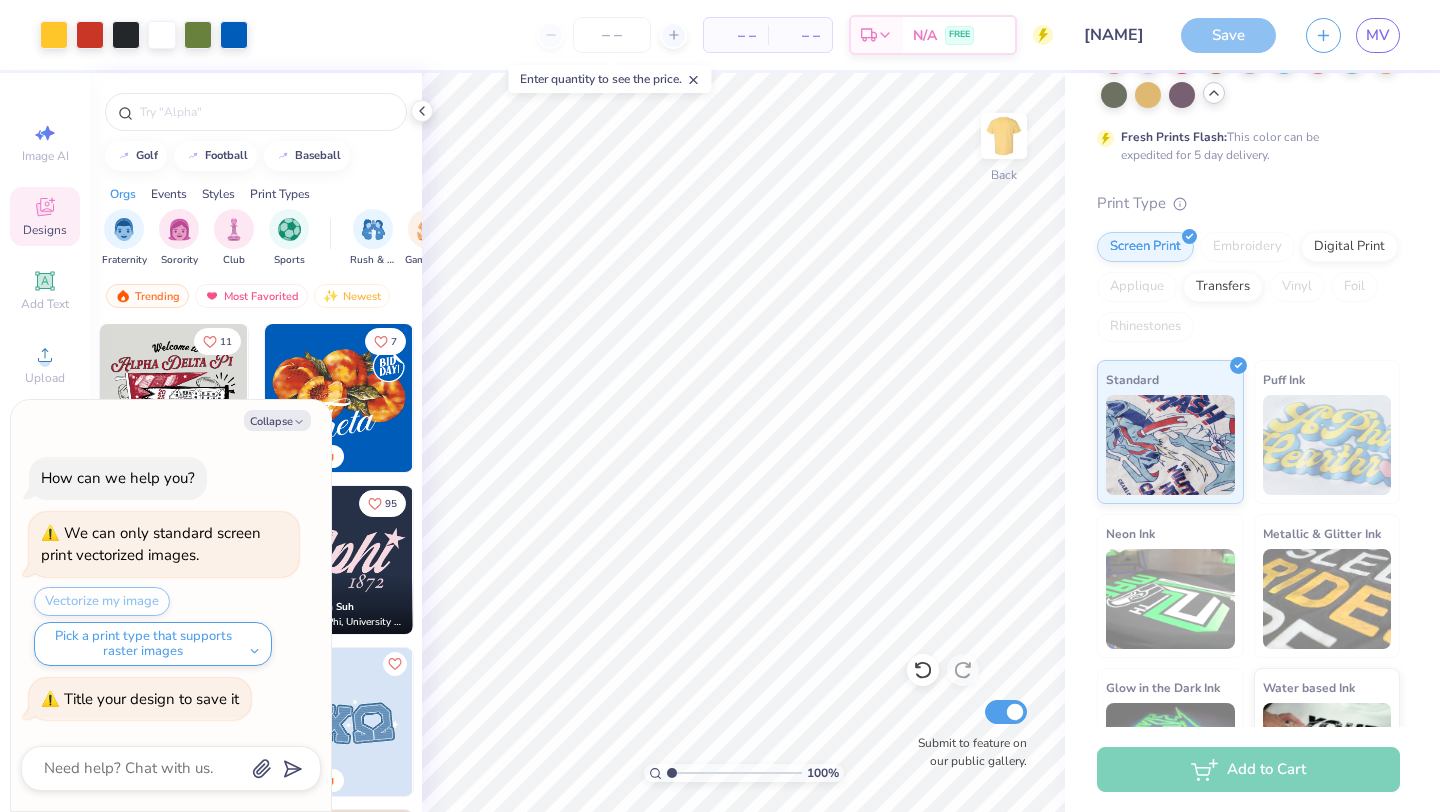 type on "x" 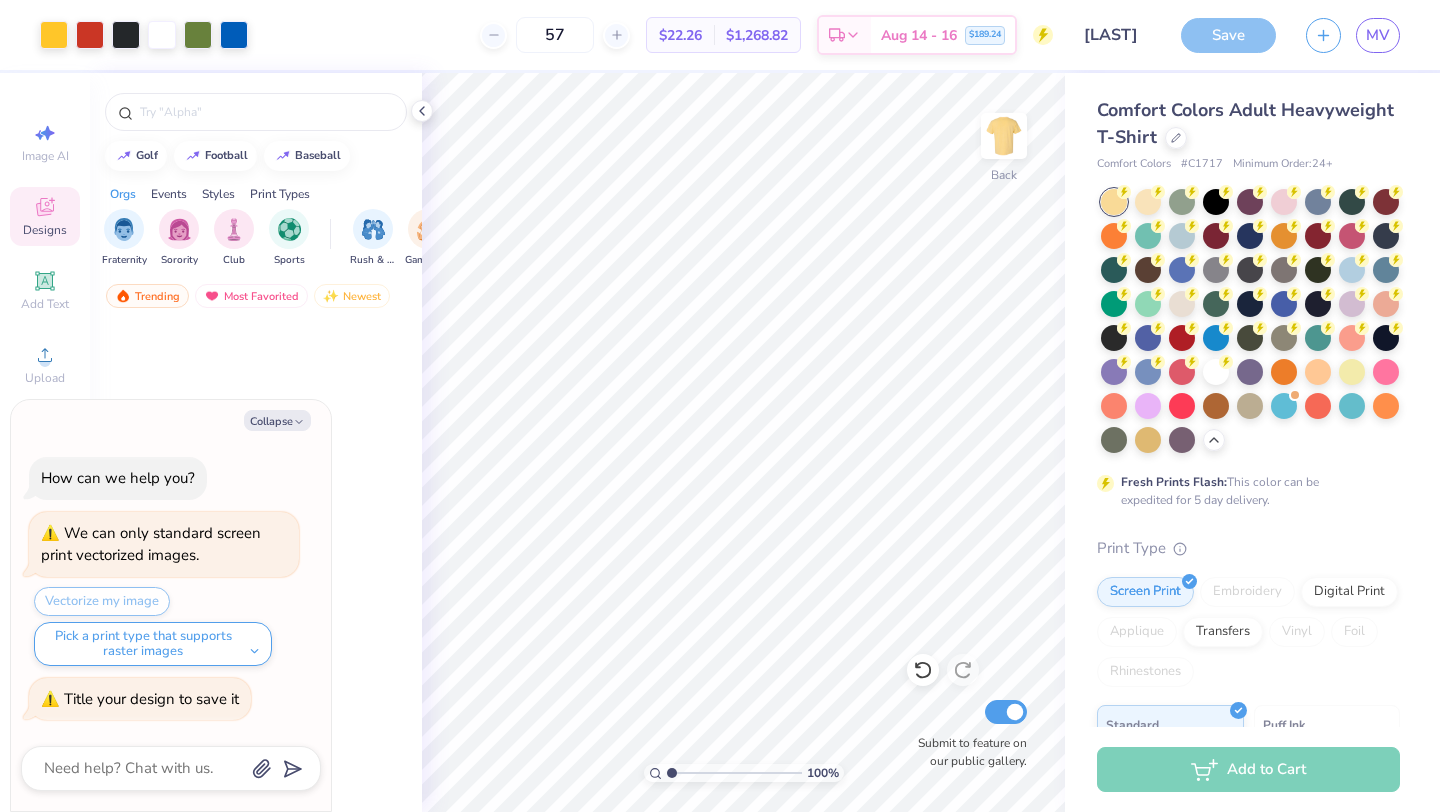 click on "57 $22.26 Per Item $1,268.82 Total Est.  Delivery Aug 14 - 16 $189.24" at bounding box center [658, 35] 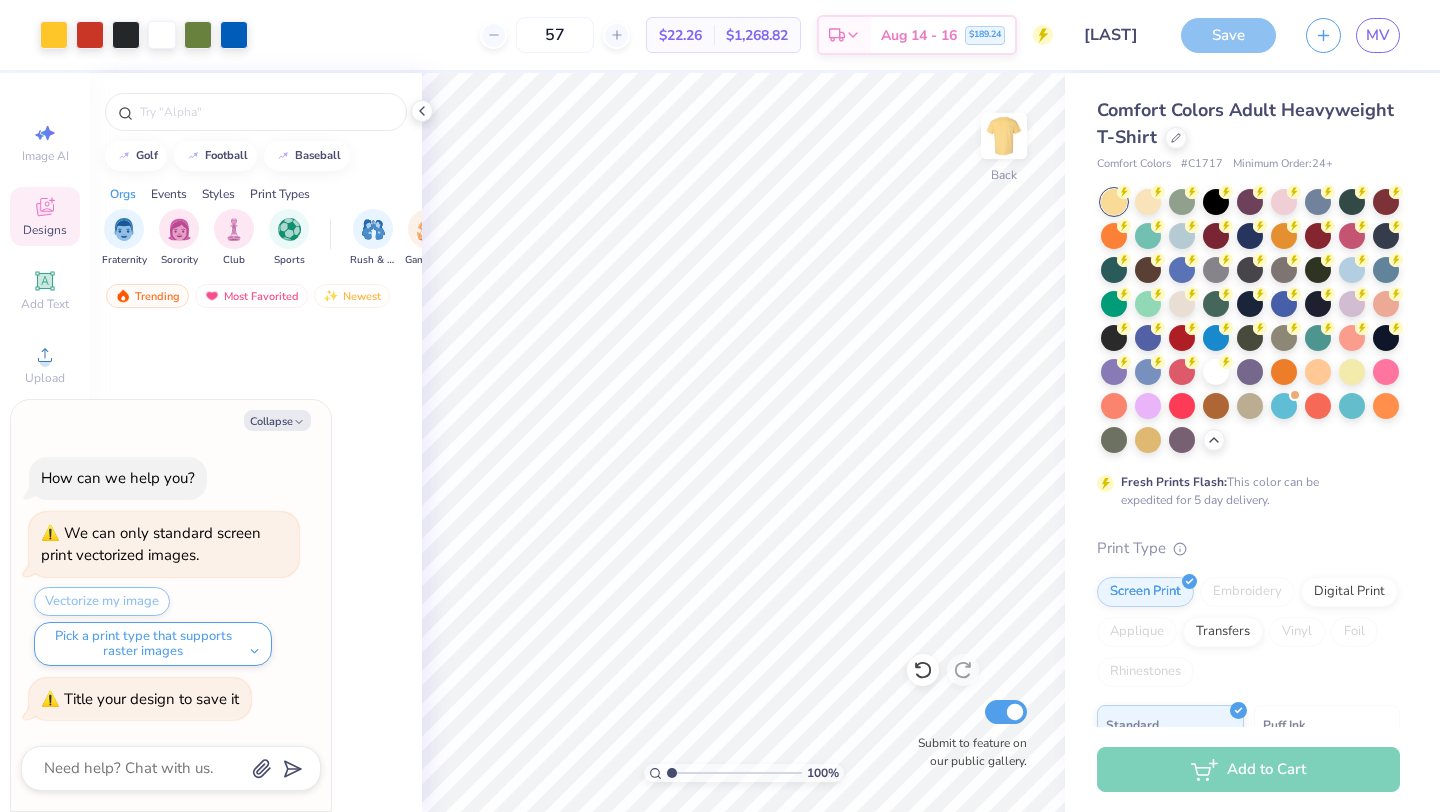 scroll, scrollTop: 0, scrollLeft: 0, axis: both 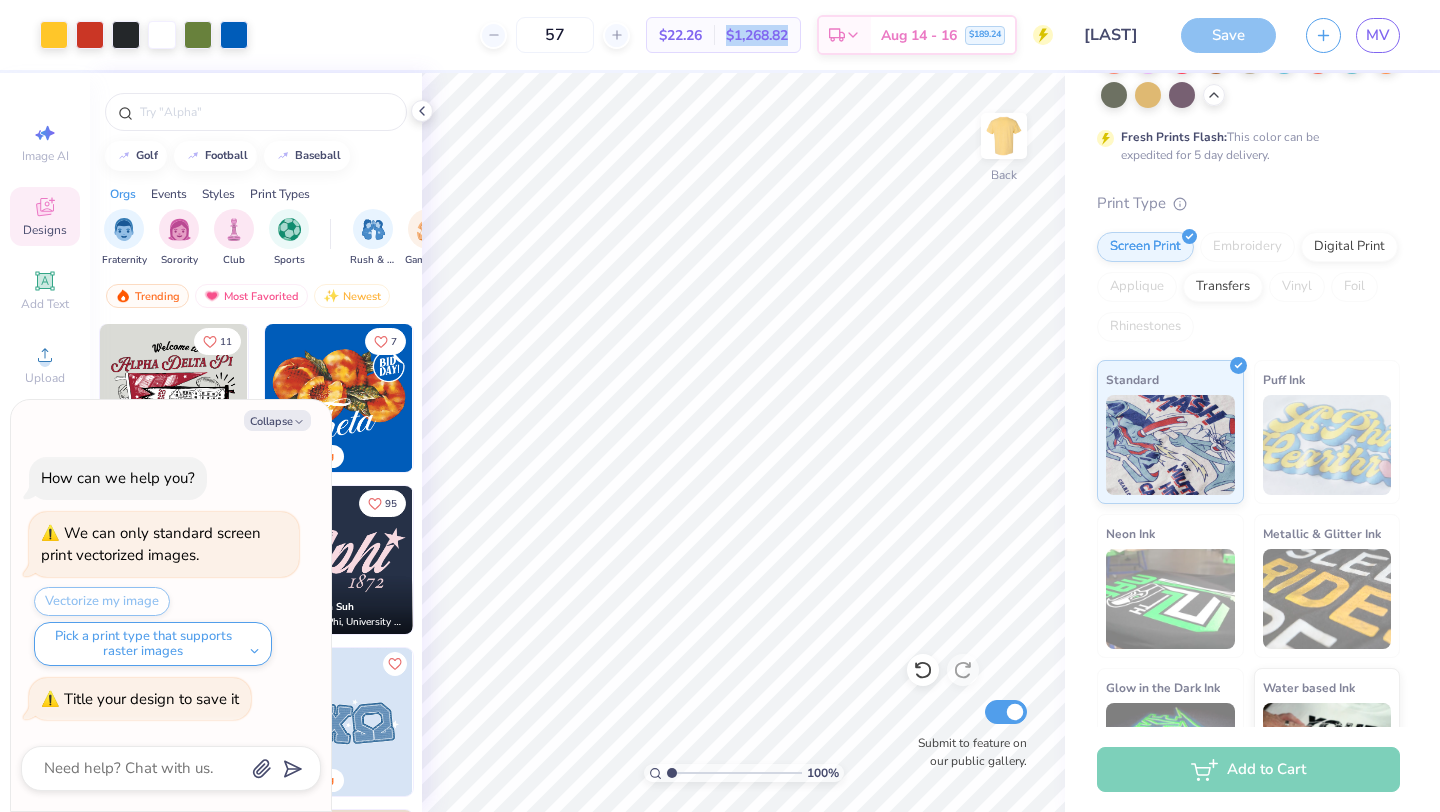 drag, startPoint x: 713, startPoint y: 43, endPoint x: 795, endPoint y: 43, distance: 82 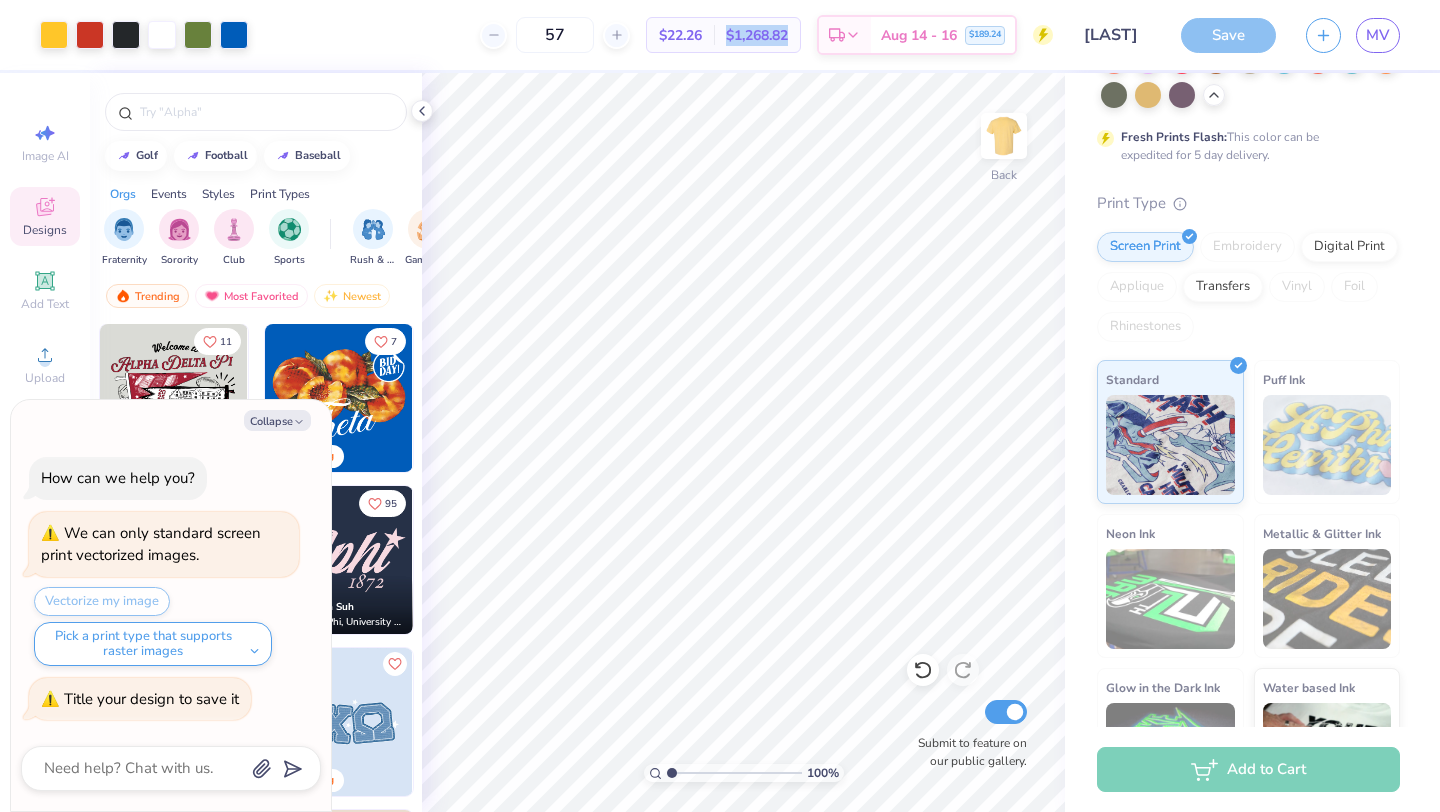 click on "$1,268.82 Total" at bounding box center [757, 35] 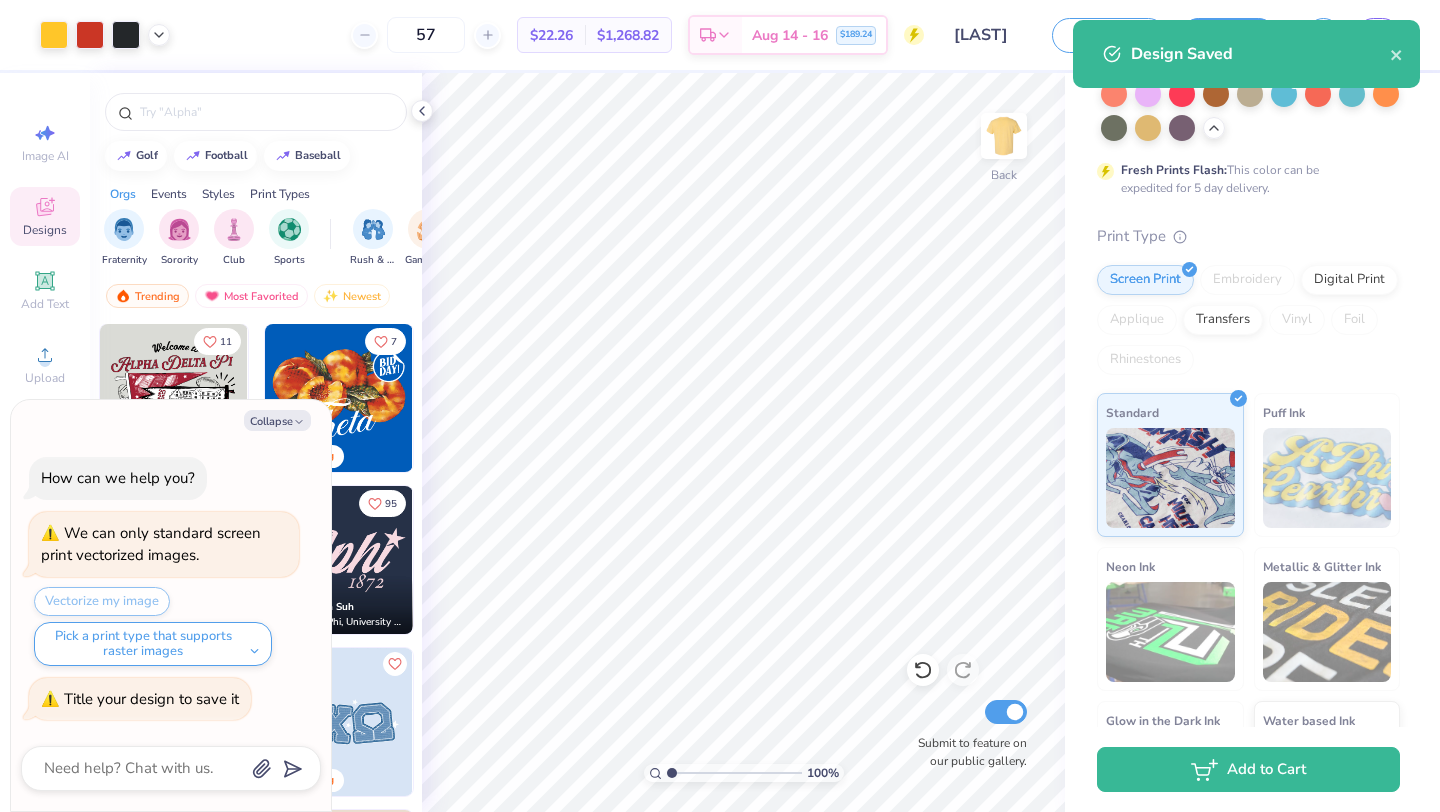 scroll, scrollTop: 378, scrollLeft: 0, axis: vertical 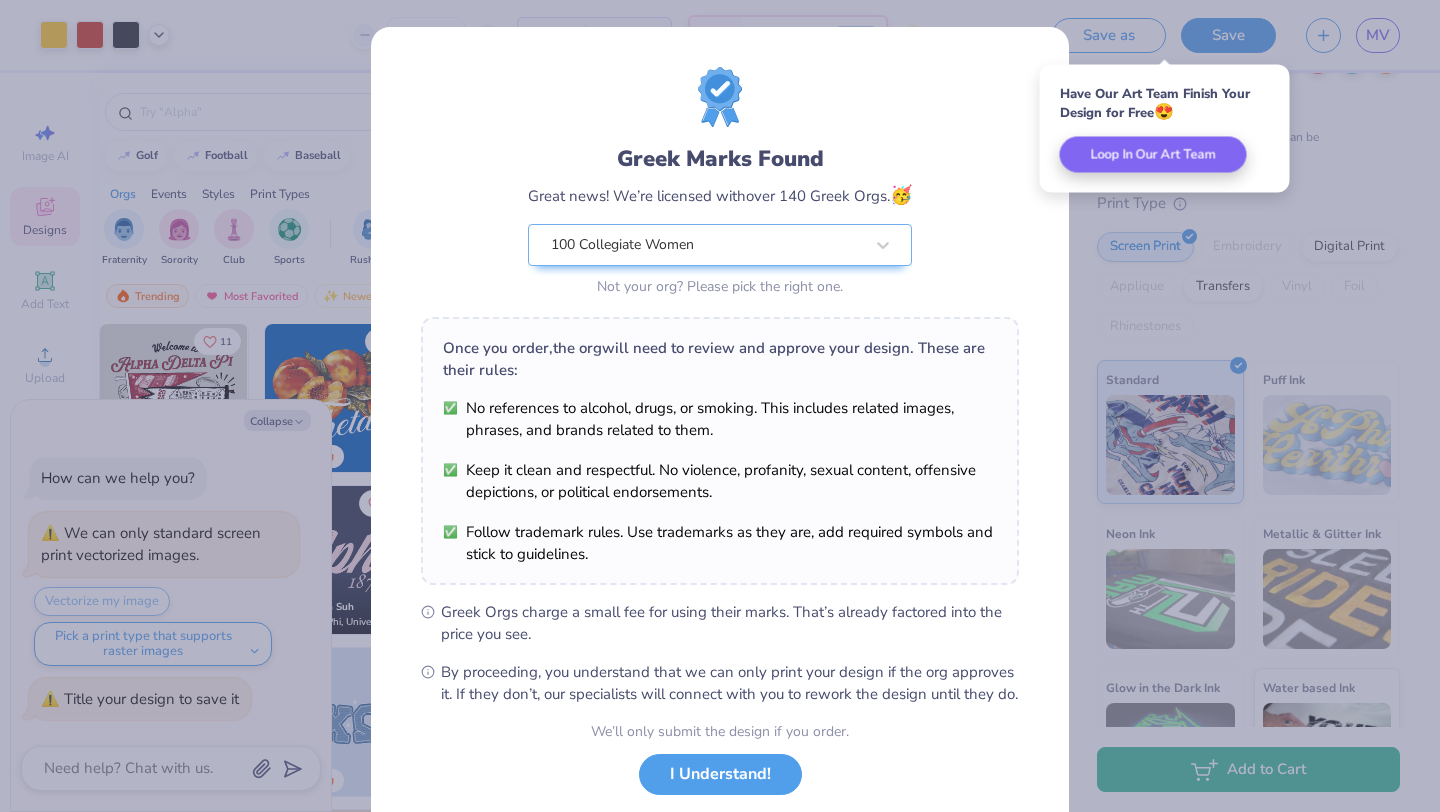 click on "Greek Marks Found Great news! We’re licensed with  over 140 Greek Orgs. 🥳 100 Collegiate Women Not your org? Please pick the right one. Once you order,  the org  will need to review and approve your design. These are their rules: No references to alcohol, drugs, or smoking. This includes related images, phrases, and brands related to them. Keep it clean and respectful. No violence, profanity, sexual content, offensive depictions, or political endorsements. Follow trademark rules. Use trademarks as they are, add required symbols and stick to guidelines. Greek Orgs charge a small fee for using their marks. That’s already factored into the price you see. By proceeding, you understand that we can only print your design if the org approves it. If they don’t, our specialists will connect with you to rework the design until they do. We’ll only submit the design if you order. I Understand! No  Greek  marks in your design?" at bounding box center [720, 406] 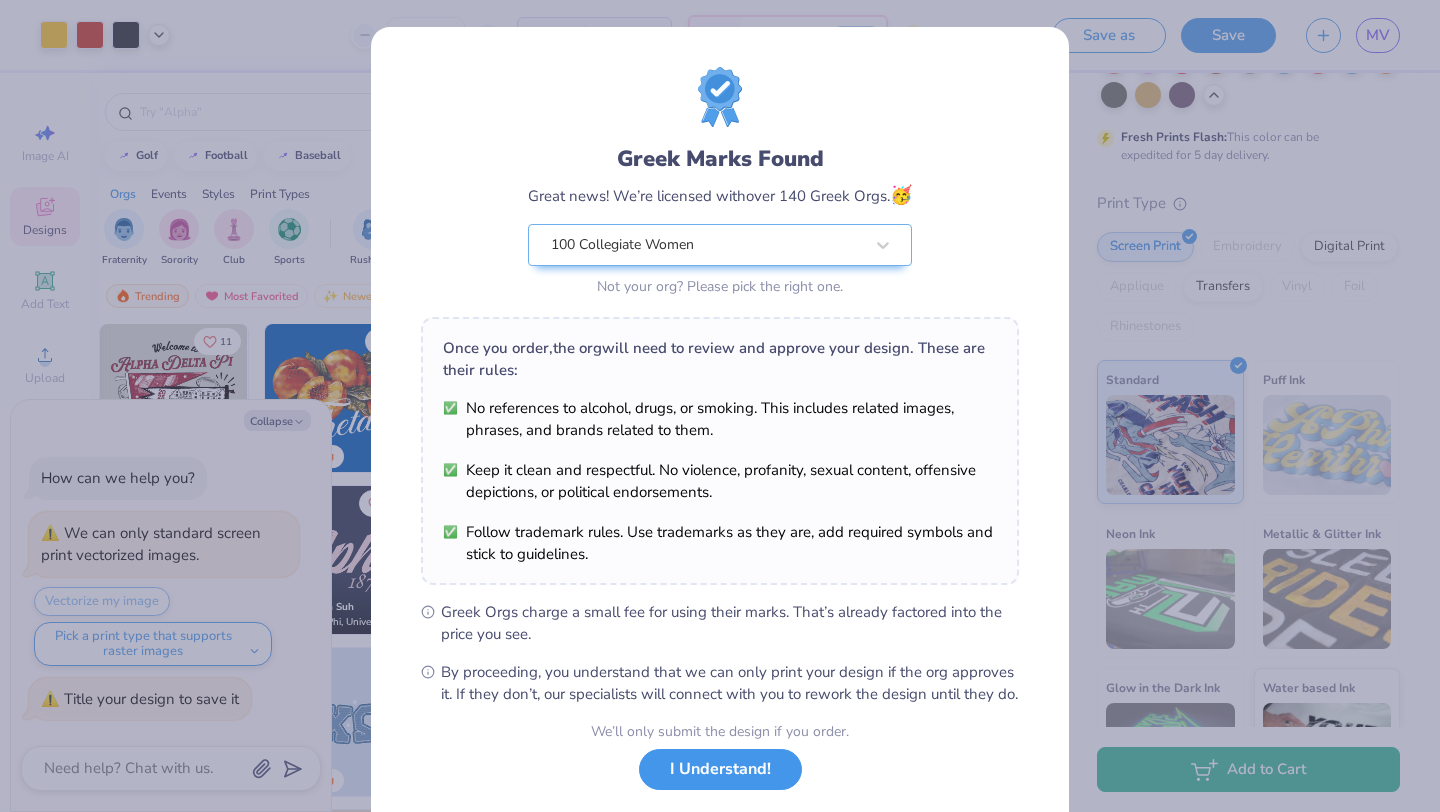 click on "I Understand!" at bounding box center [720, 769] 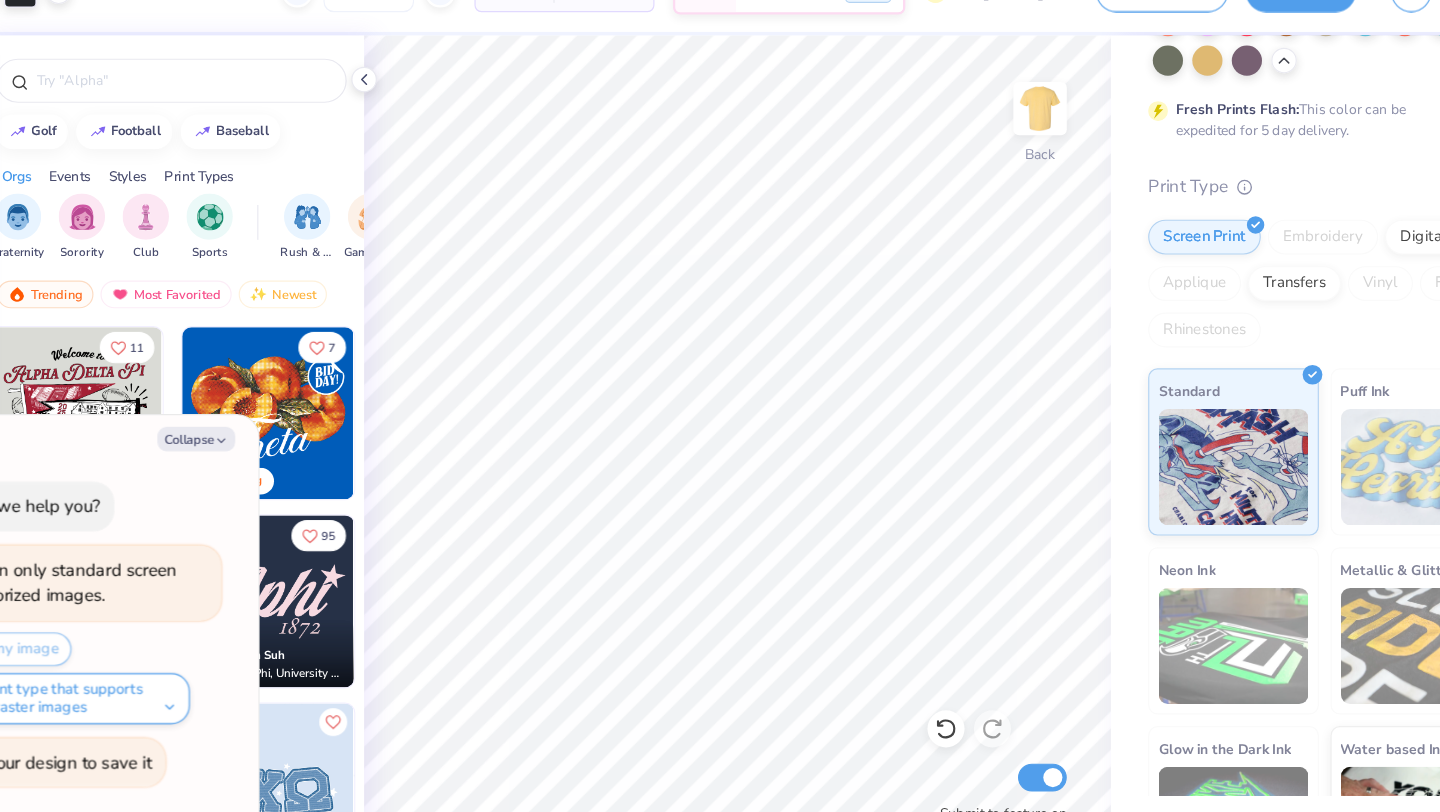 type on "x" 